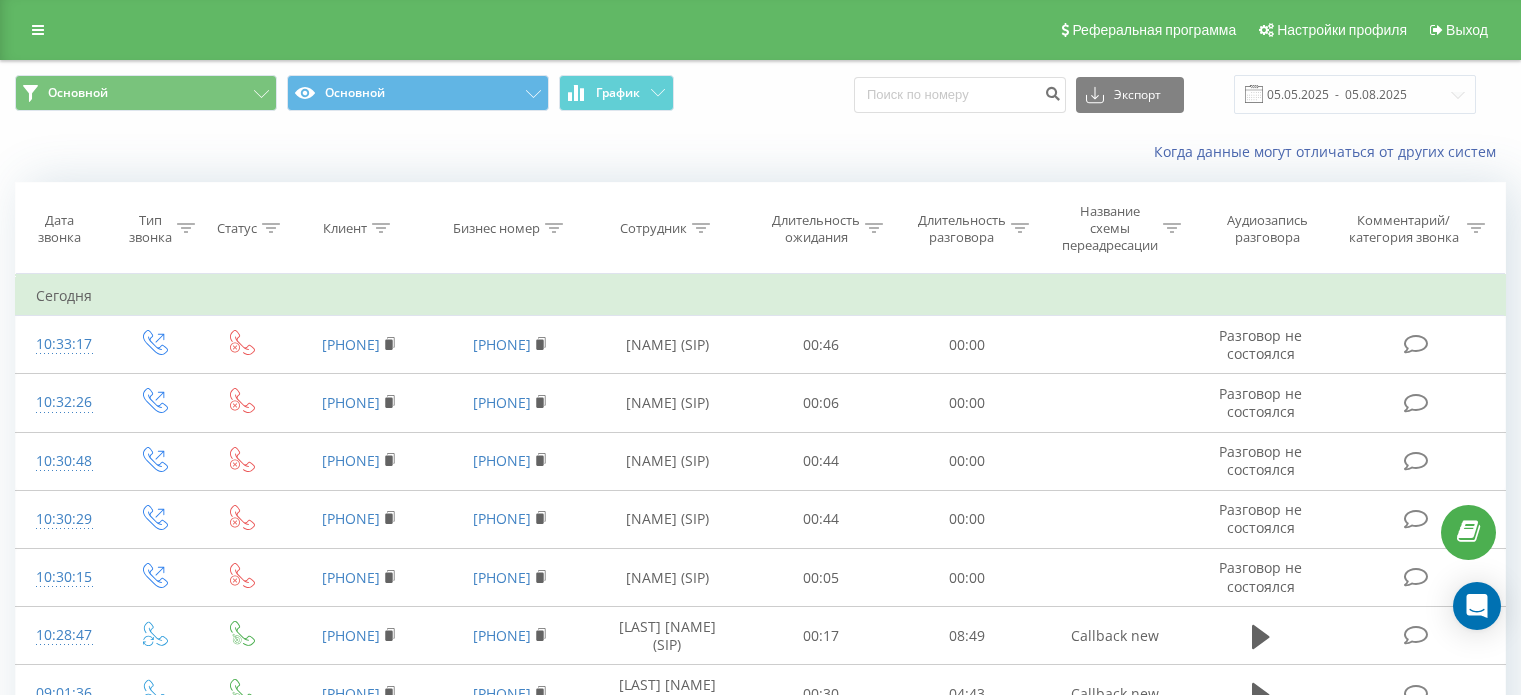 scroll, scrollTop: 0, scrollLeft: 0, axis: both 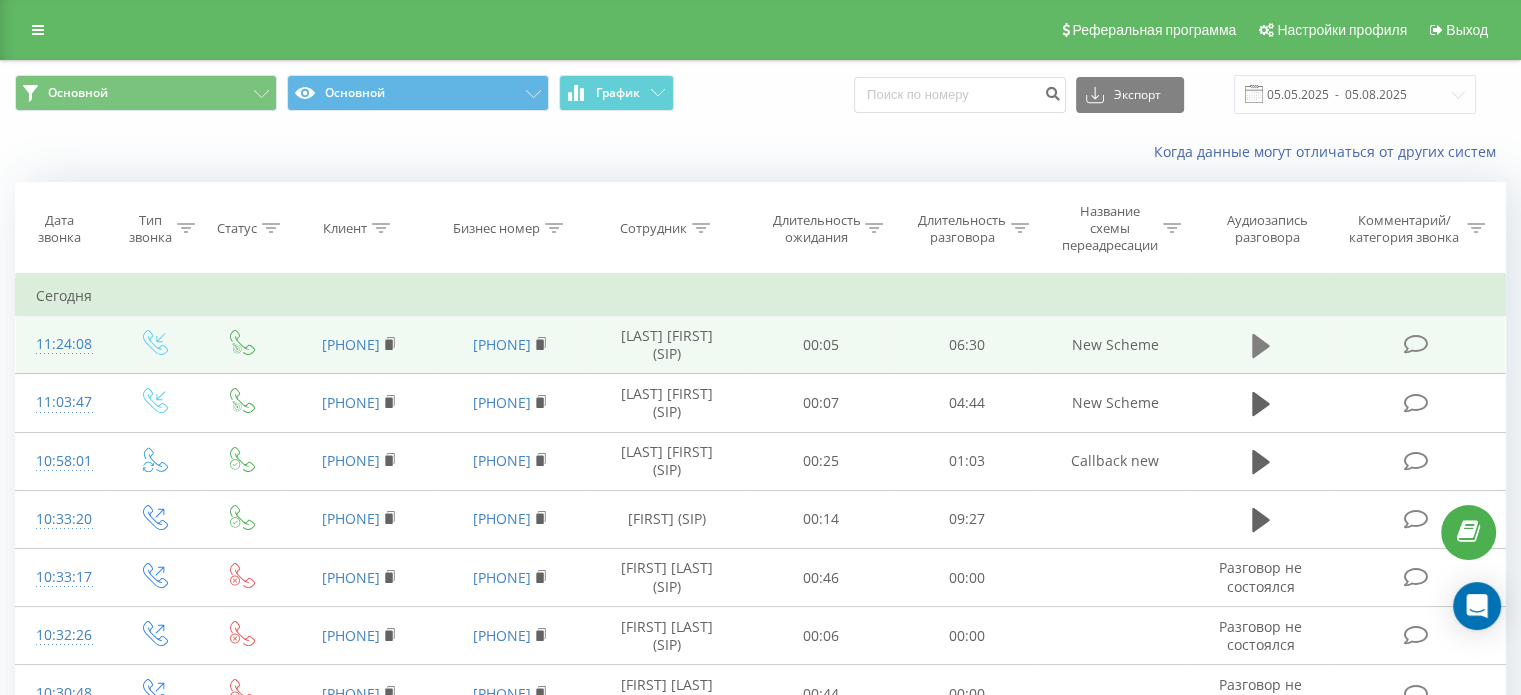 click 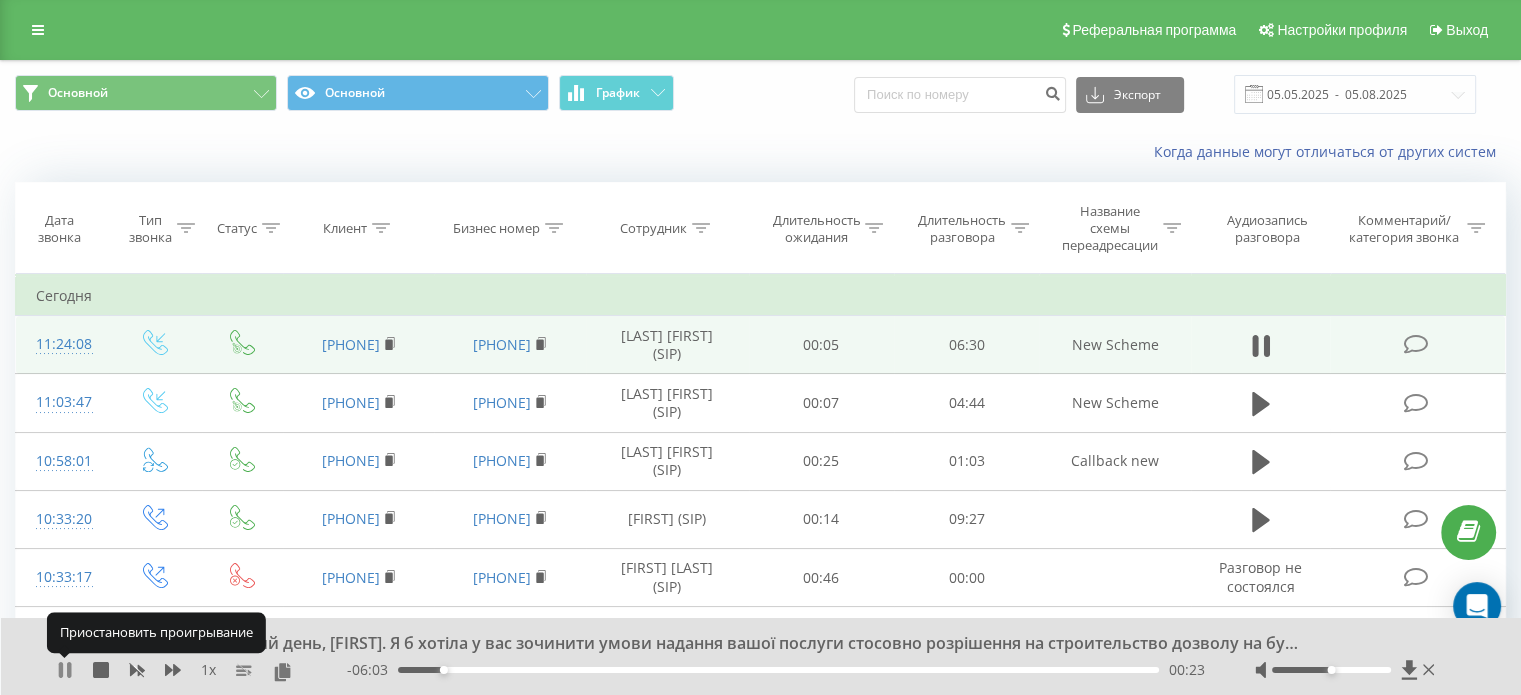 click 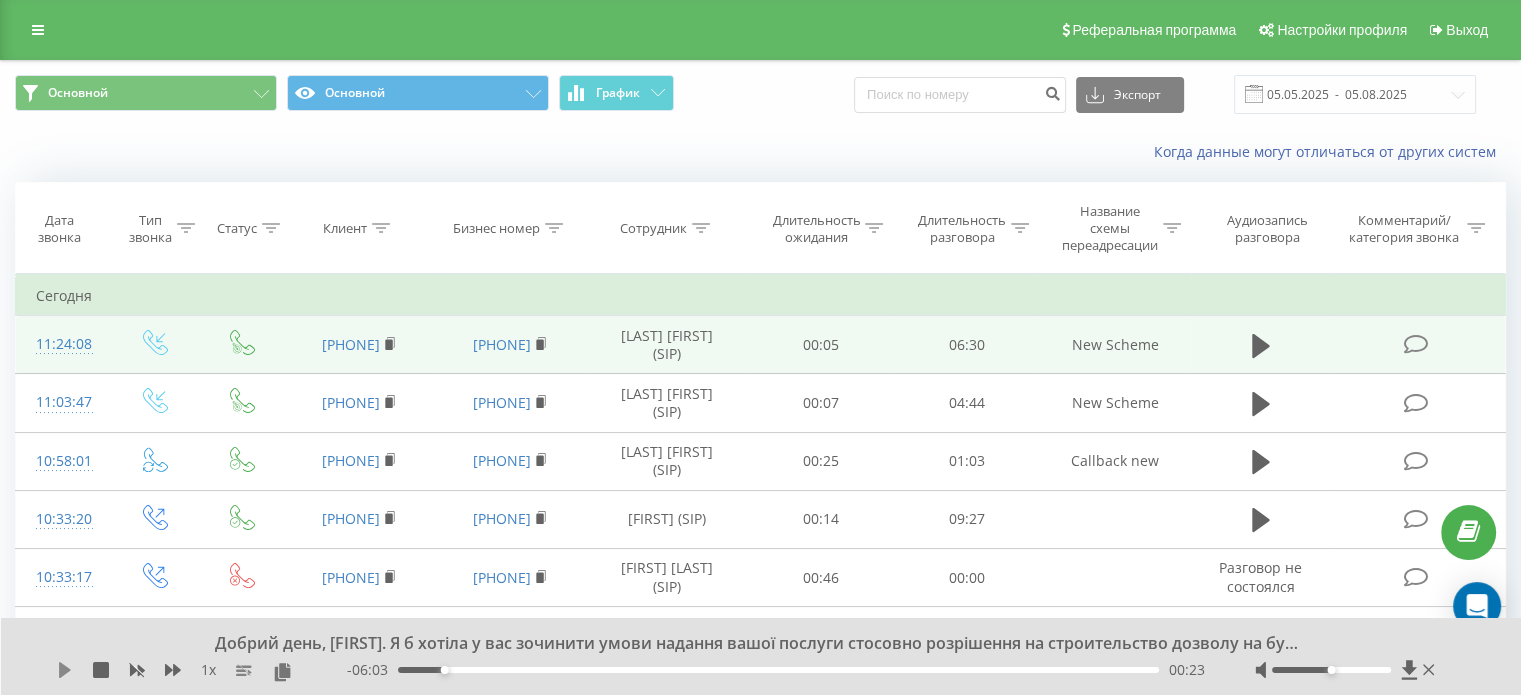 click 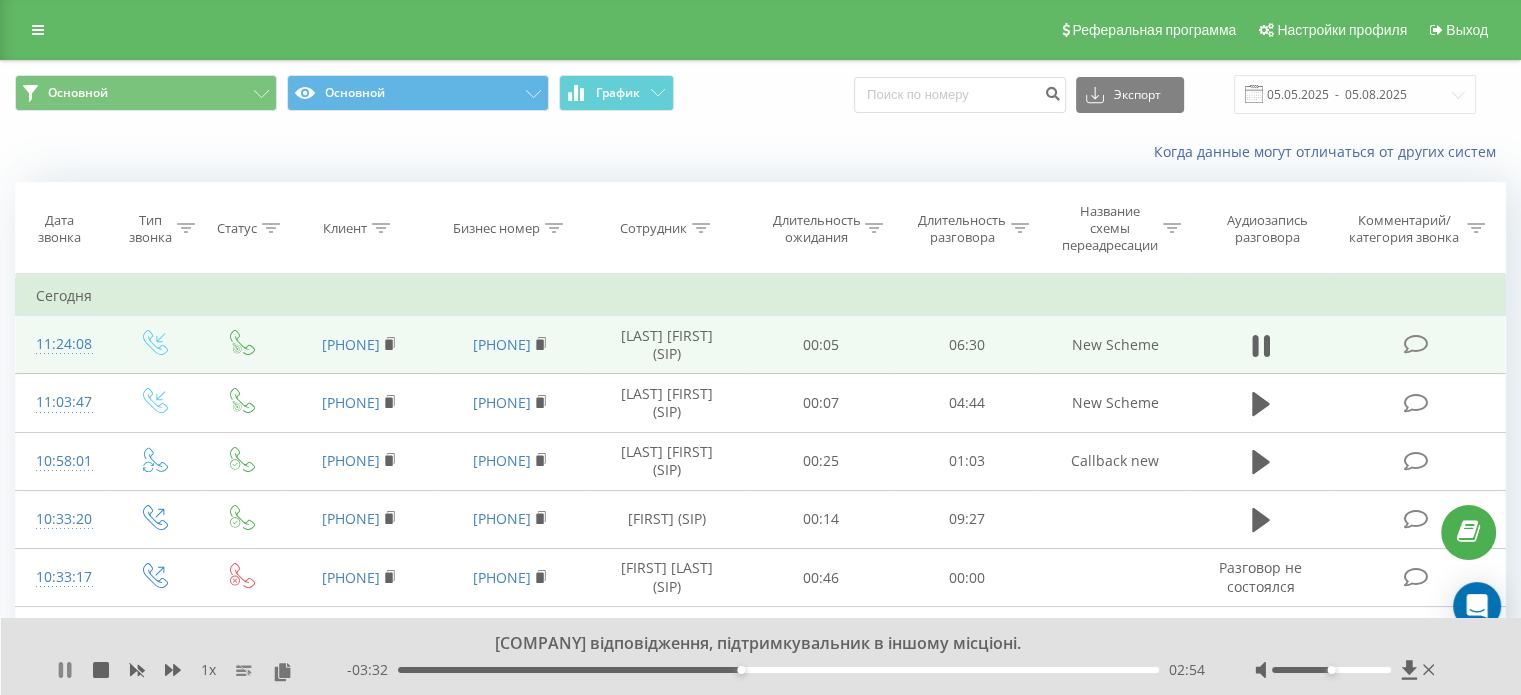click 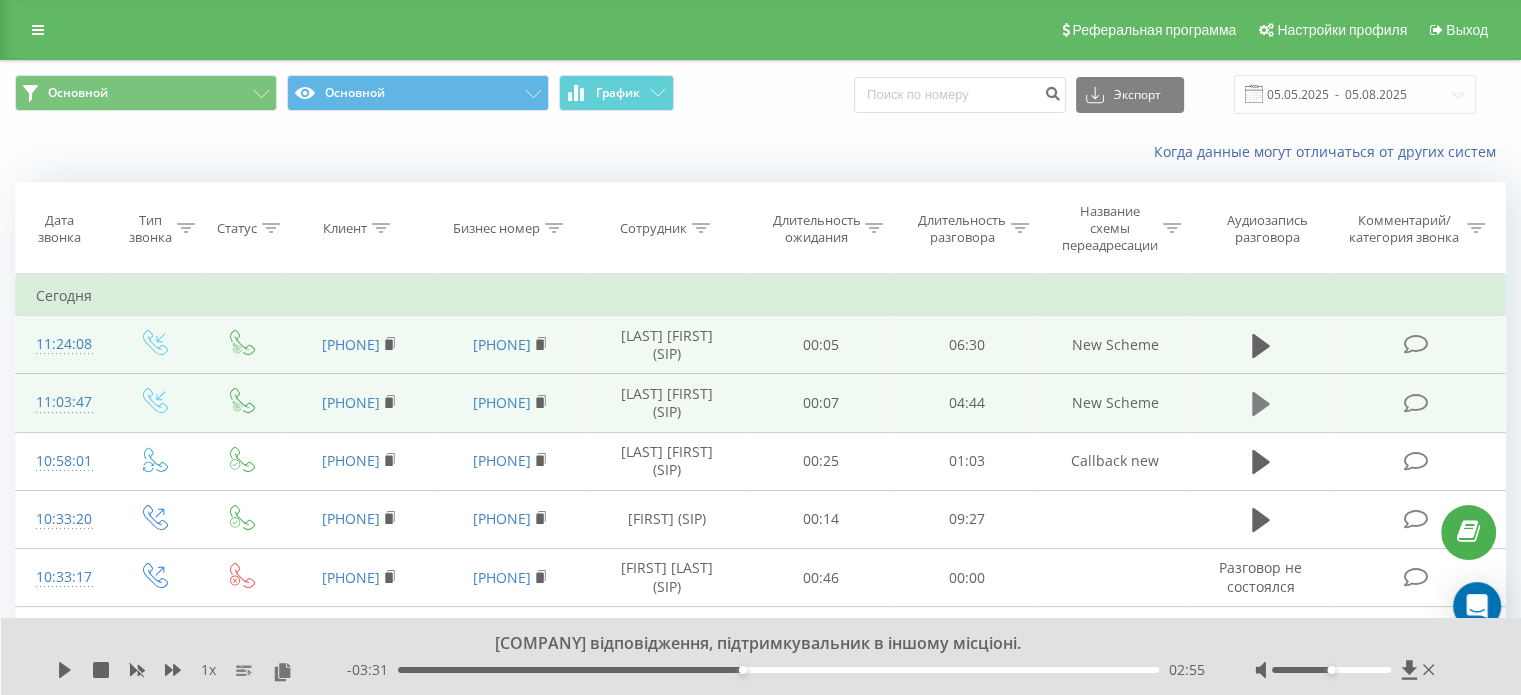 click 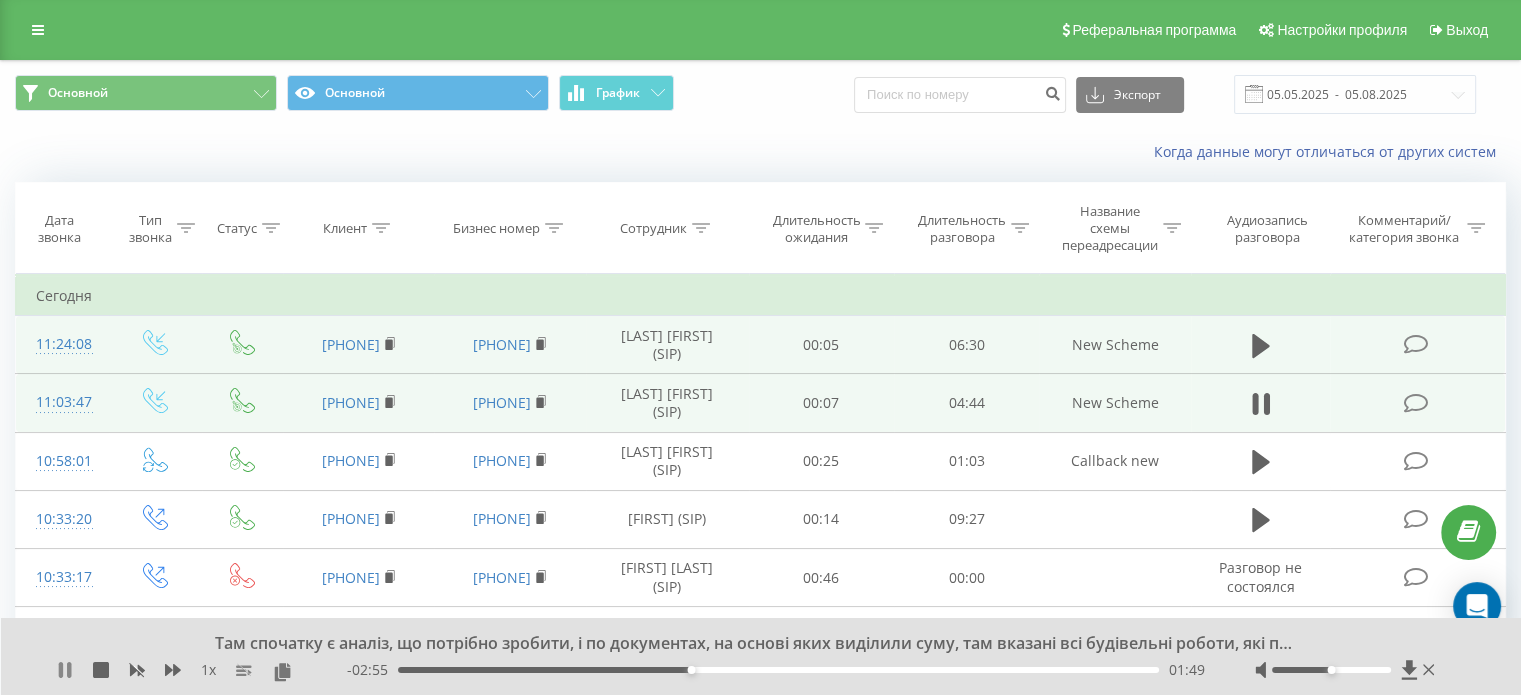 click 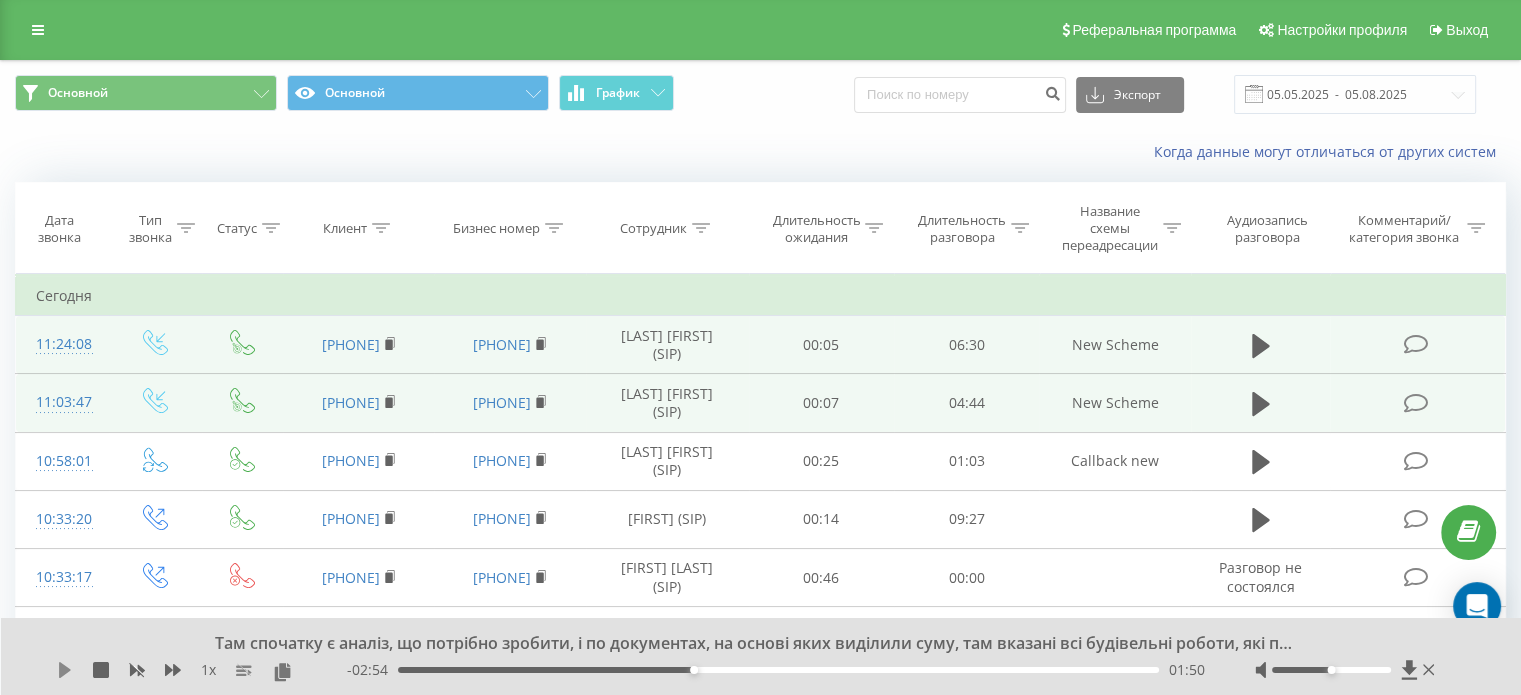click 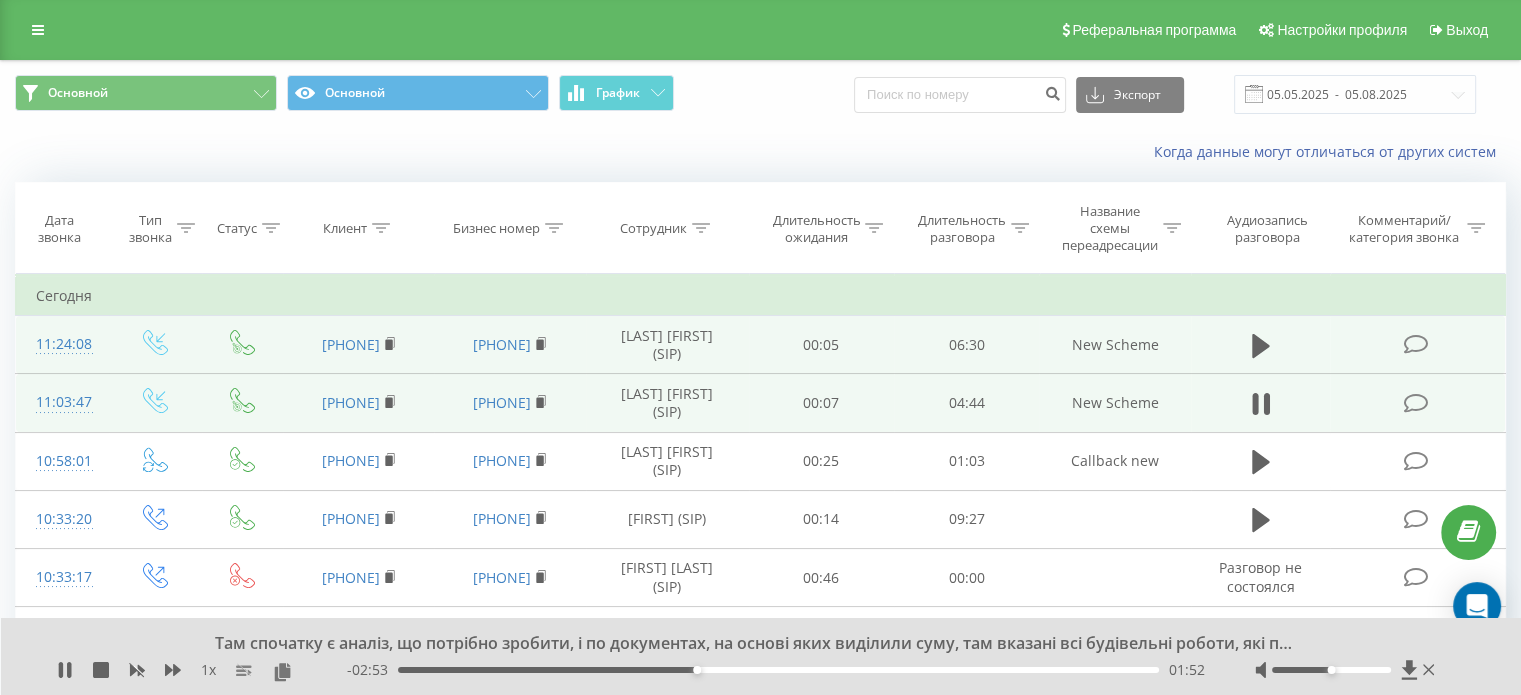 click on "1 x" at bounding box center [208, 670] 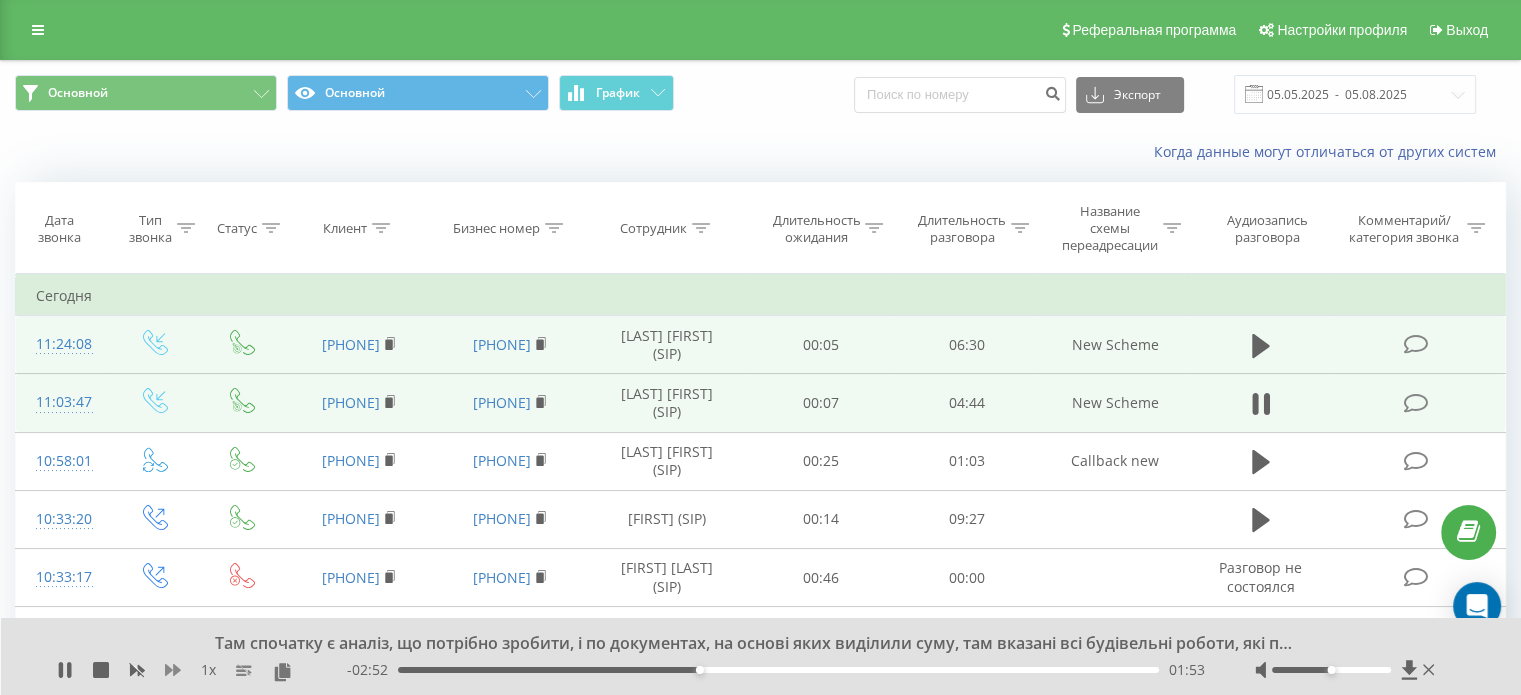click 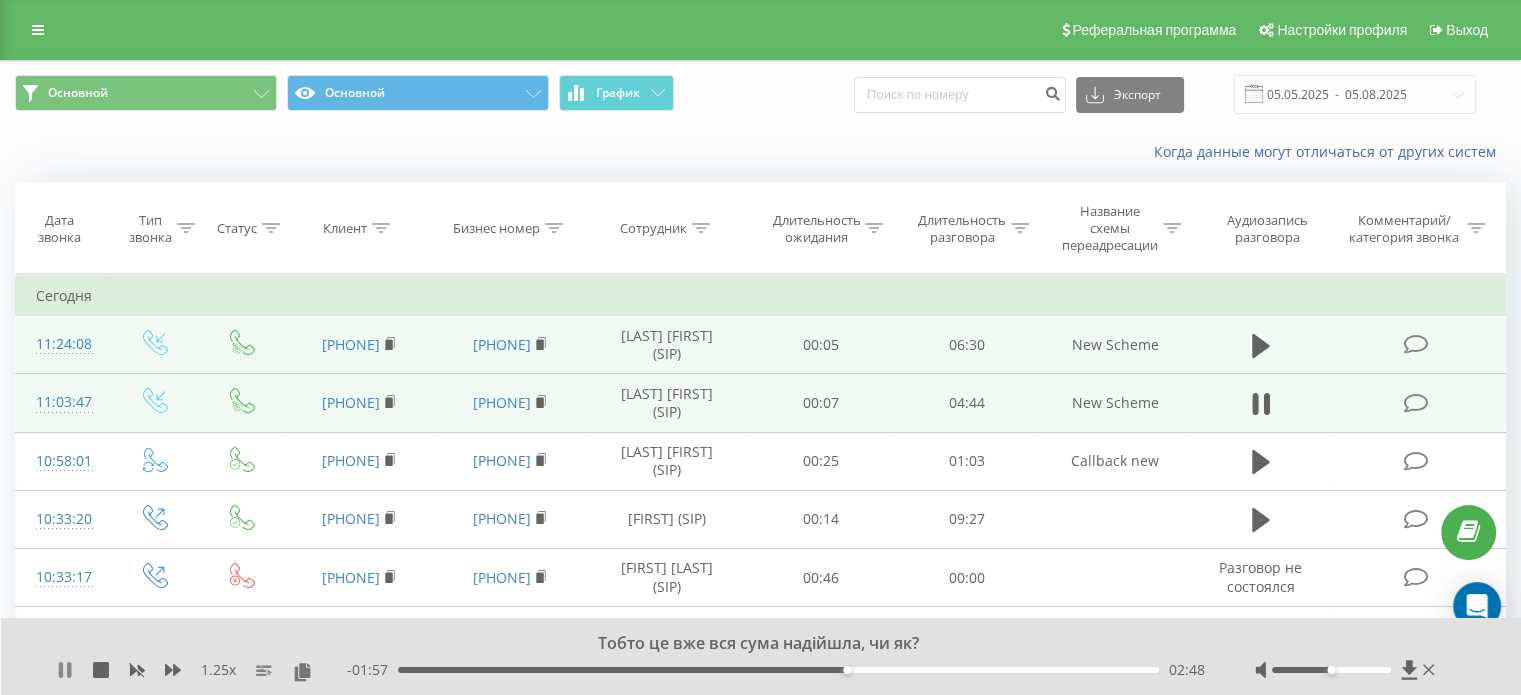 click 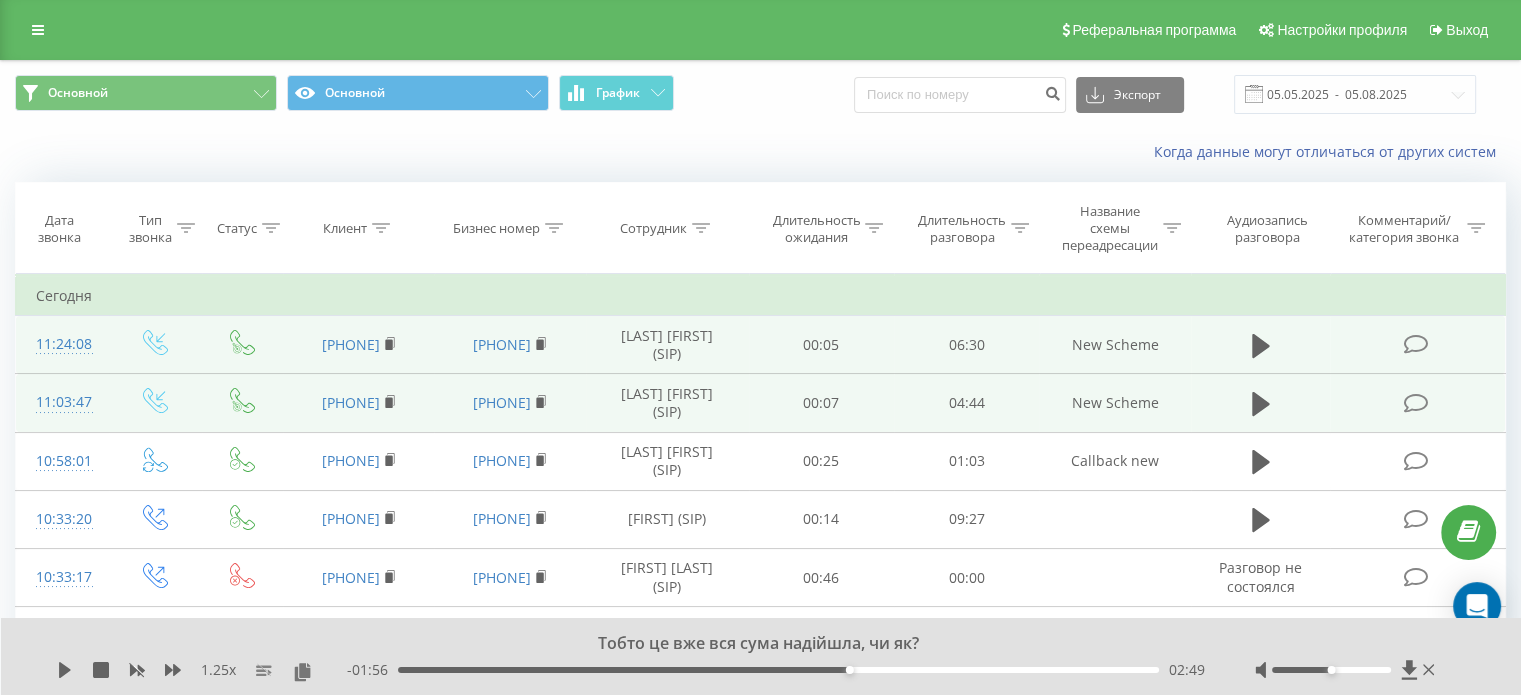 click on "Сегодня" at bounding box center (761, 296) 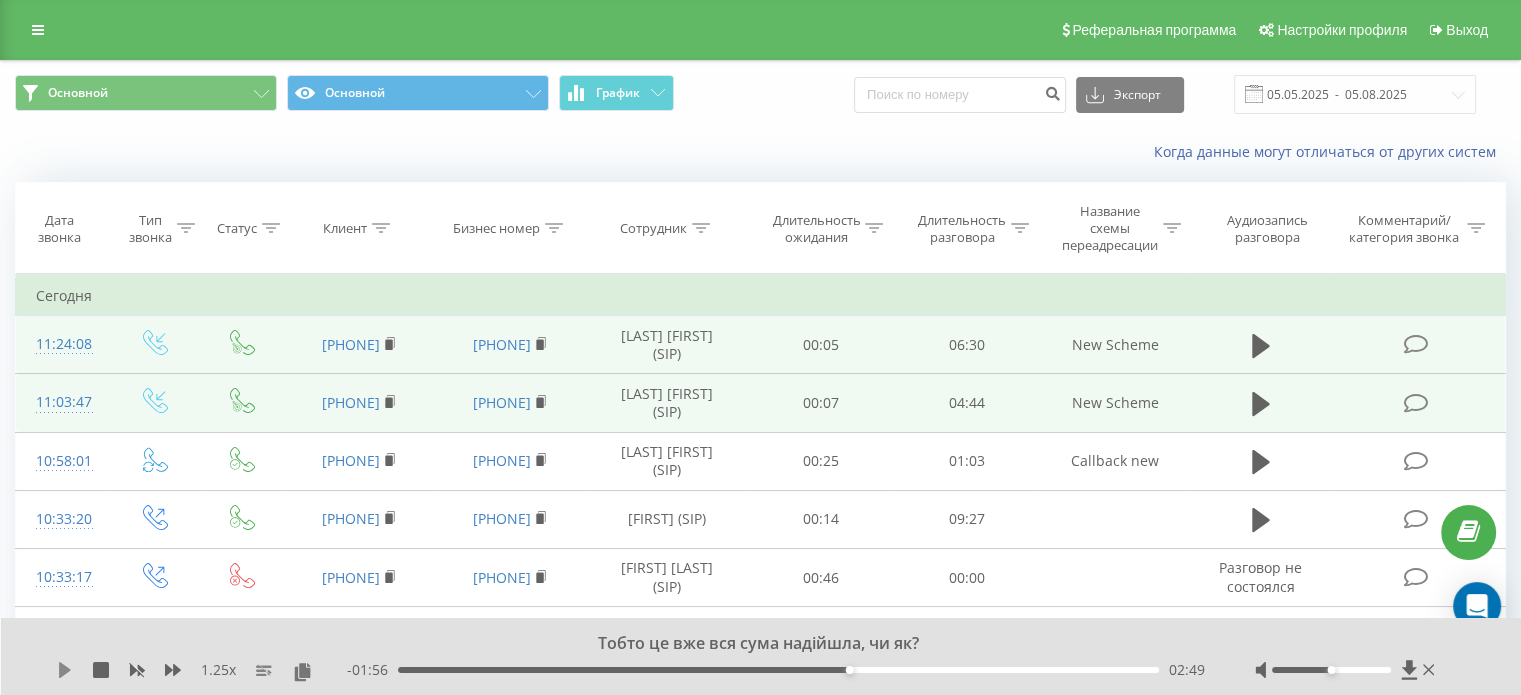 click 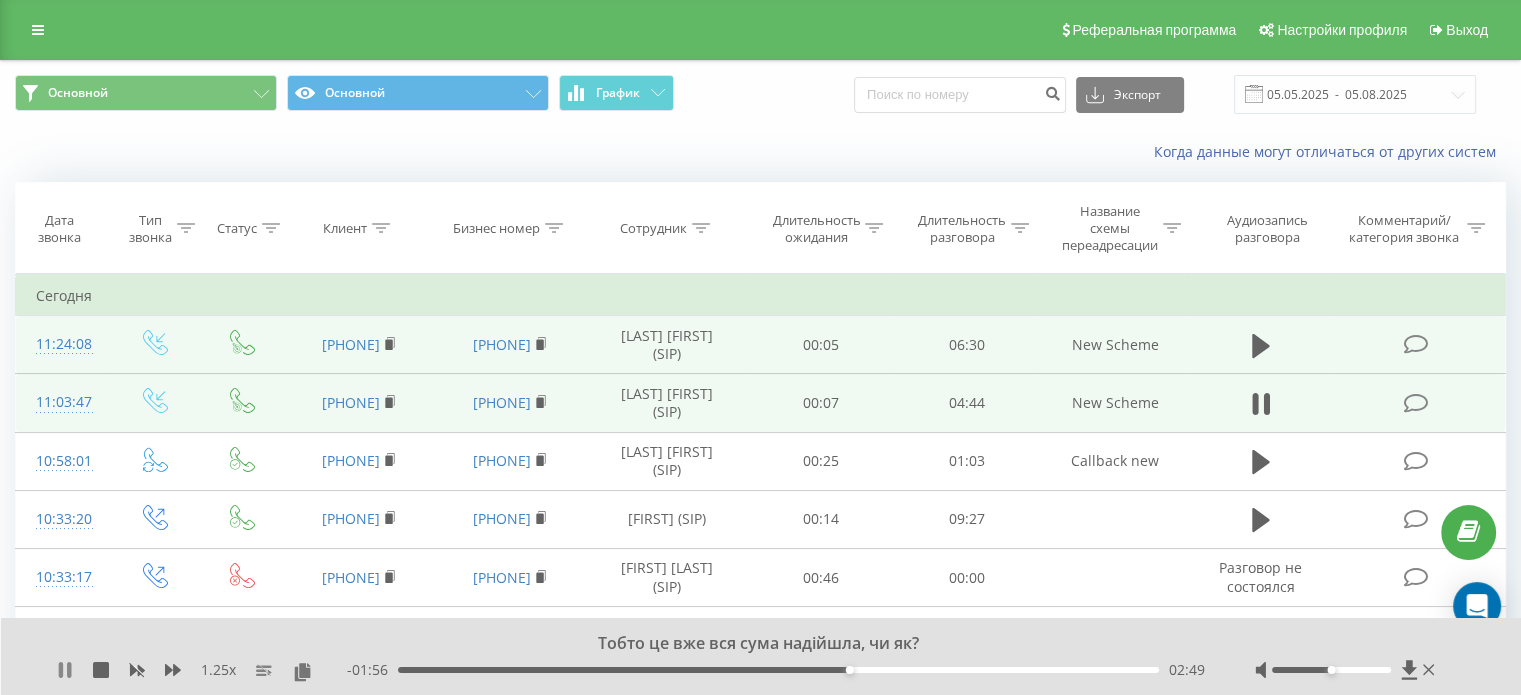 click 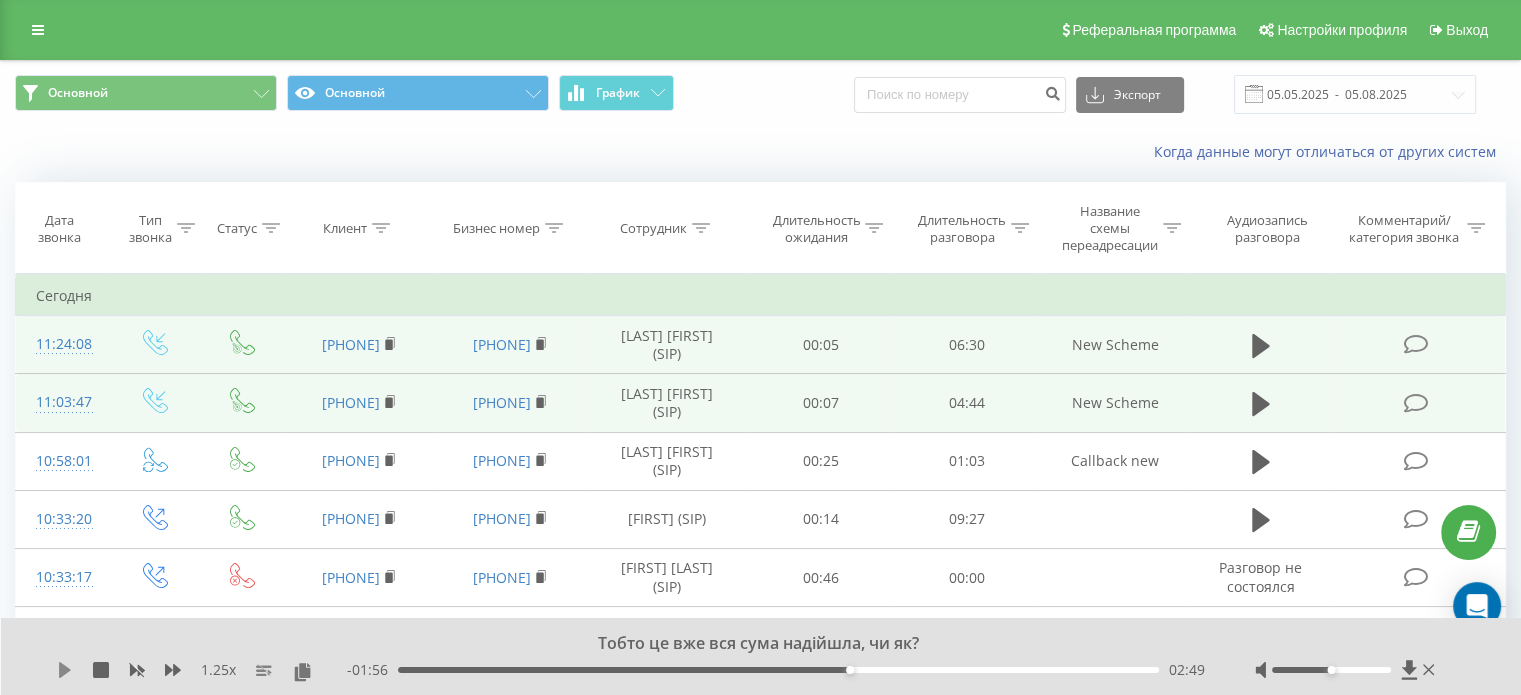 click 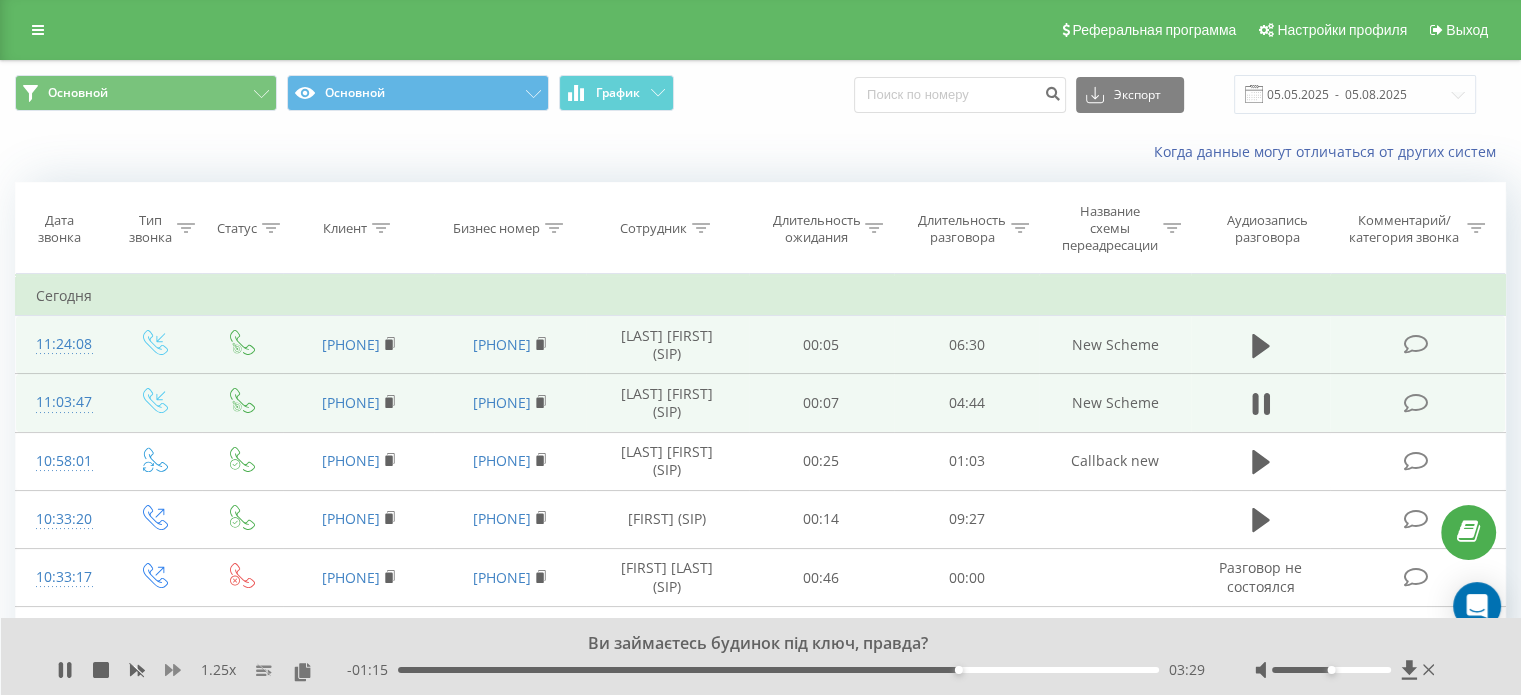 click 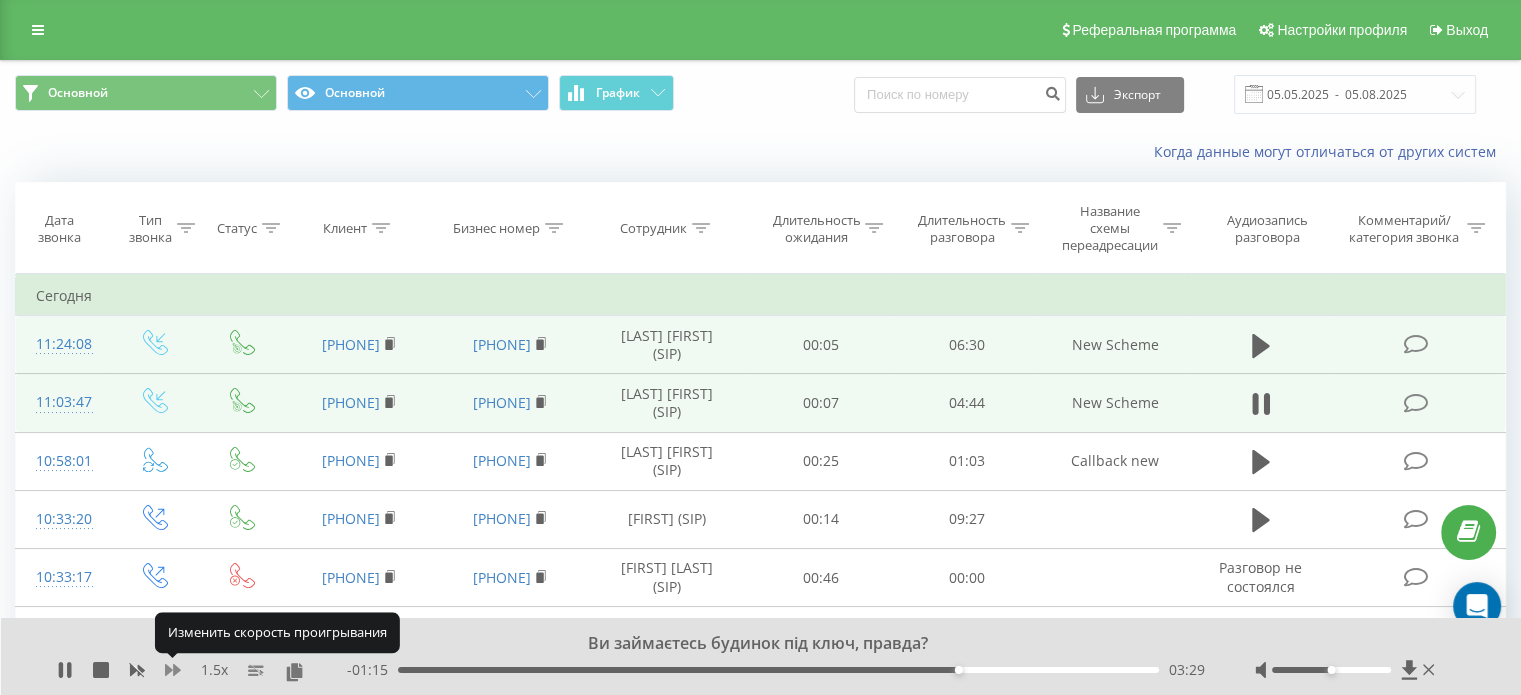 click 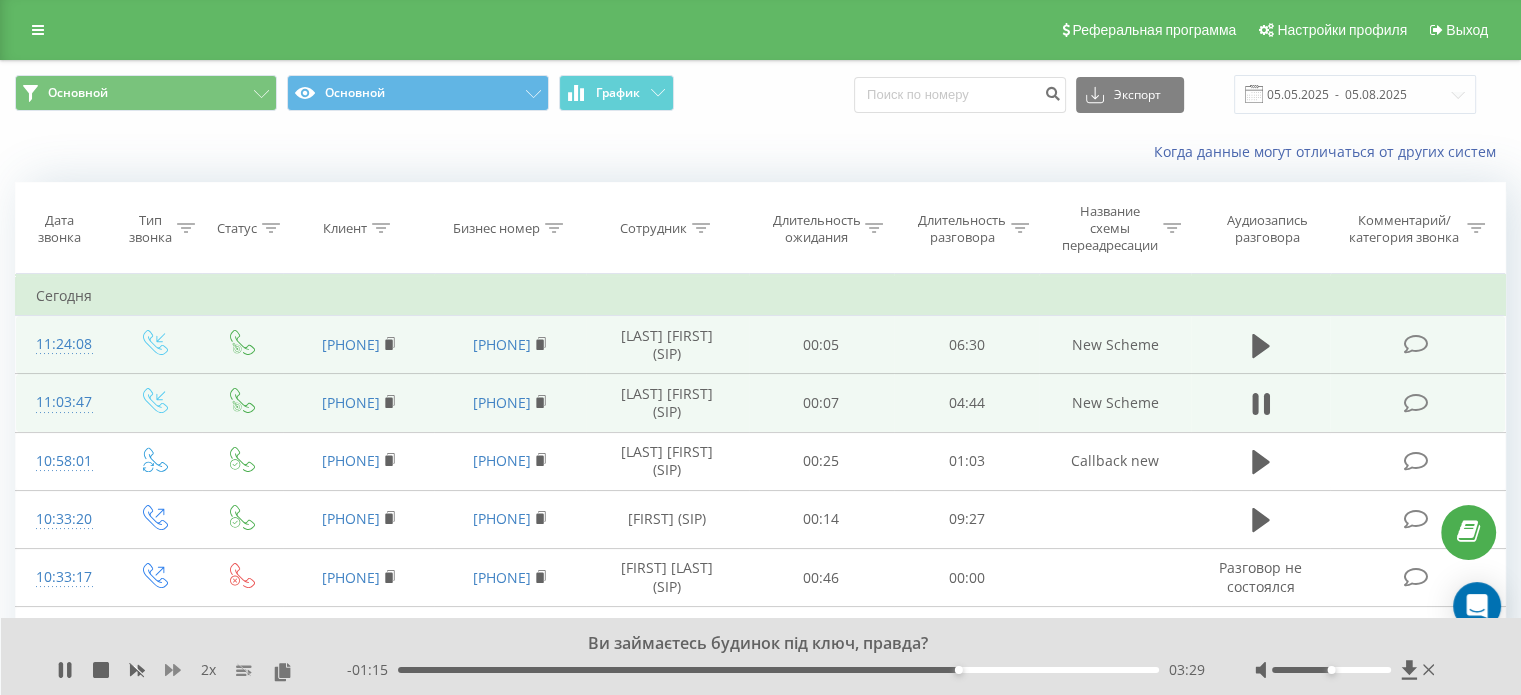 click 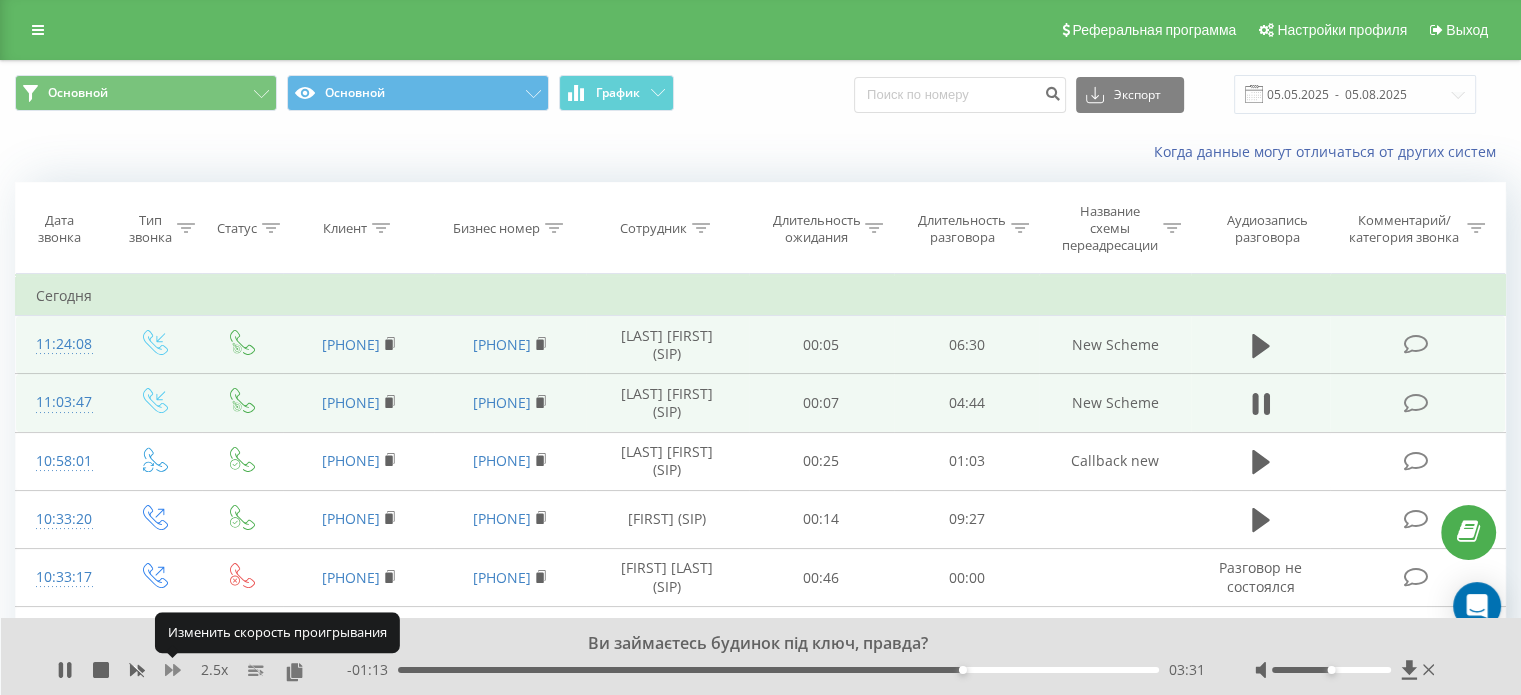 click 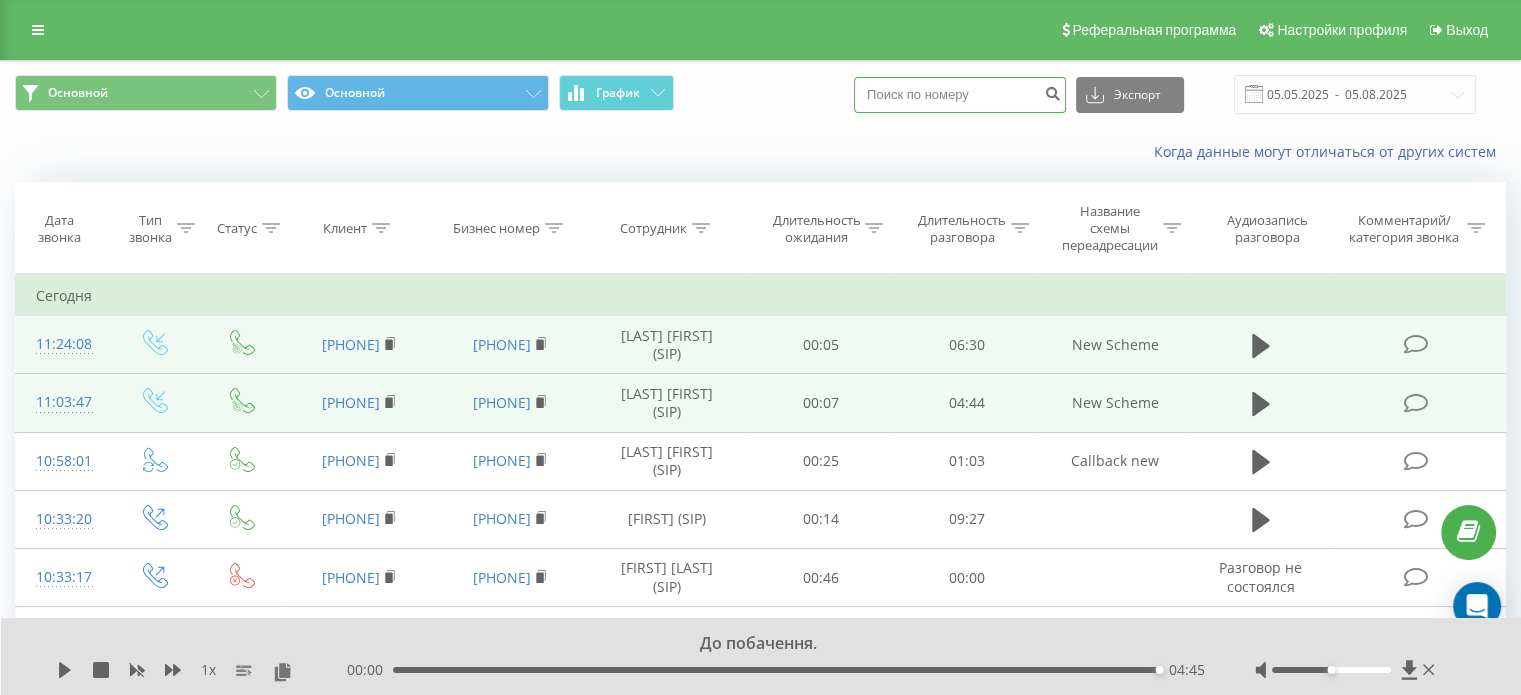 click at bounding box center [960, 95] 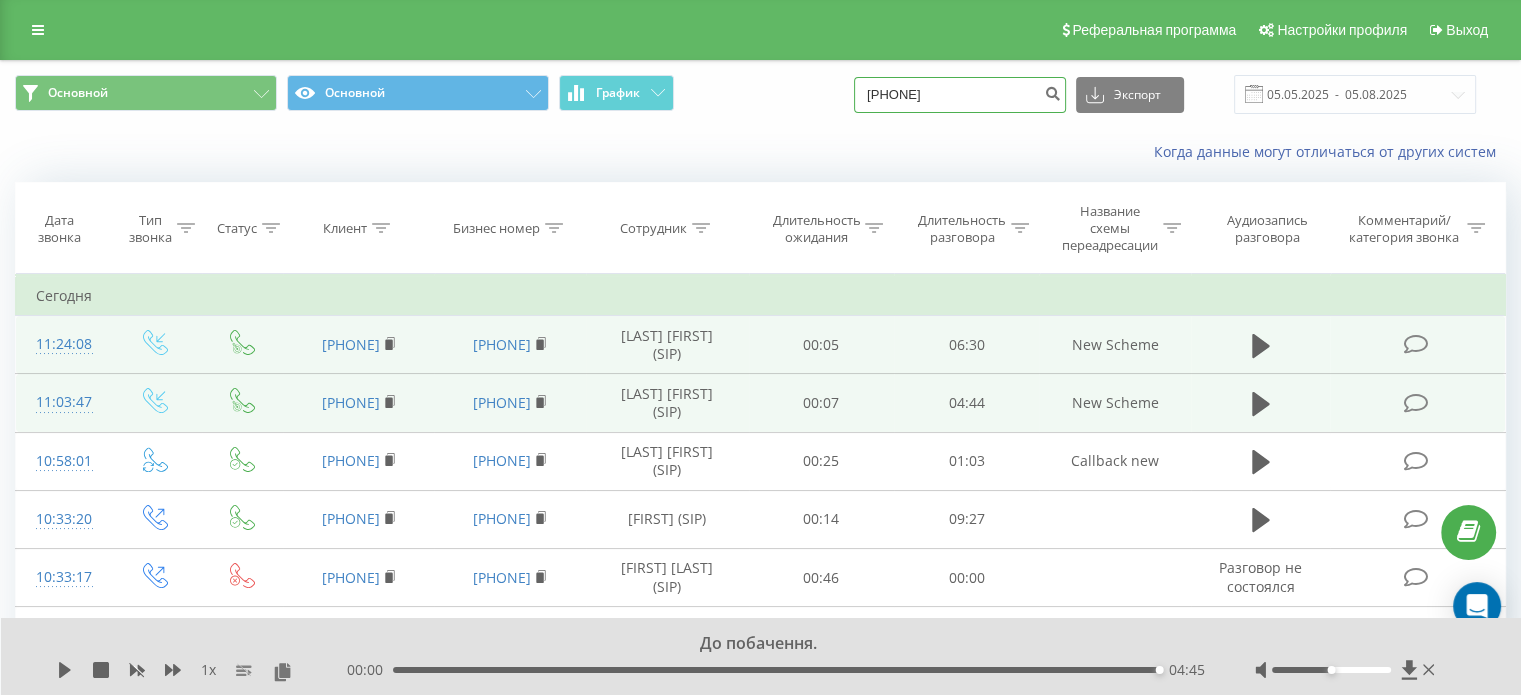 type on "380984113376" 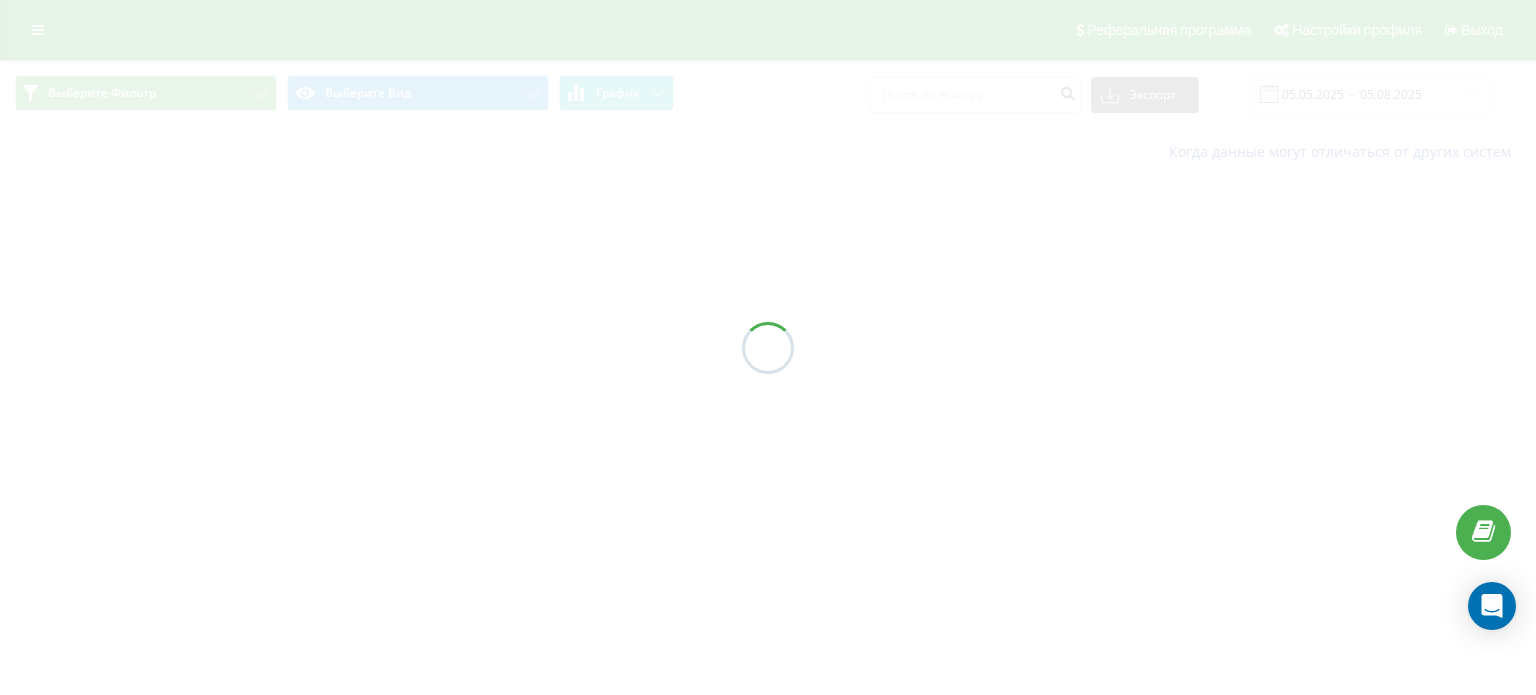 scroll, scrollTop: 0, scrollLeft: 0, axis: both 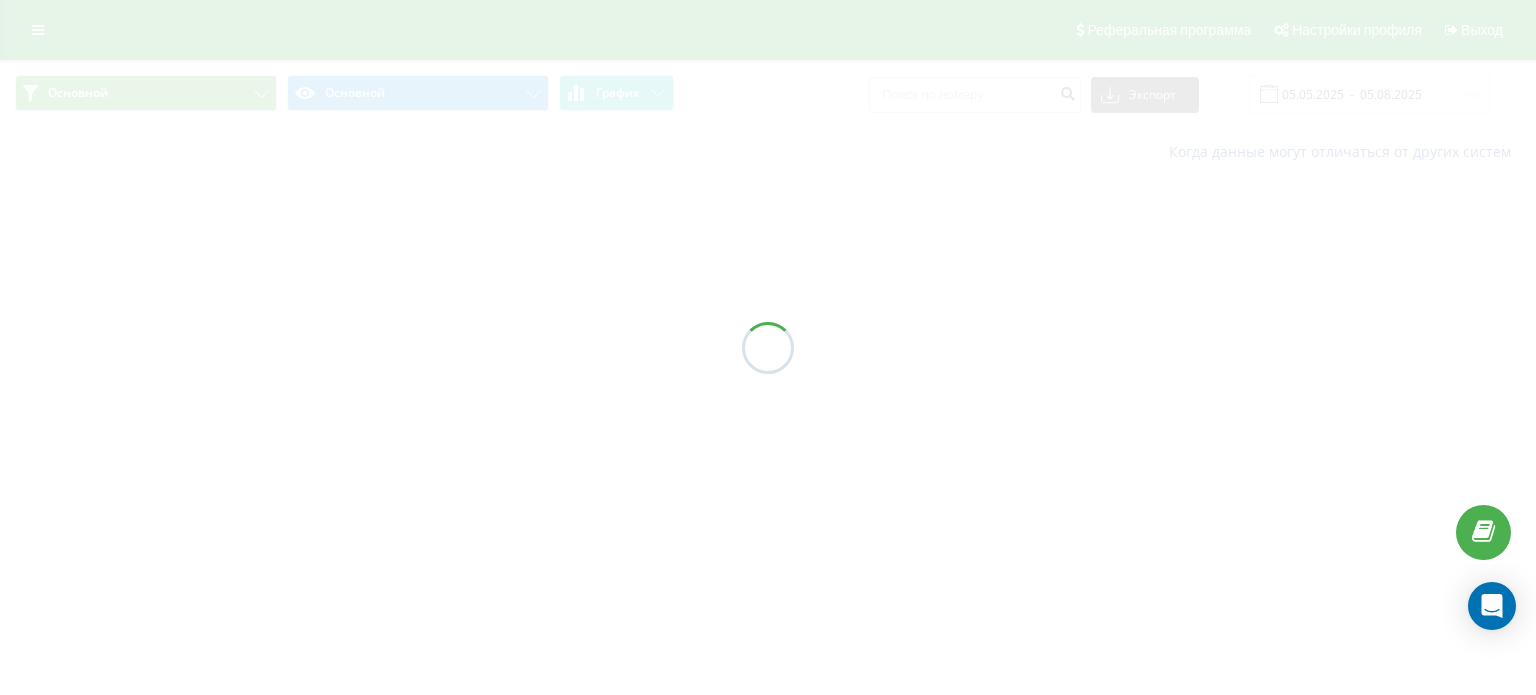 click at bounding box center (768, 347) 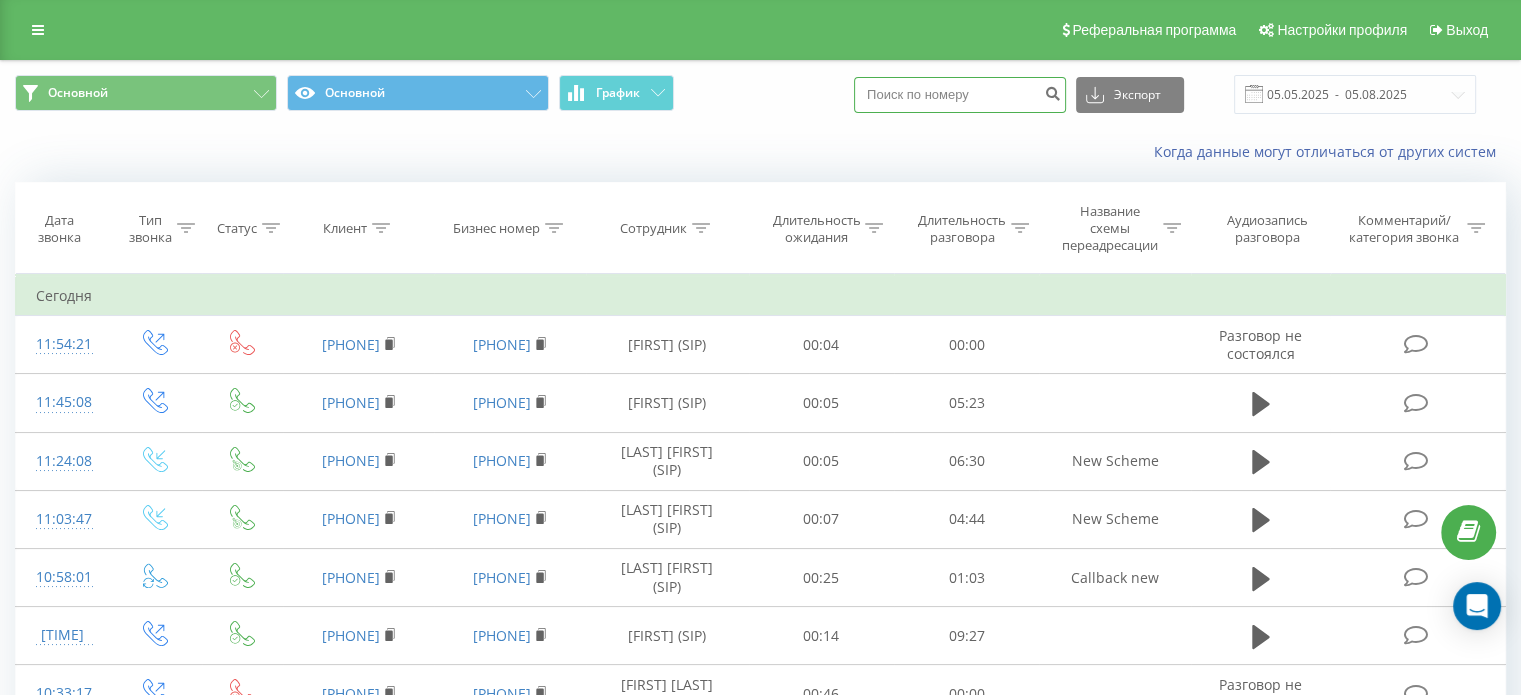 click at bounding box center [960, 95] 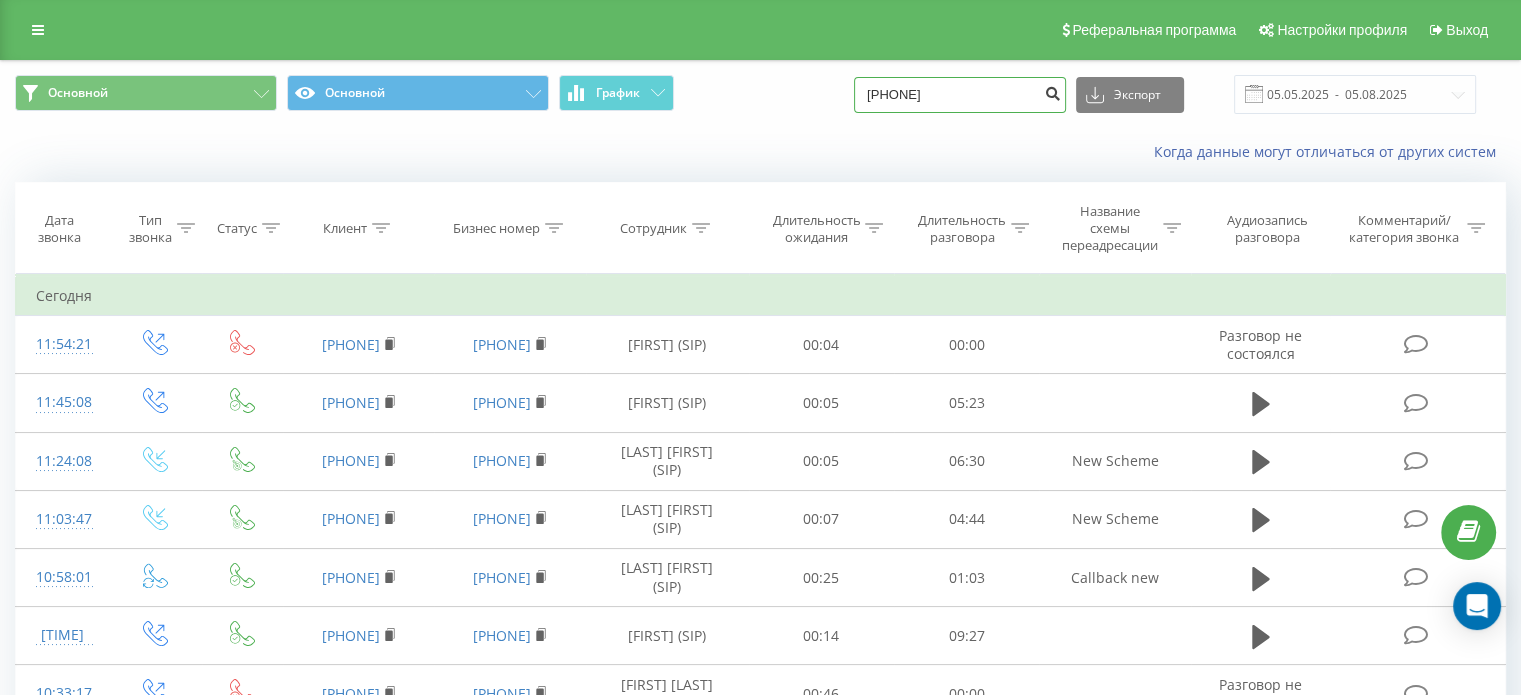 type on "[PHONE]" 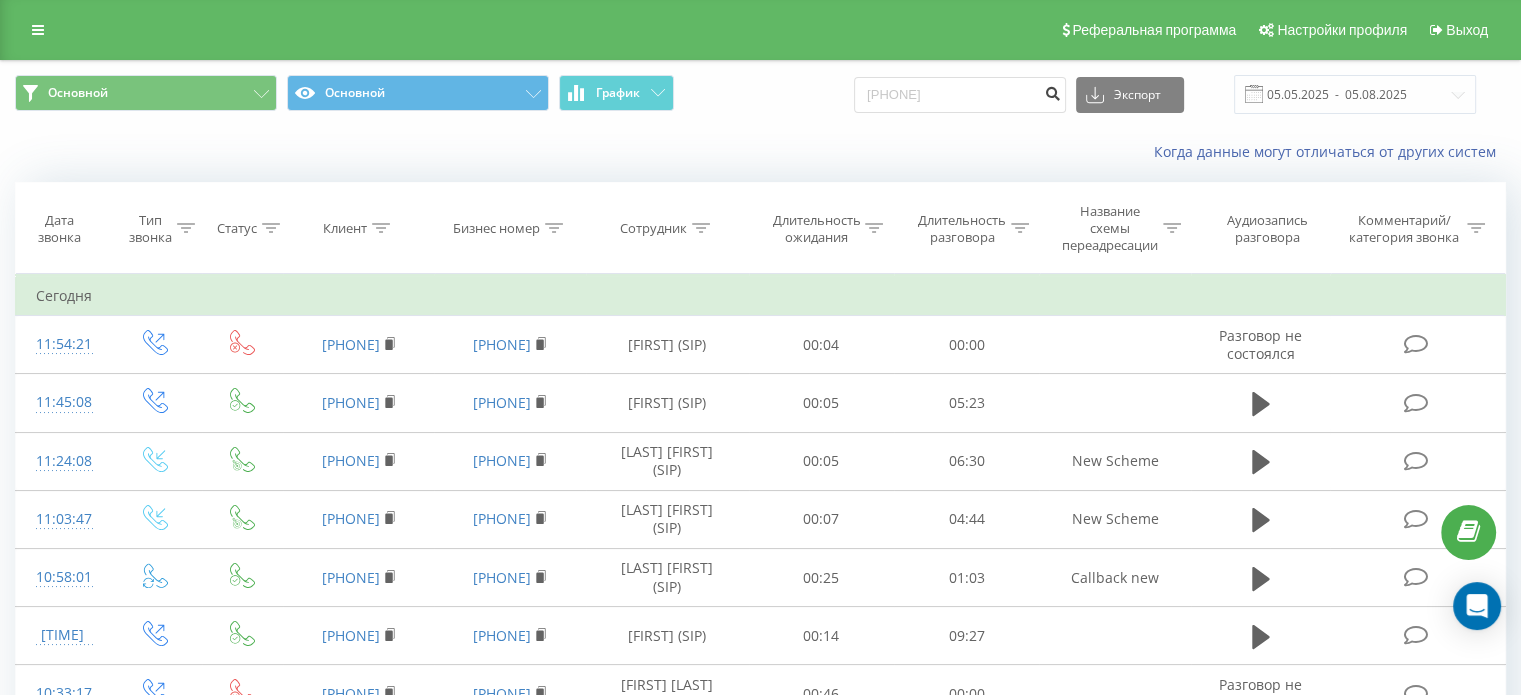 click at bounding box center [1052, 91] 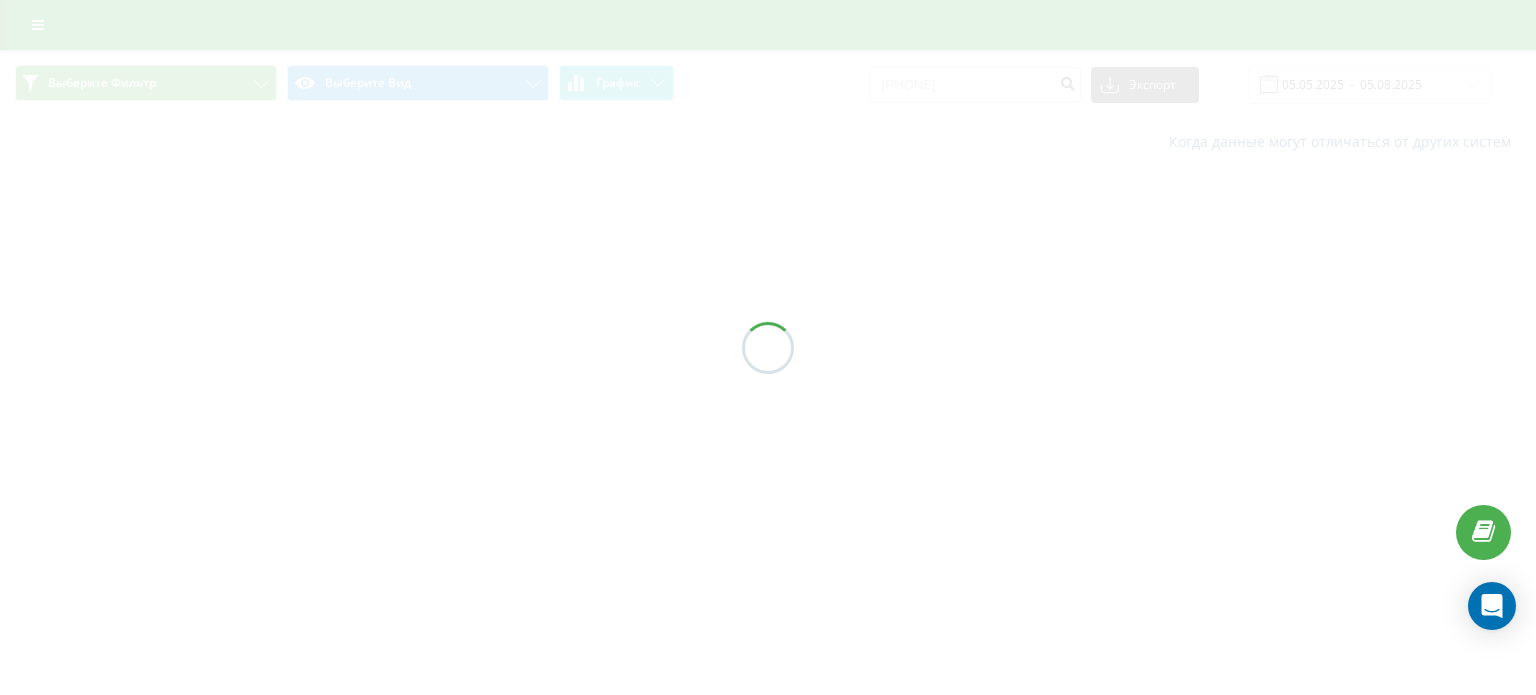 scroll, scrollTop: 0, scrollLeft: 0, axis: both 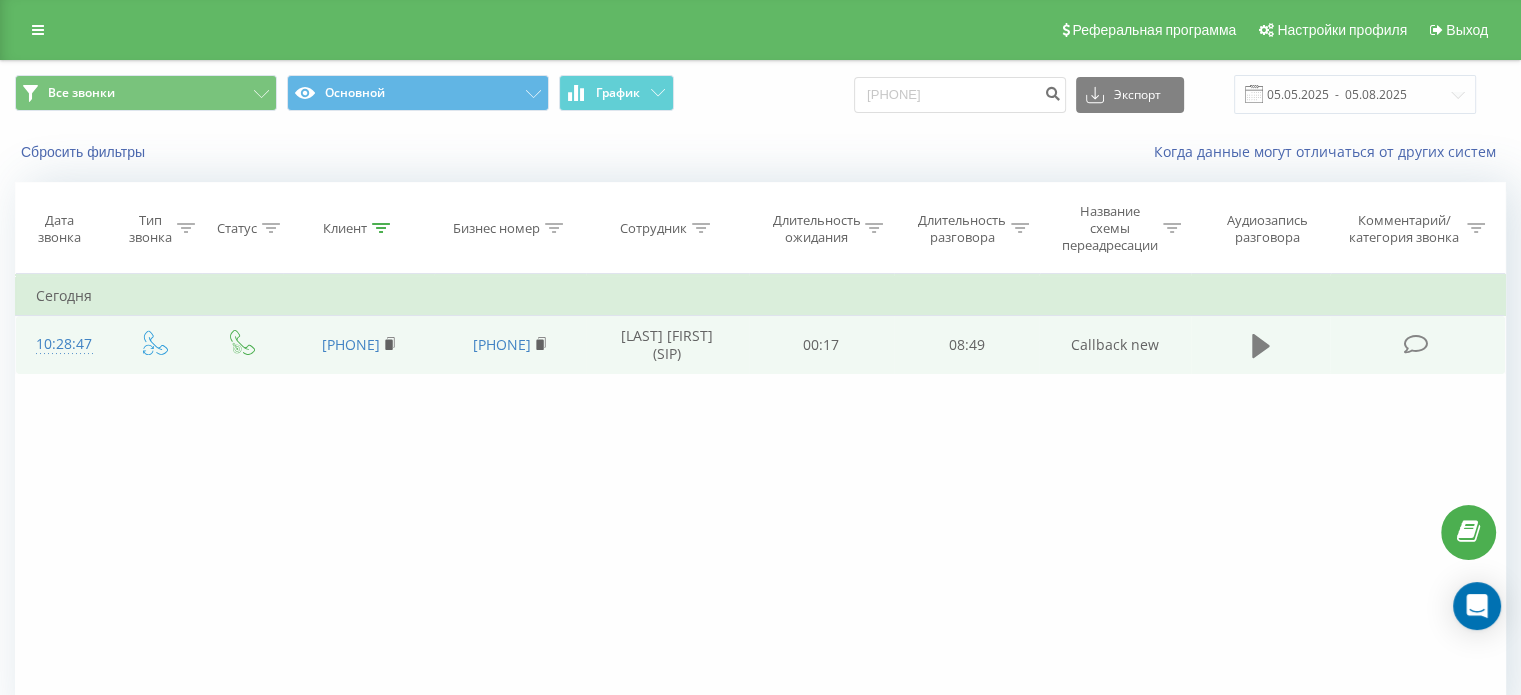 click 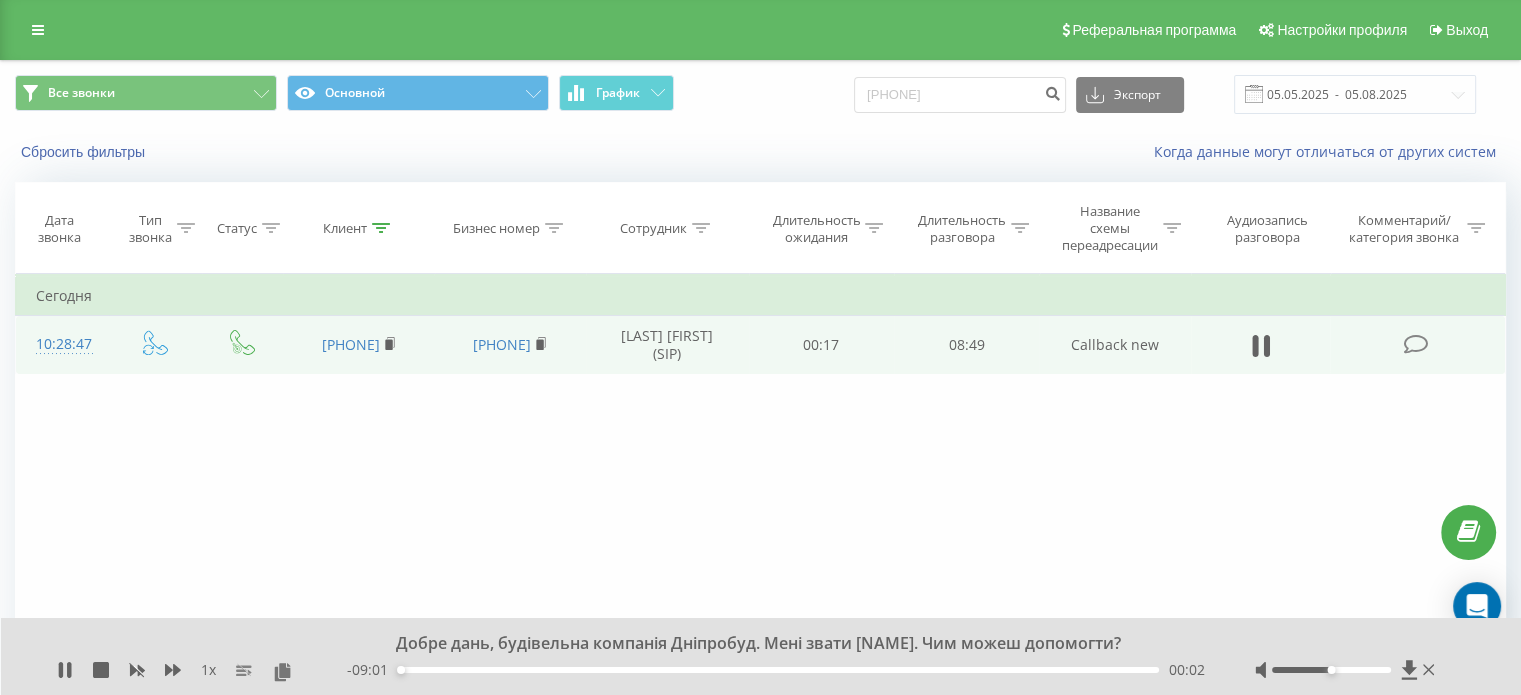 click on "00:02" at bounding box center (778, 670) 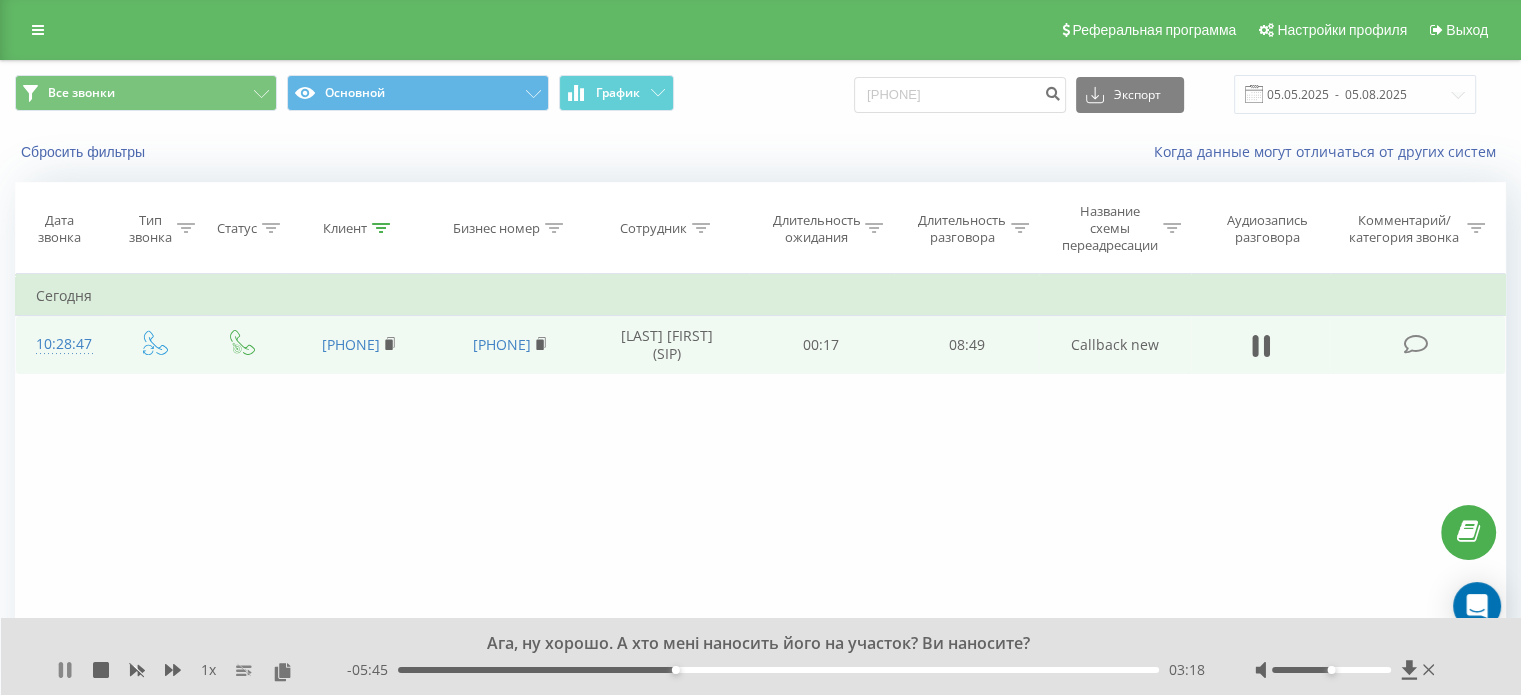 click 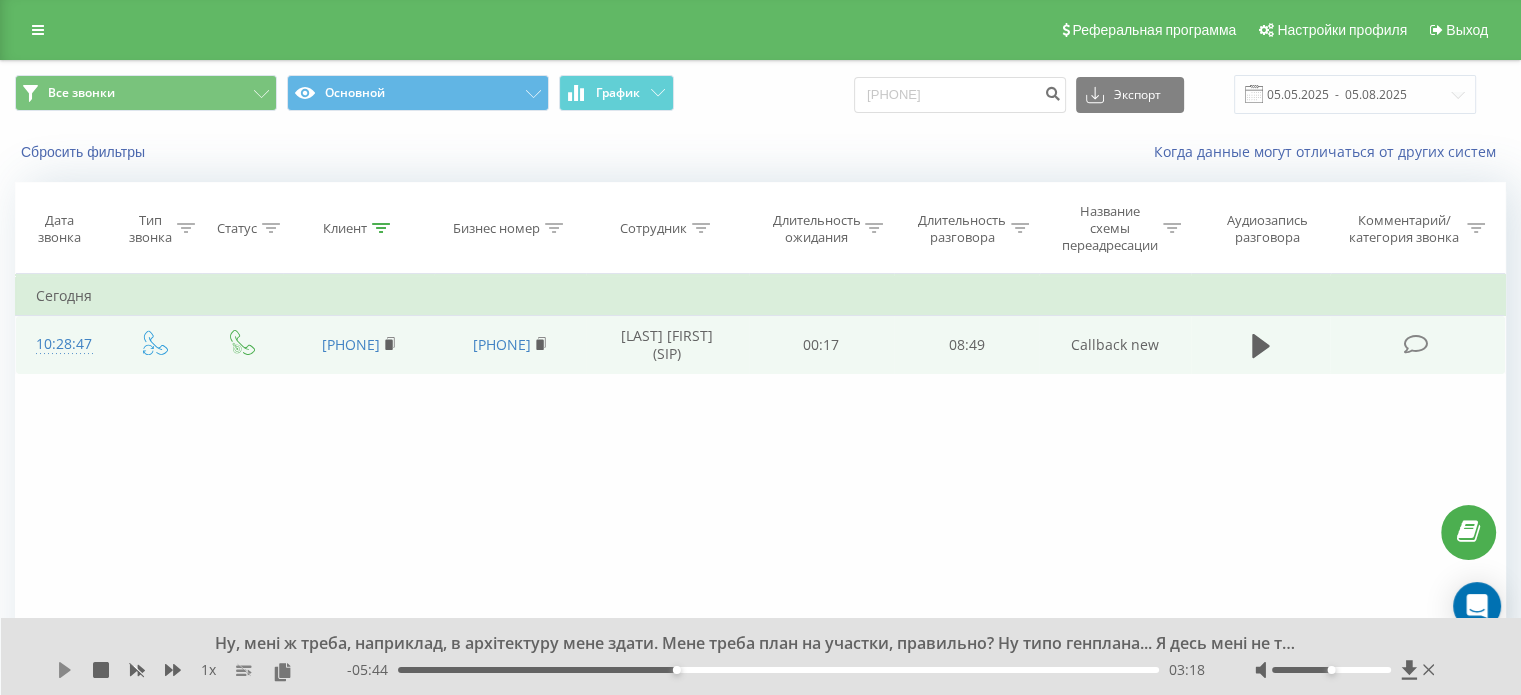click 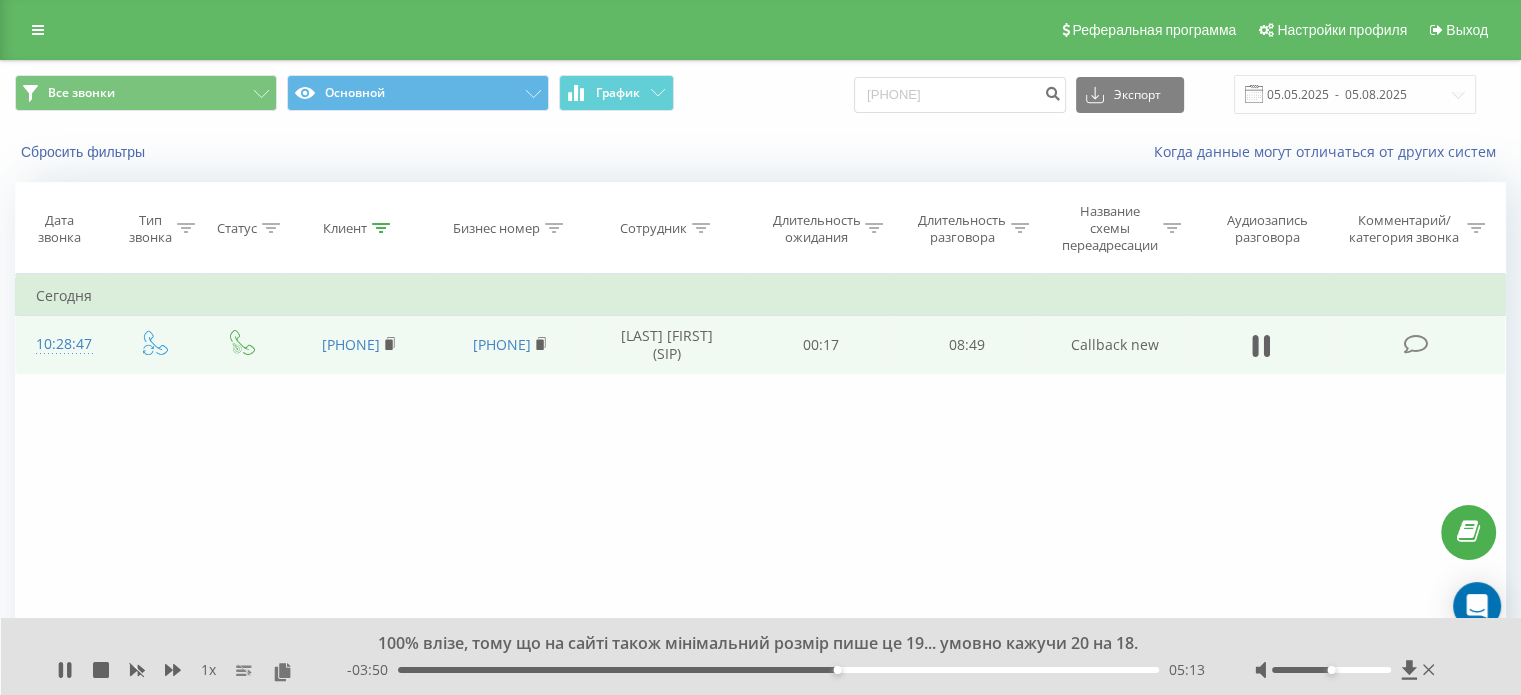 click on "05:13" at bounding box center [778, 670] 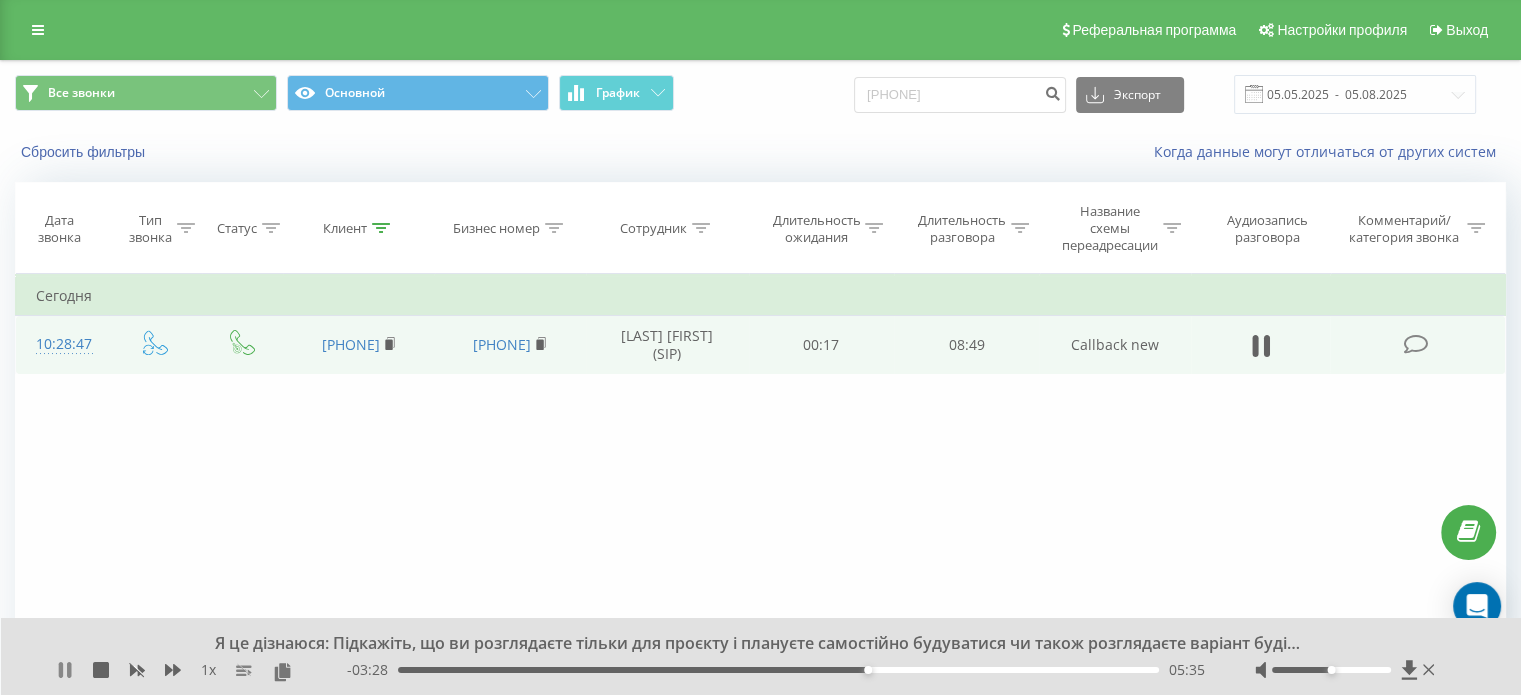 click 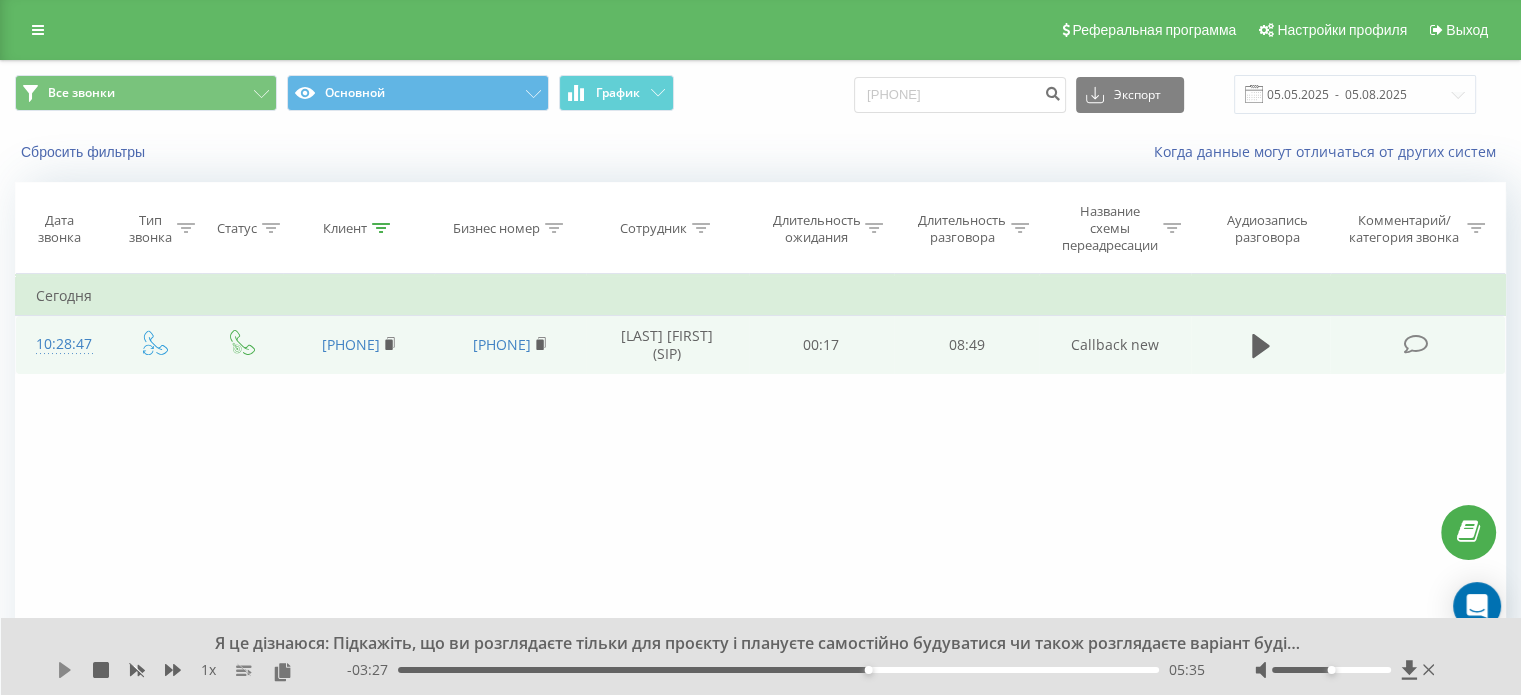 click 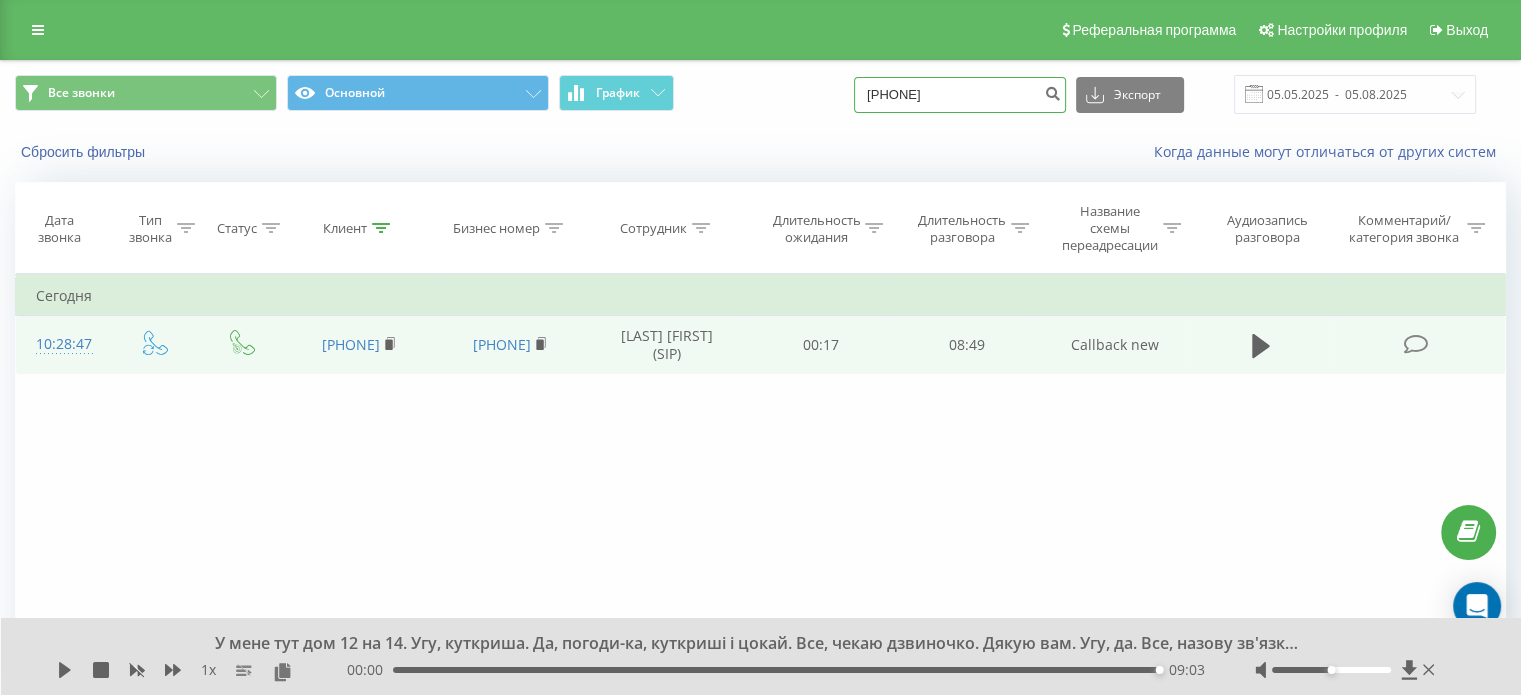 click on "380984113376" at bounding box center (960, 95) 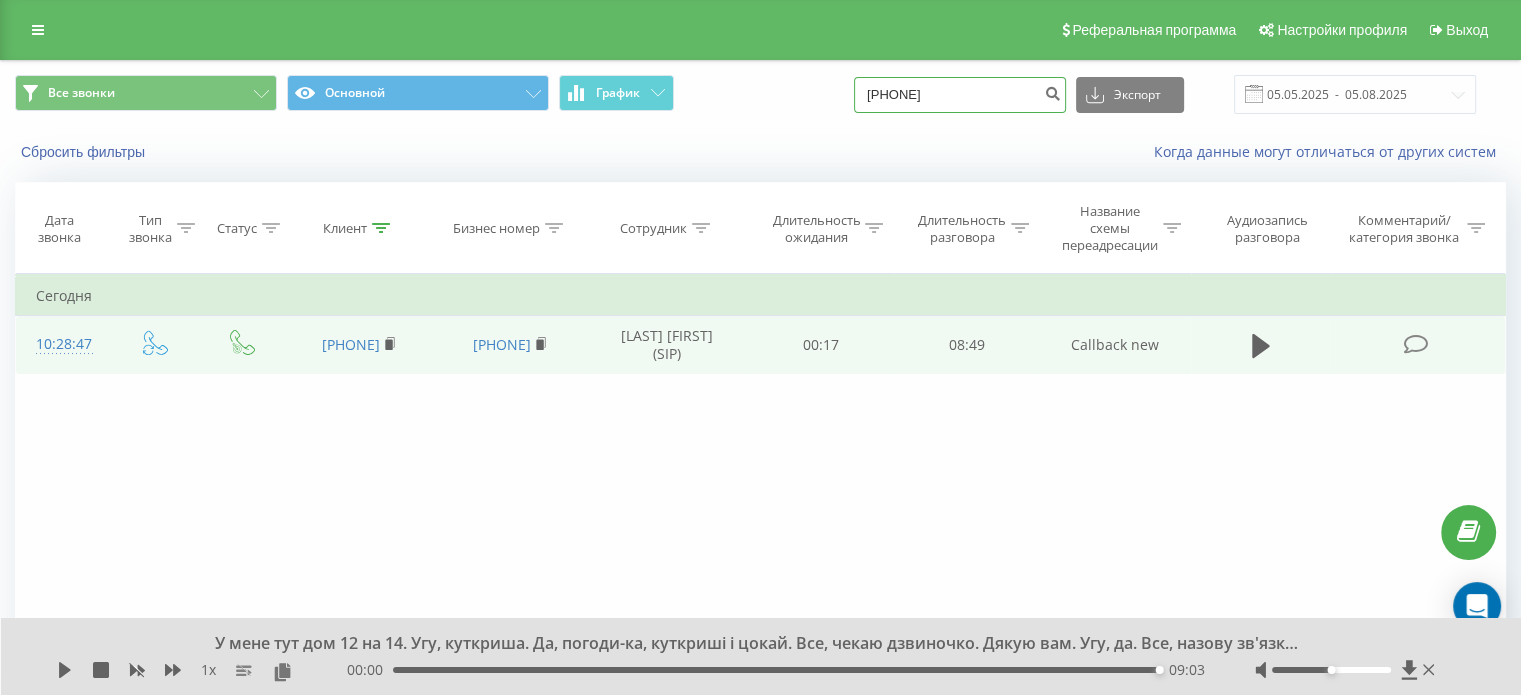 type on "380676749529" 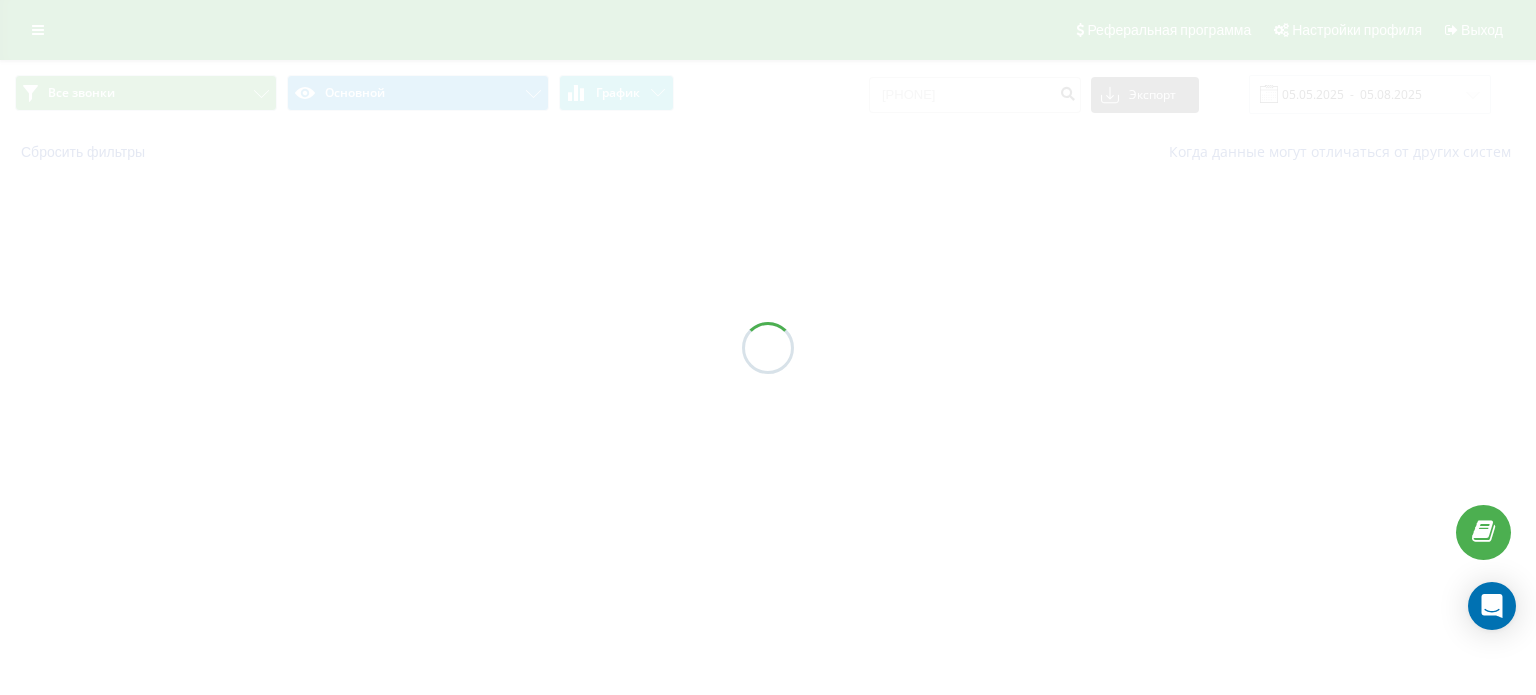 scroll, scrollTop: 0, scrollLeft: 0, axis: both 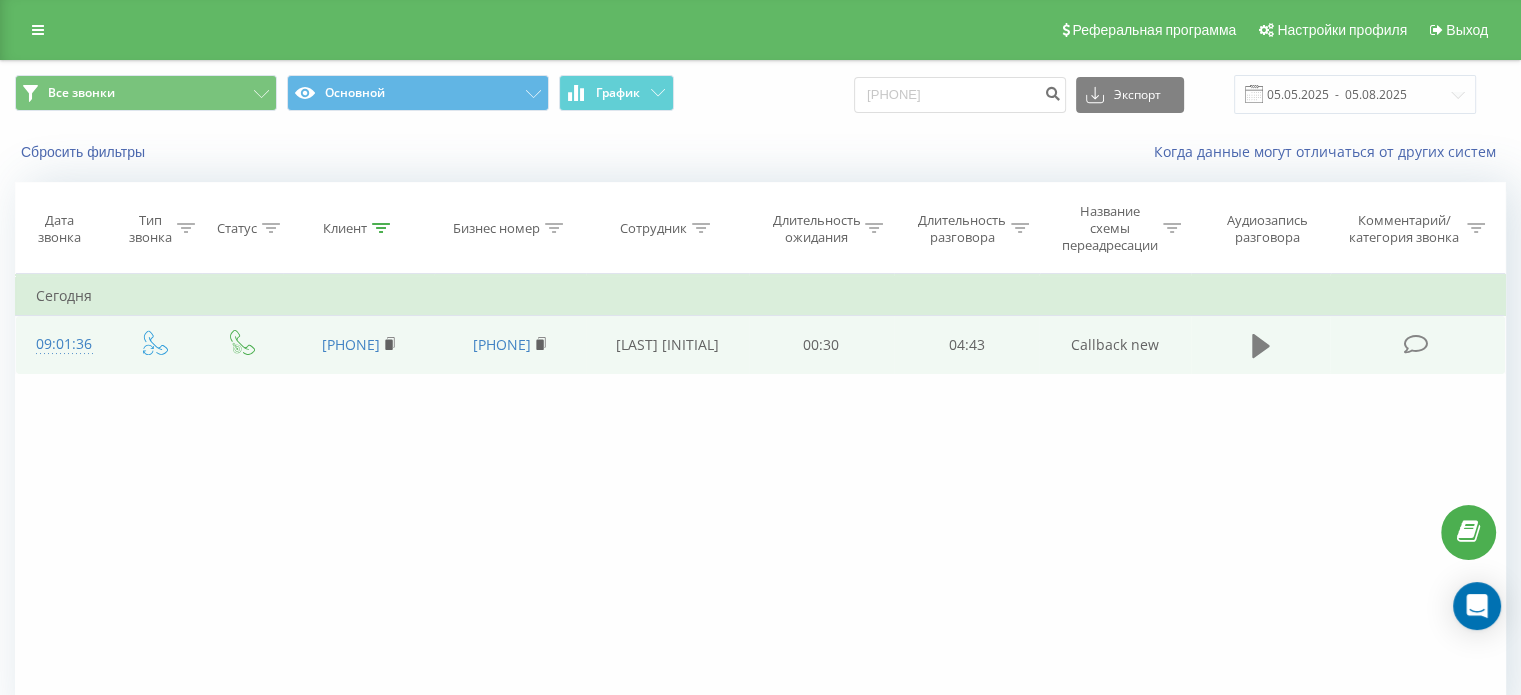 click 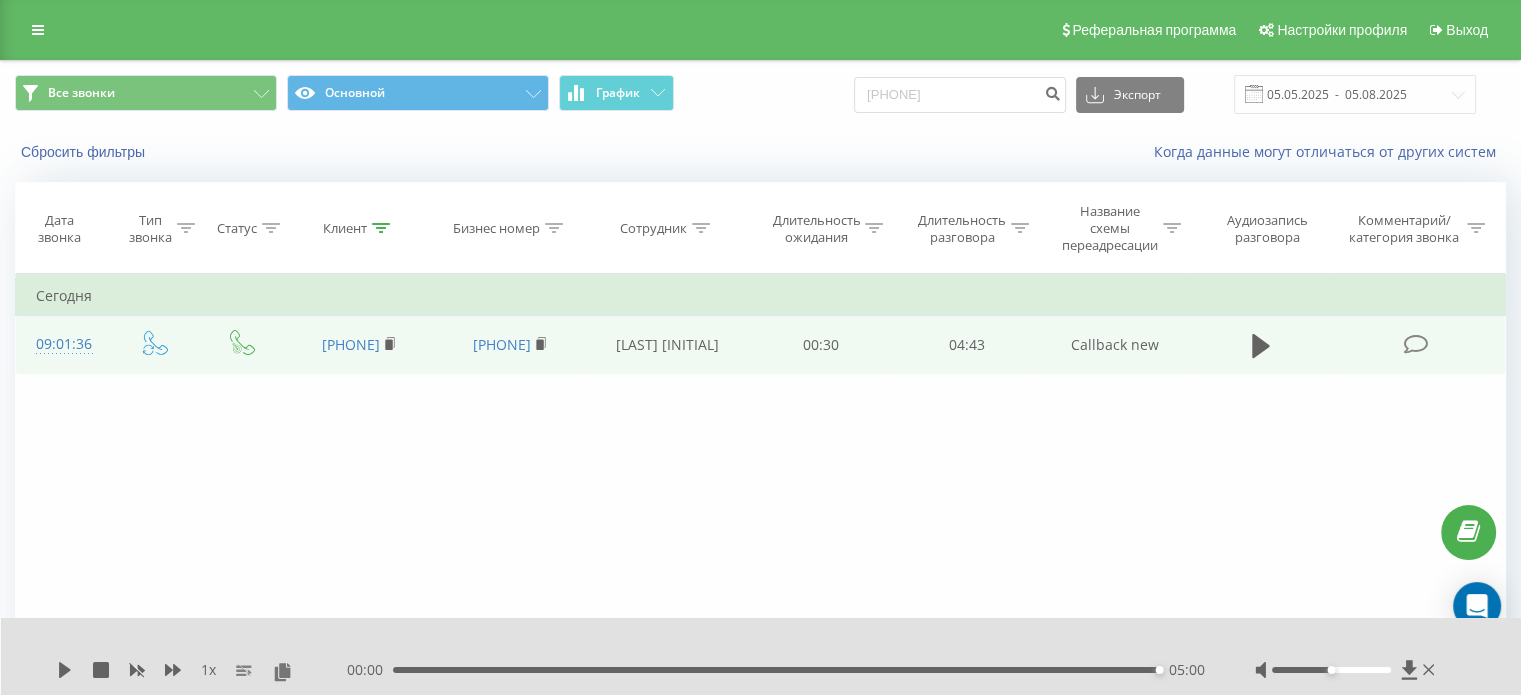 click on "1 x  00:00 05:00   05:00" at bounding box center [761, 656] 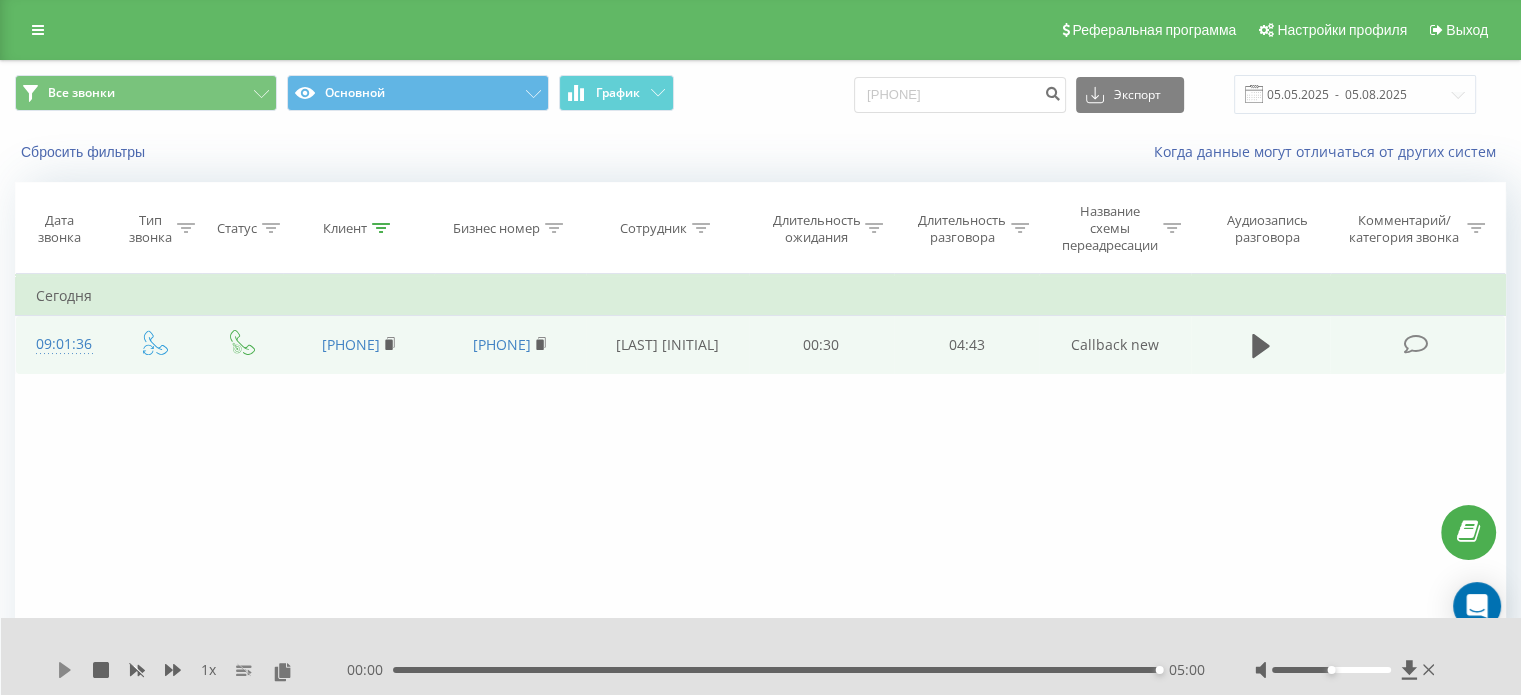 click 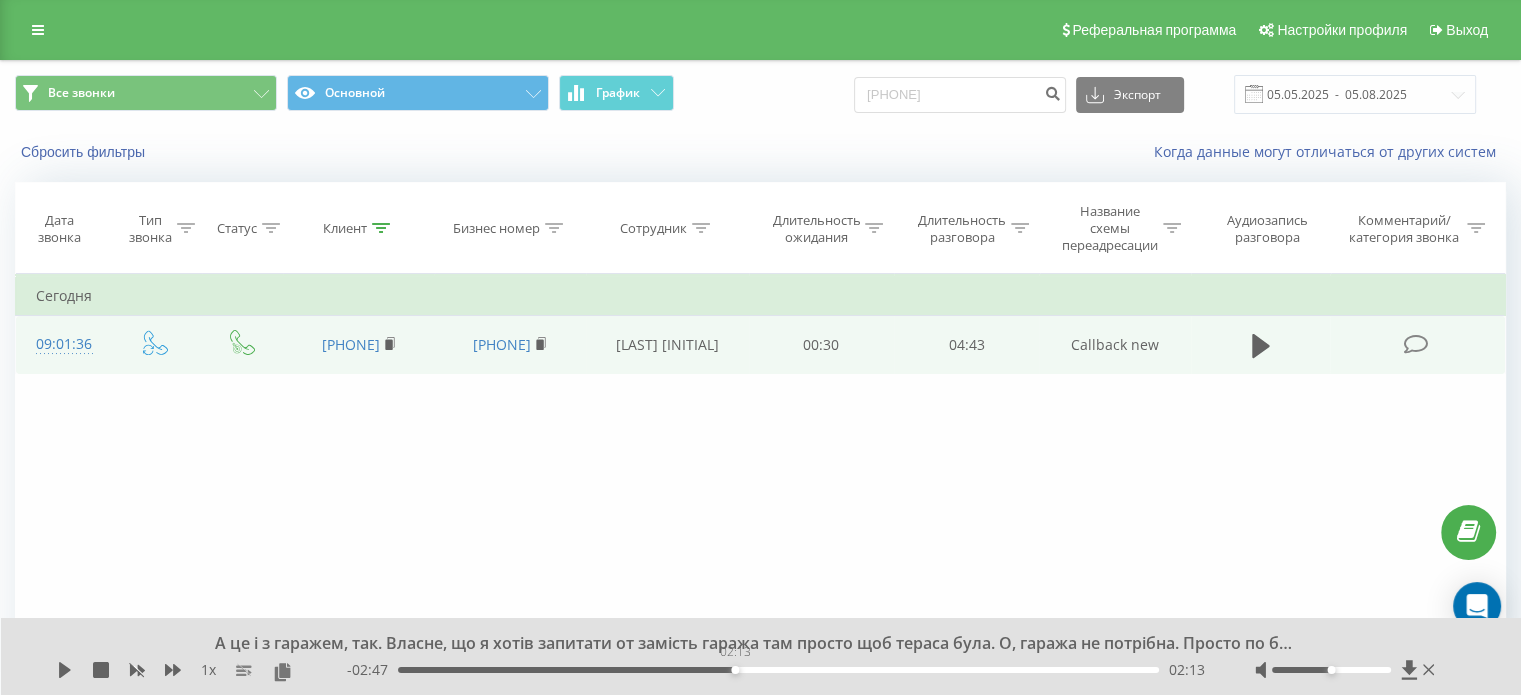 click on "02:13" at bounding box center (778, 670) 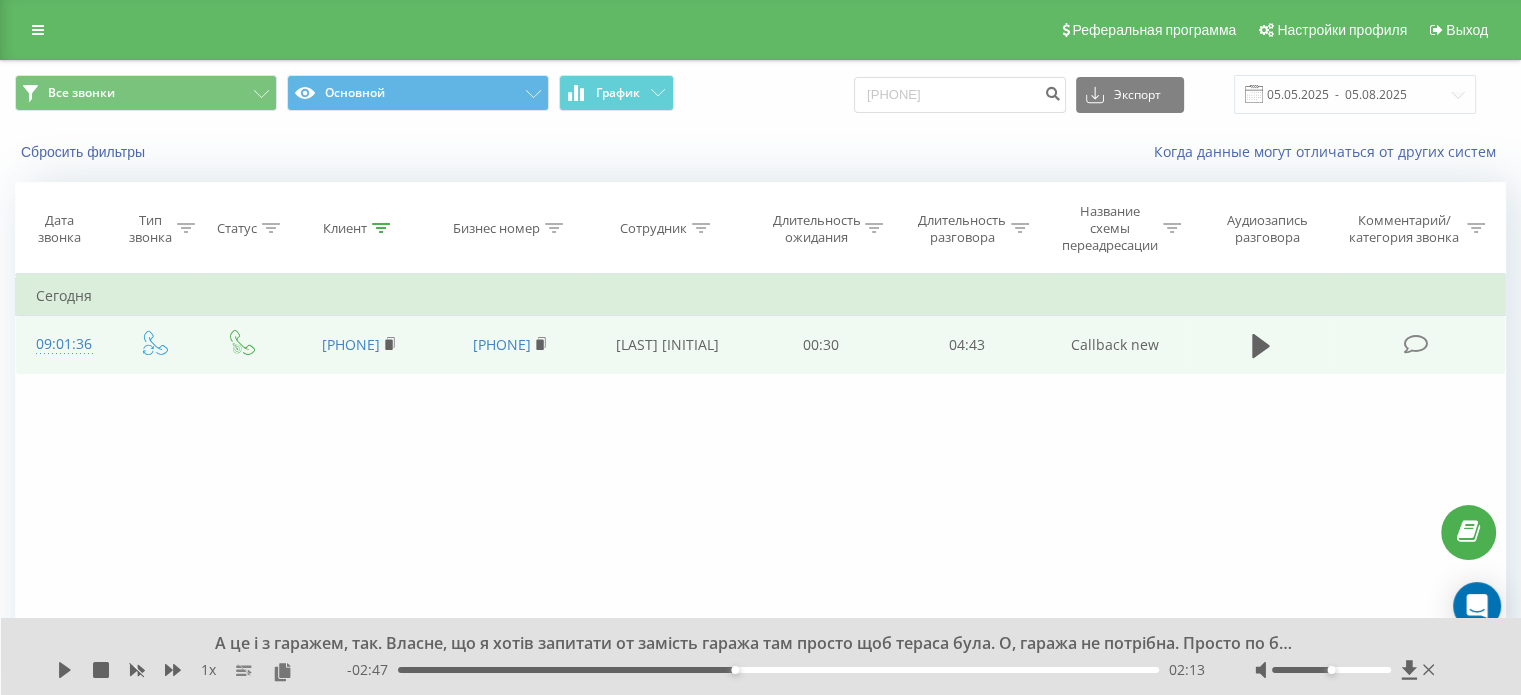 click on "1 x" at bounding box center (202, 670) 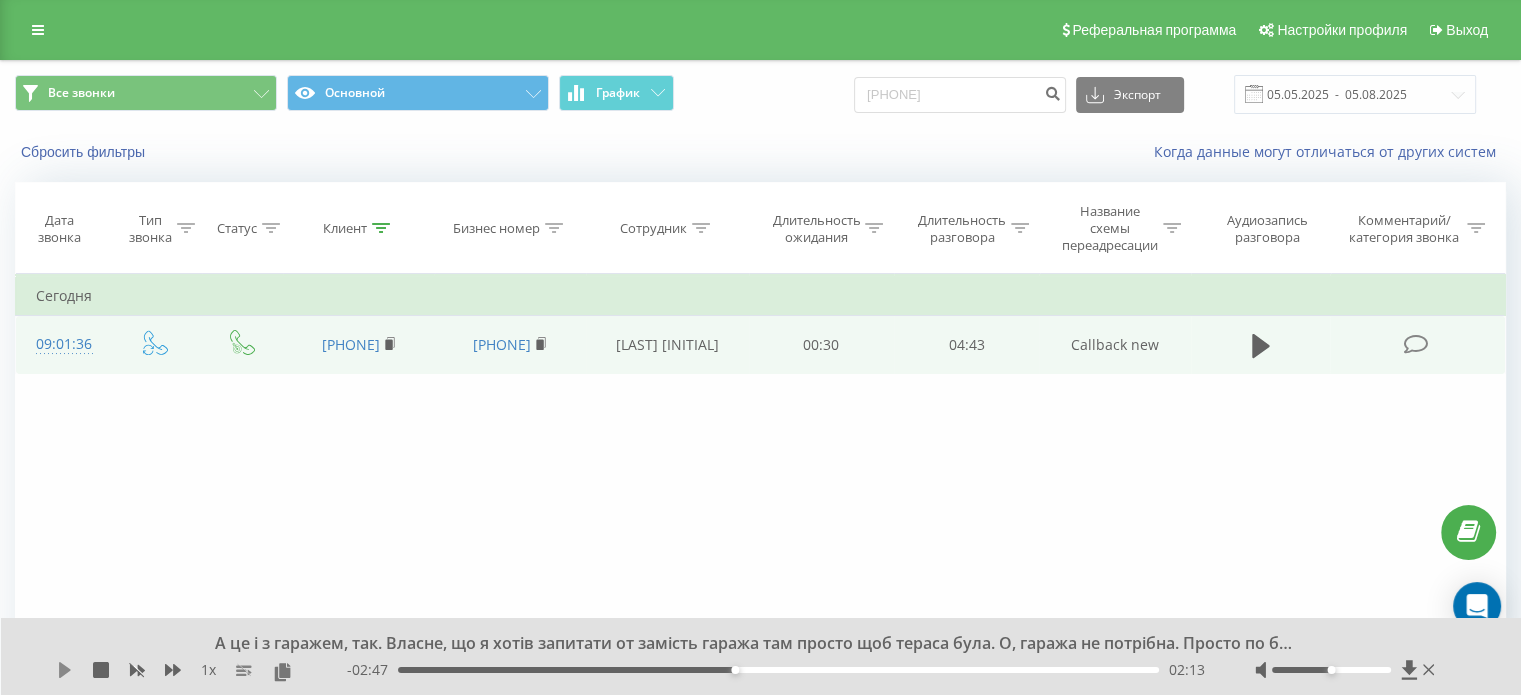 click 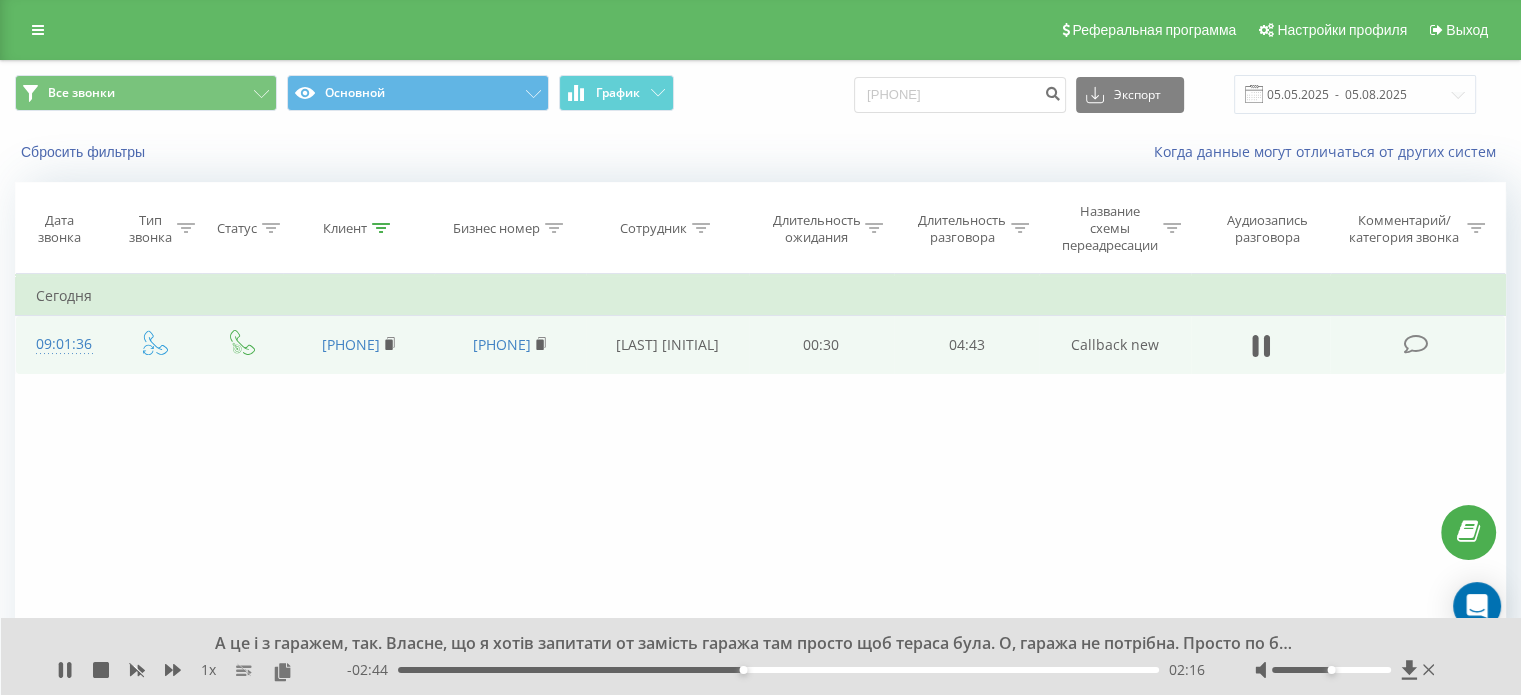 click on "02:16" at bounding box center [778, 670] 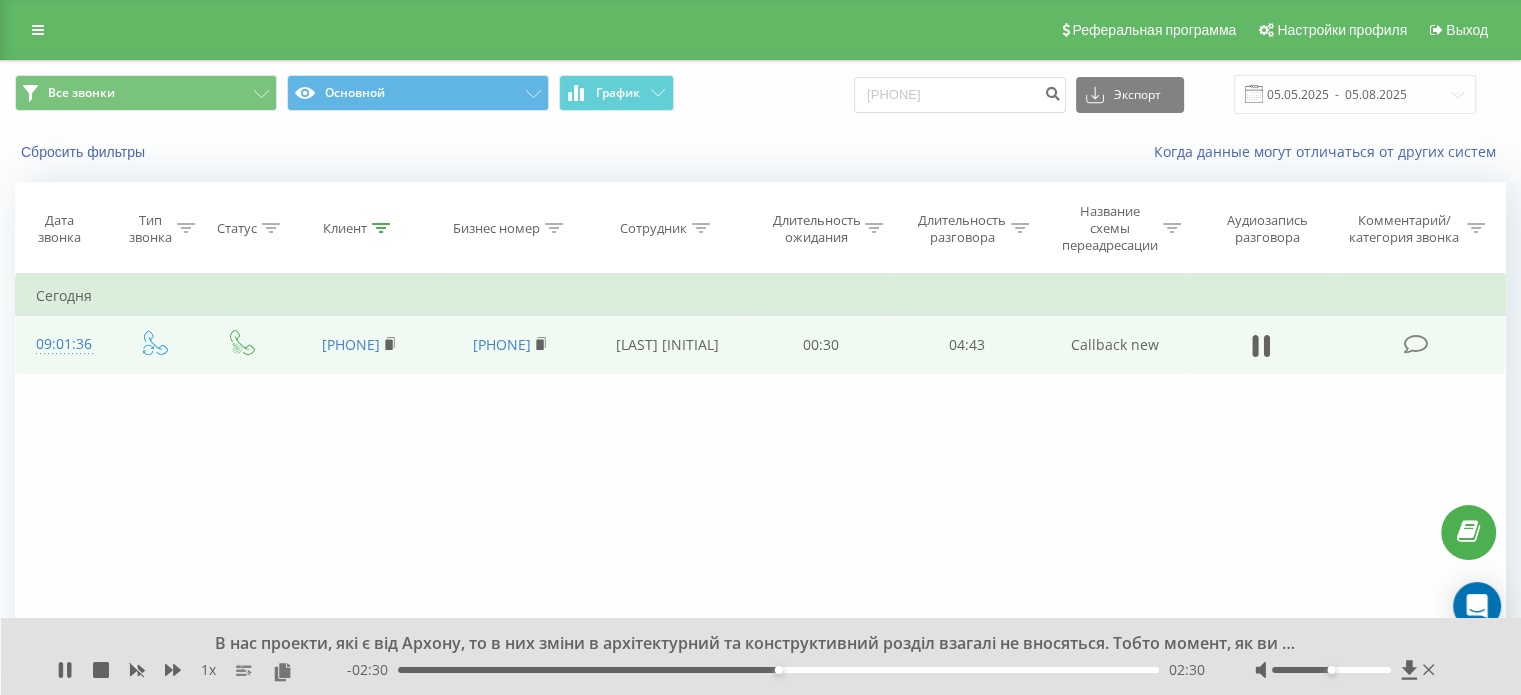 click on "02:30" at bounding box center (778, 670) 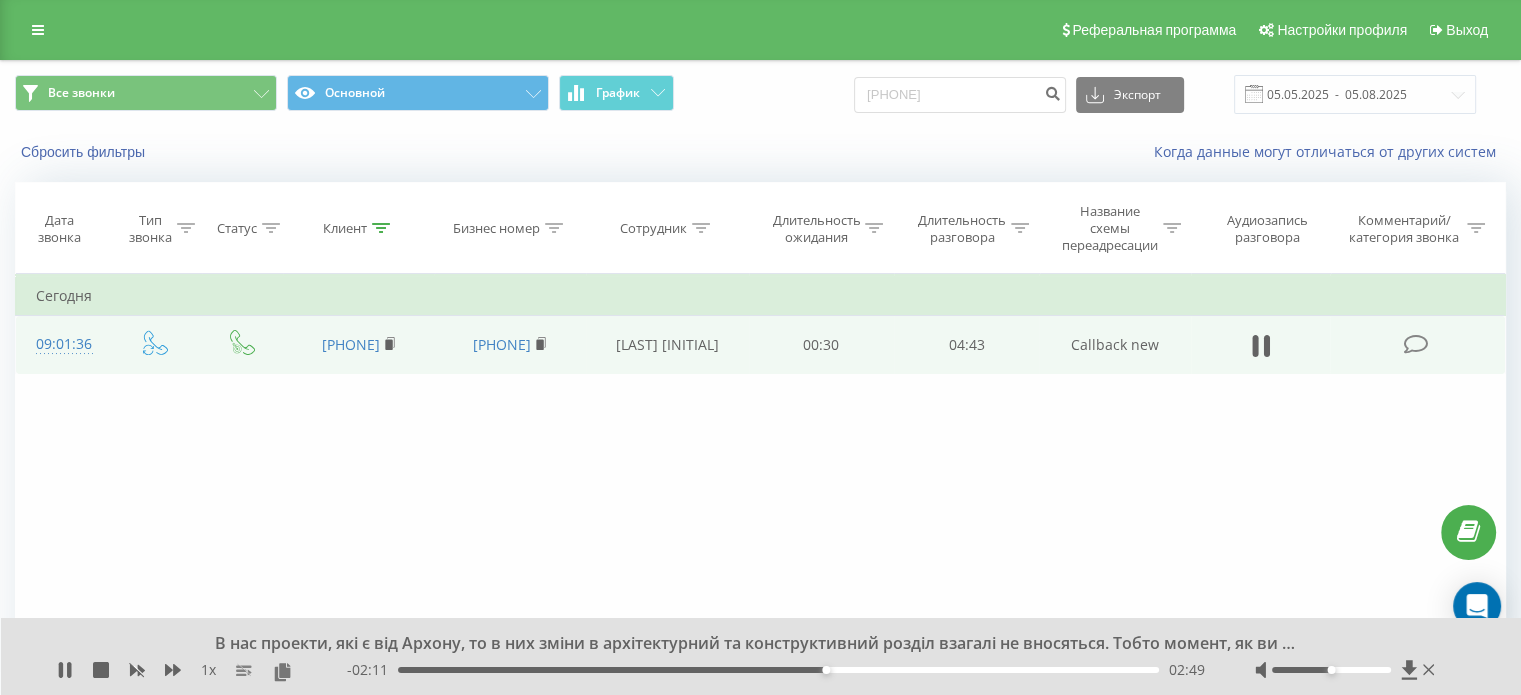 click on "02:49" at bounding box center (778, 670) 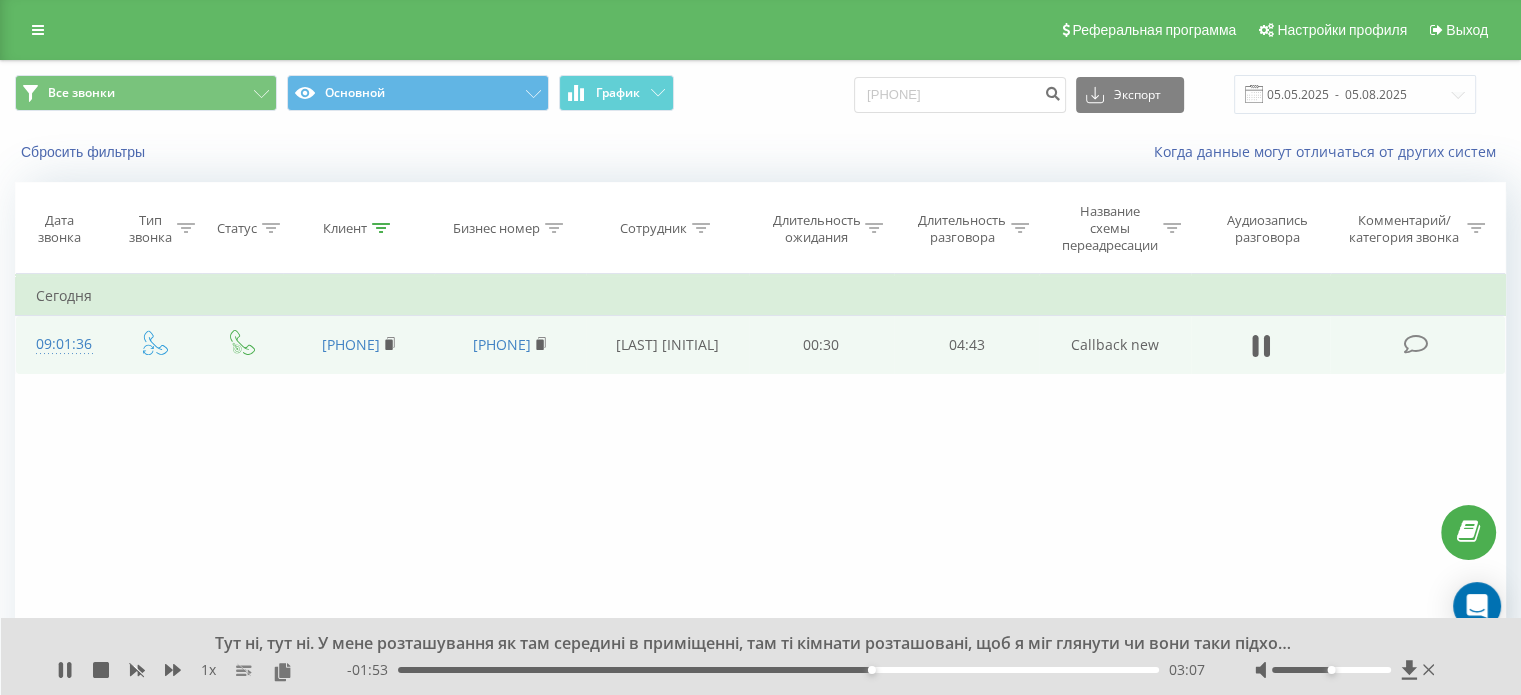 click on "03:07" at bounding box center (778, 670) 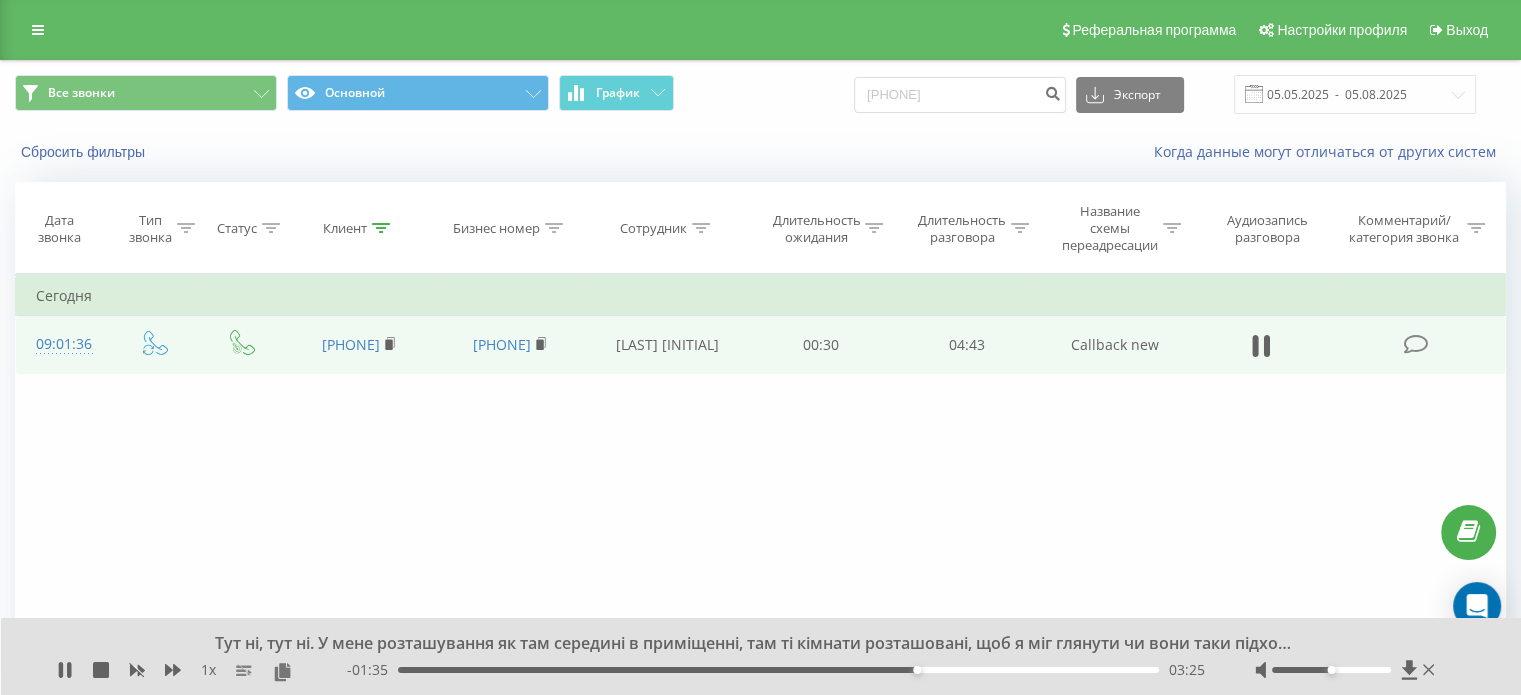 click on "03:25" at bounding box center (778, 670) 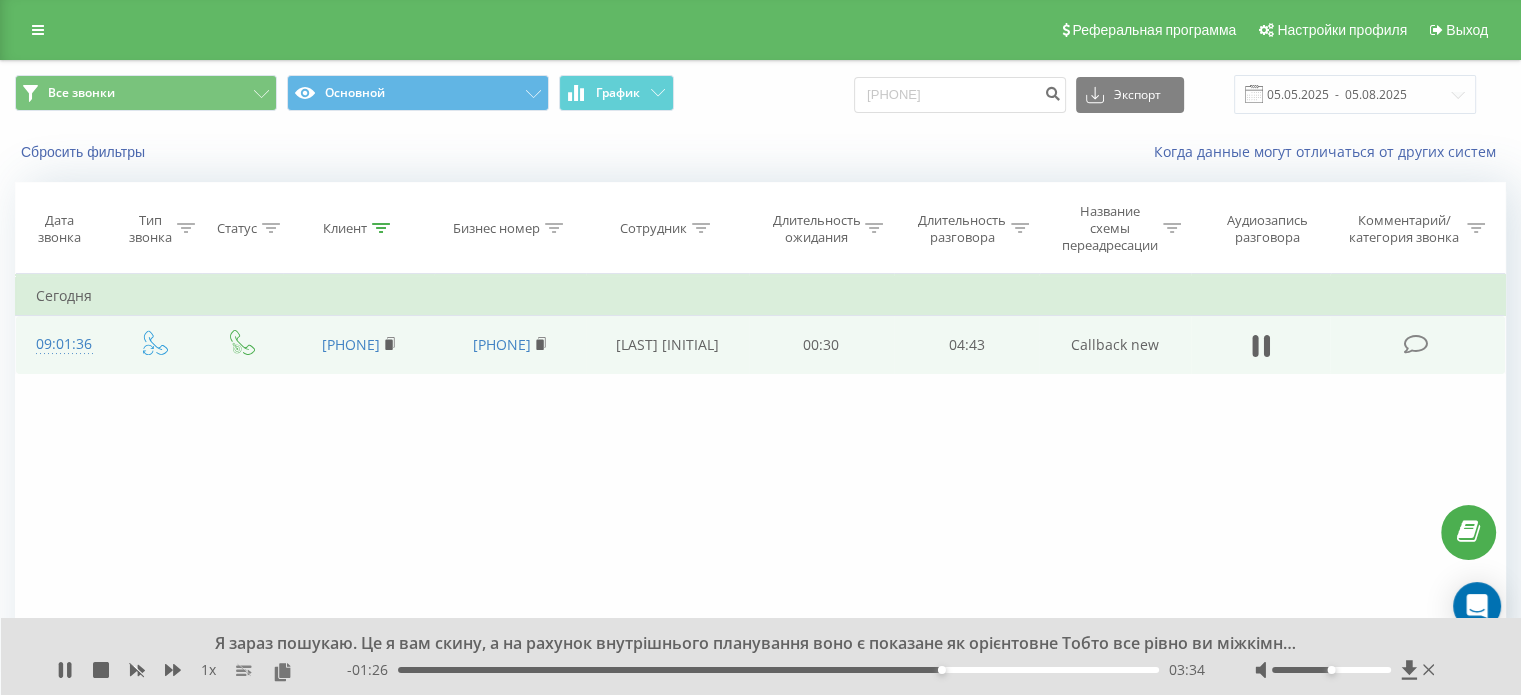 click on "03:34" at bounding box center (778, 670) 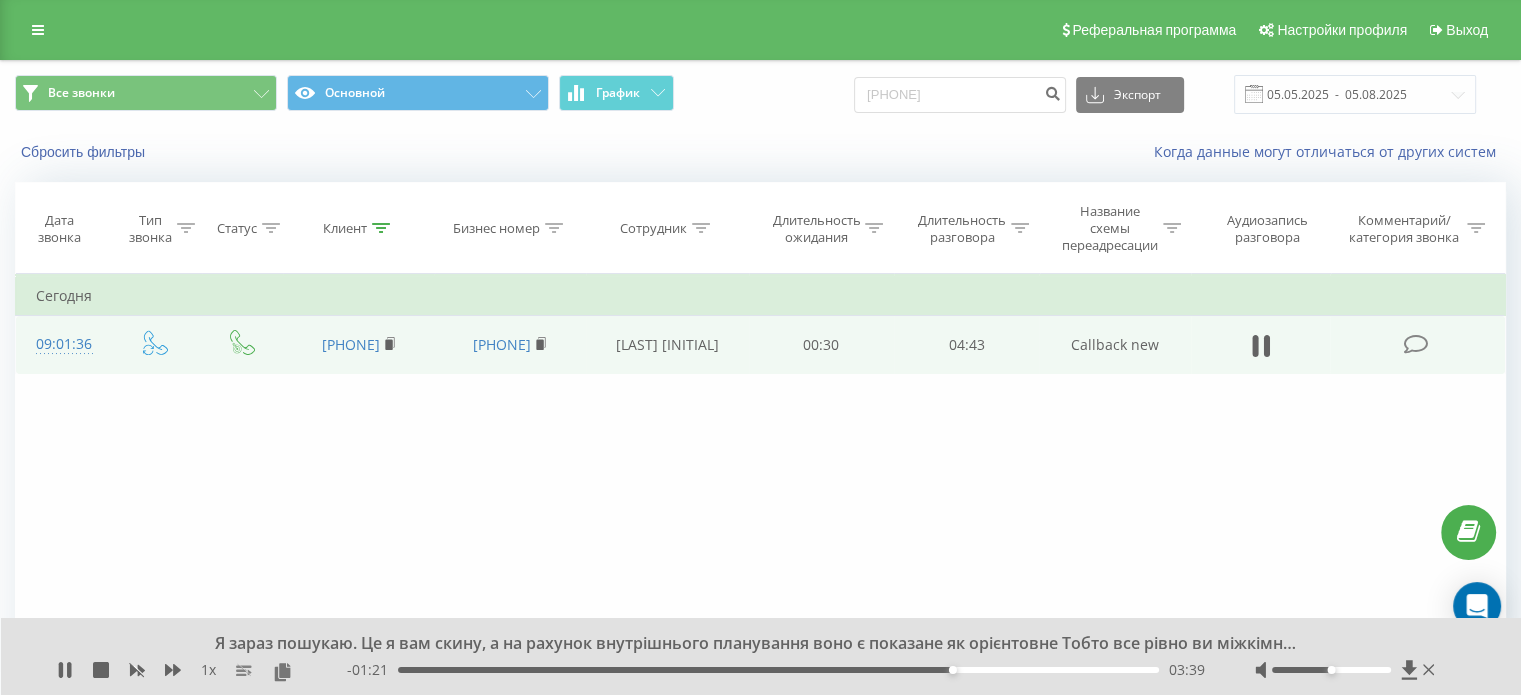 click on "03:39" at bounding box center [953, 670] 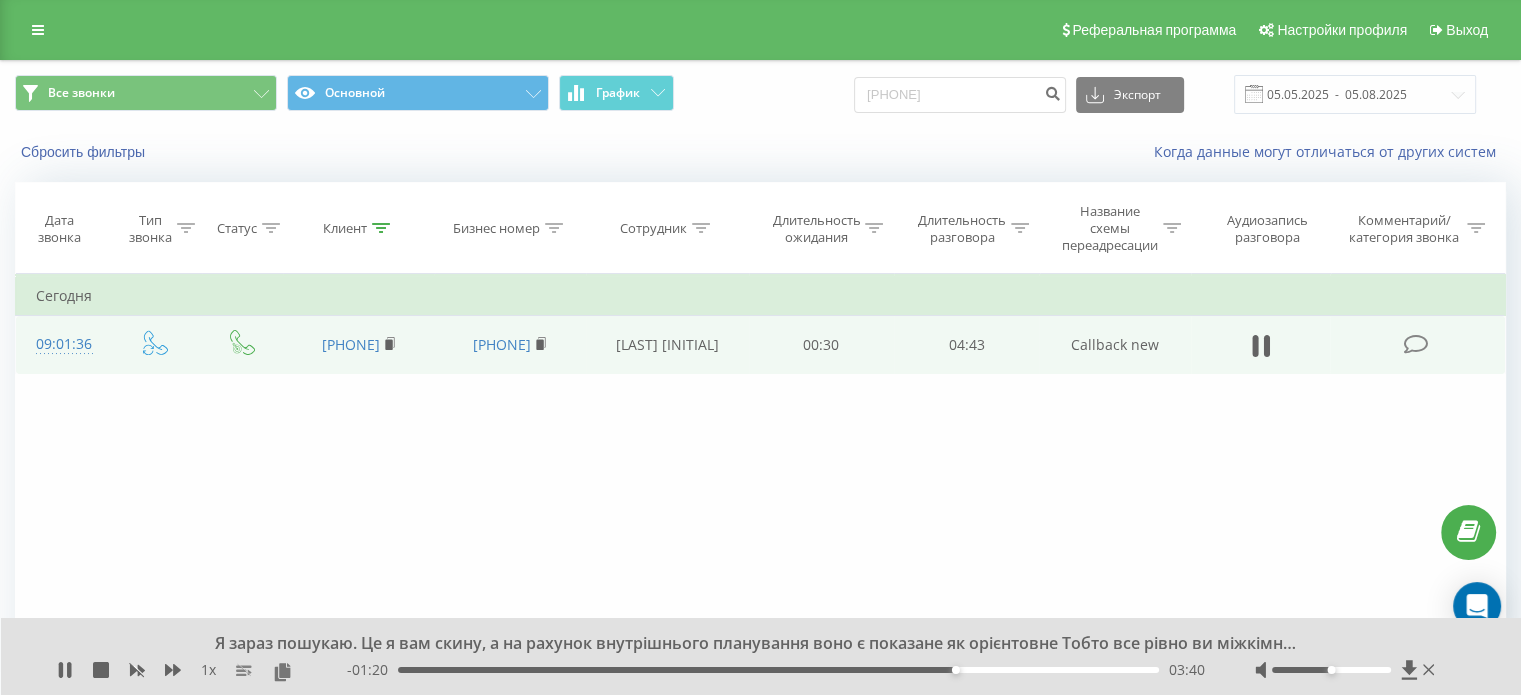 click on "03:40" at bounding box center (778, 670) 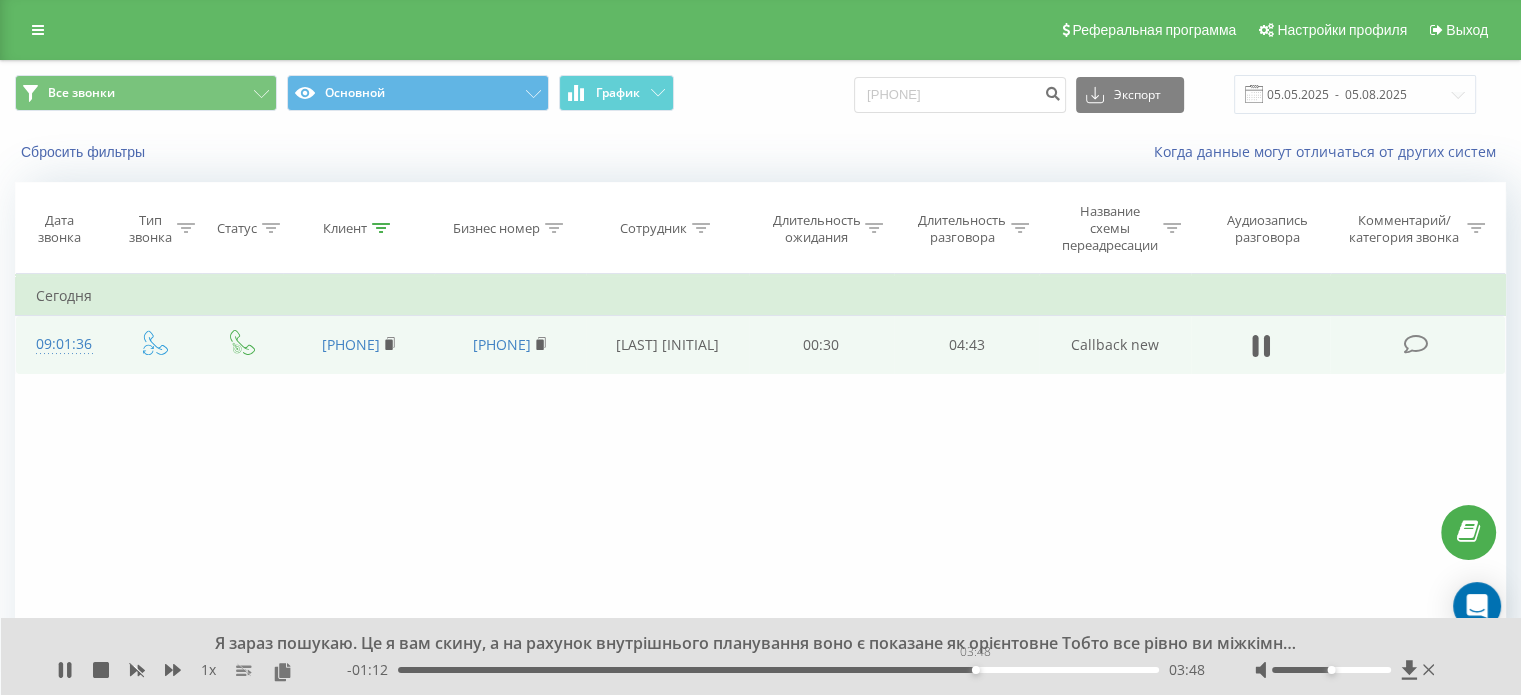 click on "03:48" at bounding box center [778, 670] 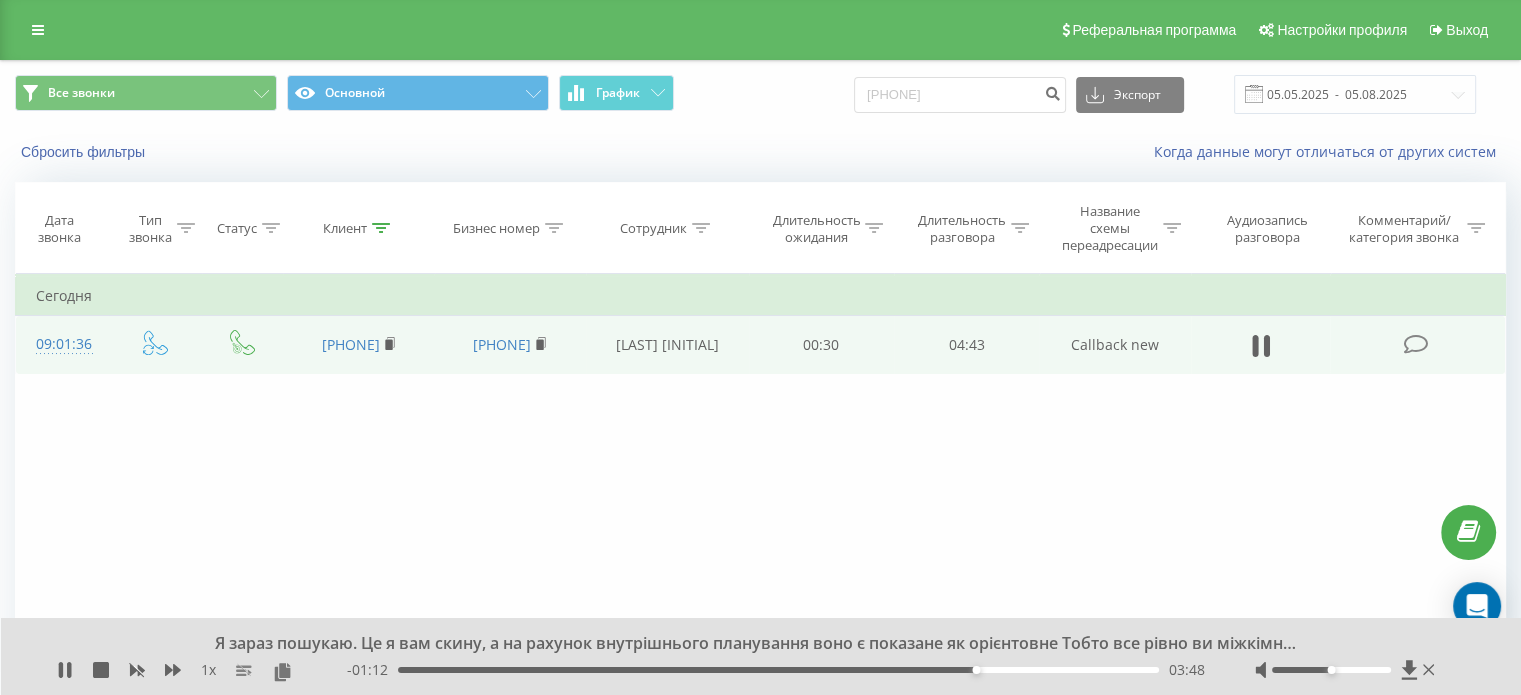 click on "- 01:12 03:48   03:48" at bounding box center [776, 670] 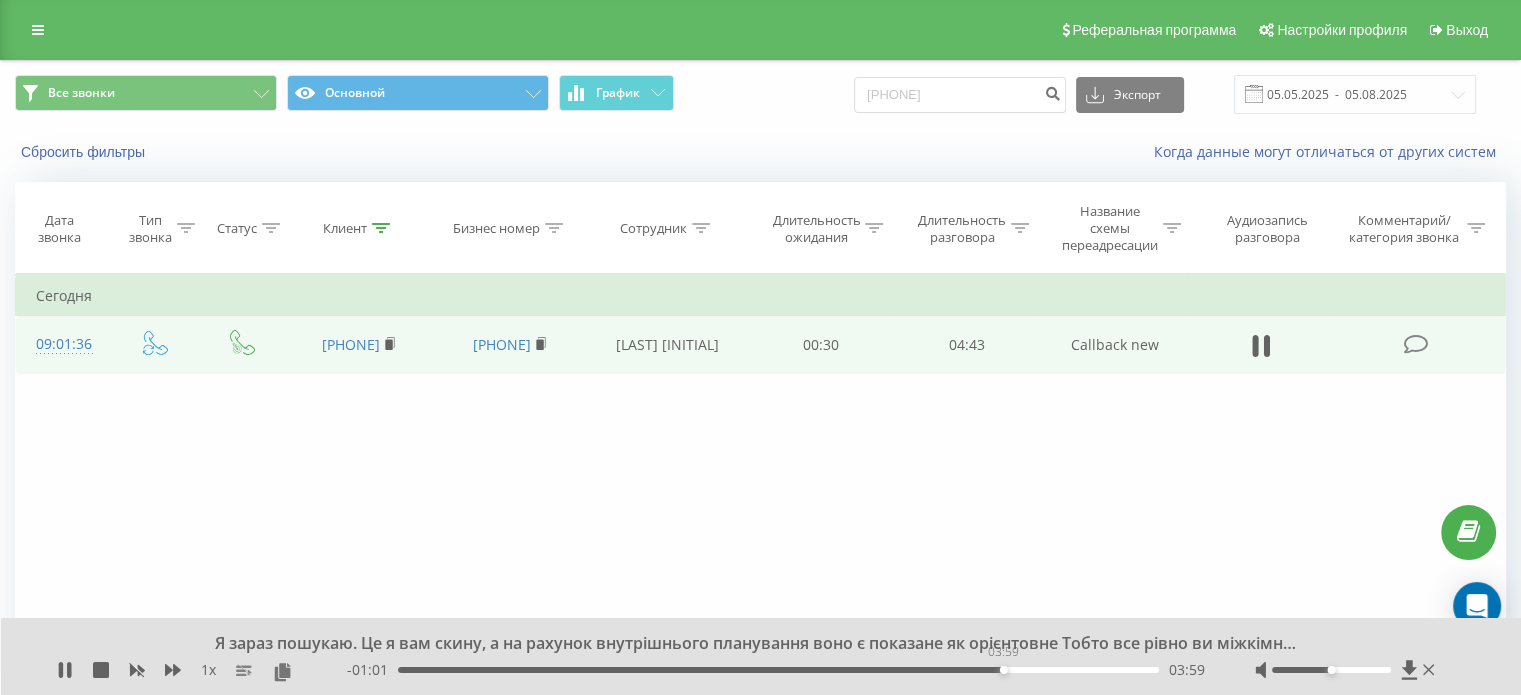 click on "03:59" at bounding box center [778, 670] 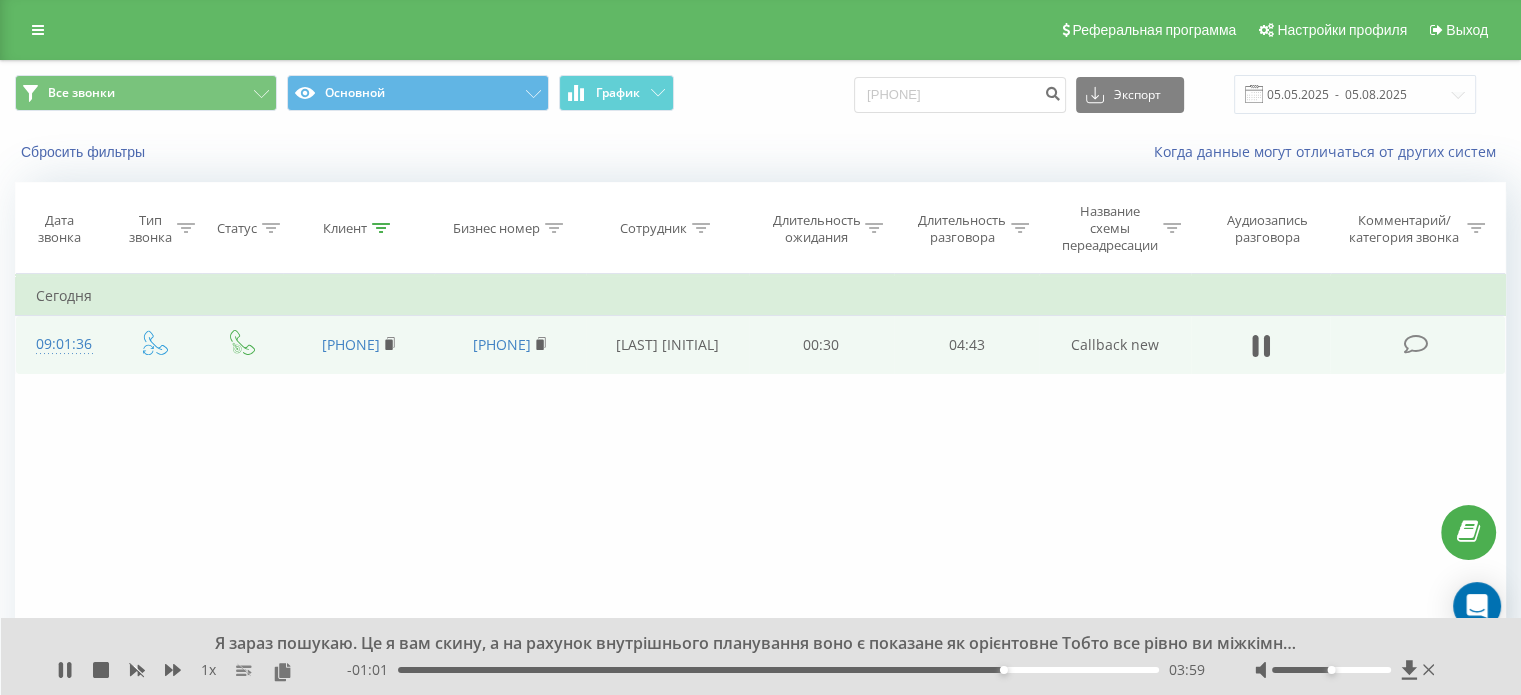 click on "03:59" at bounding box center (778, 670) 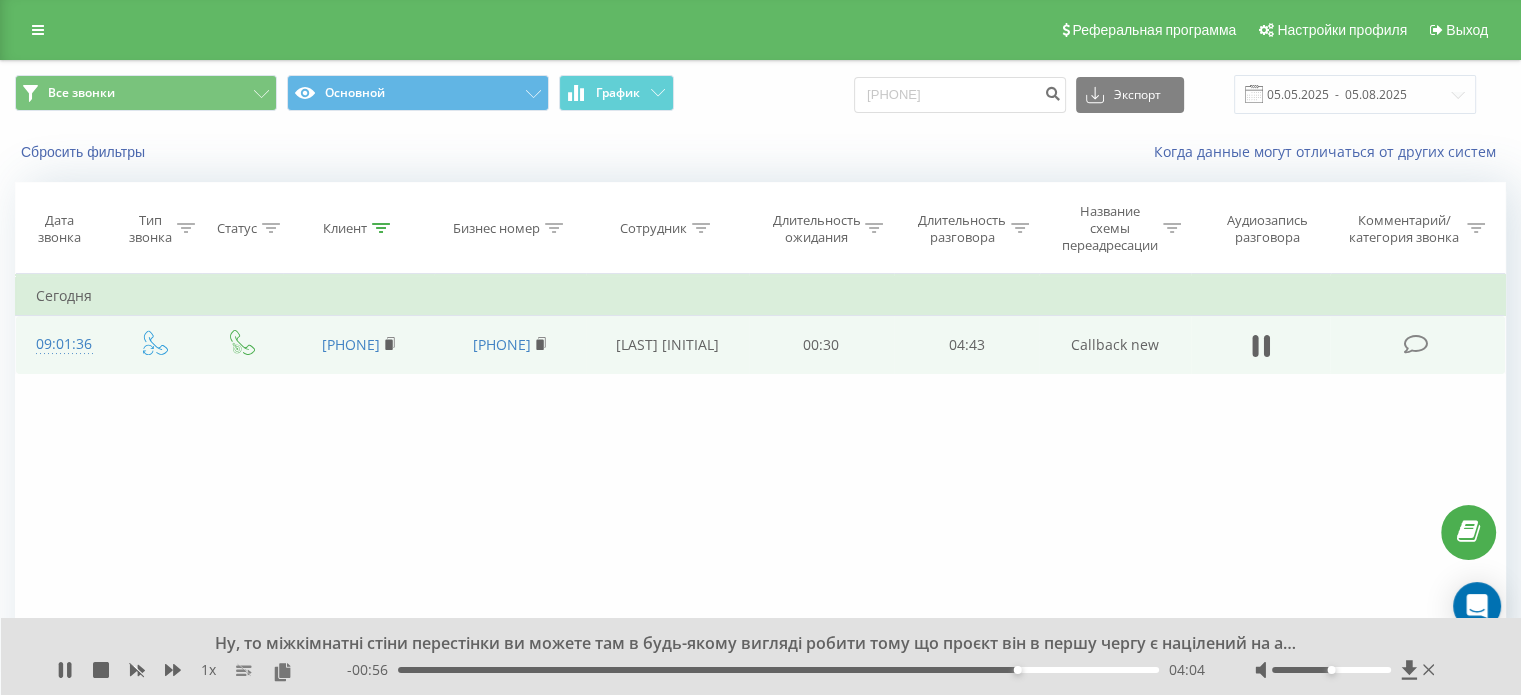 click on "04:04" at bounding box center (778, 670) 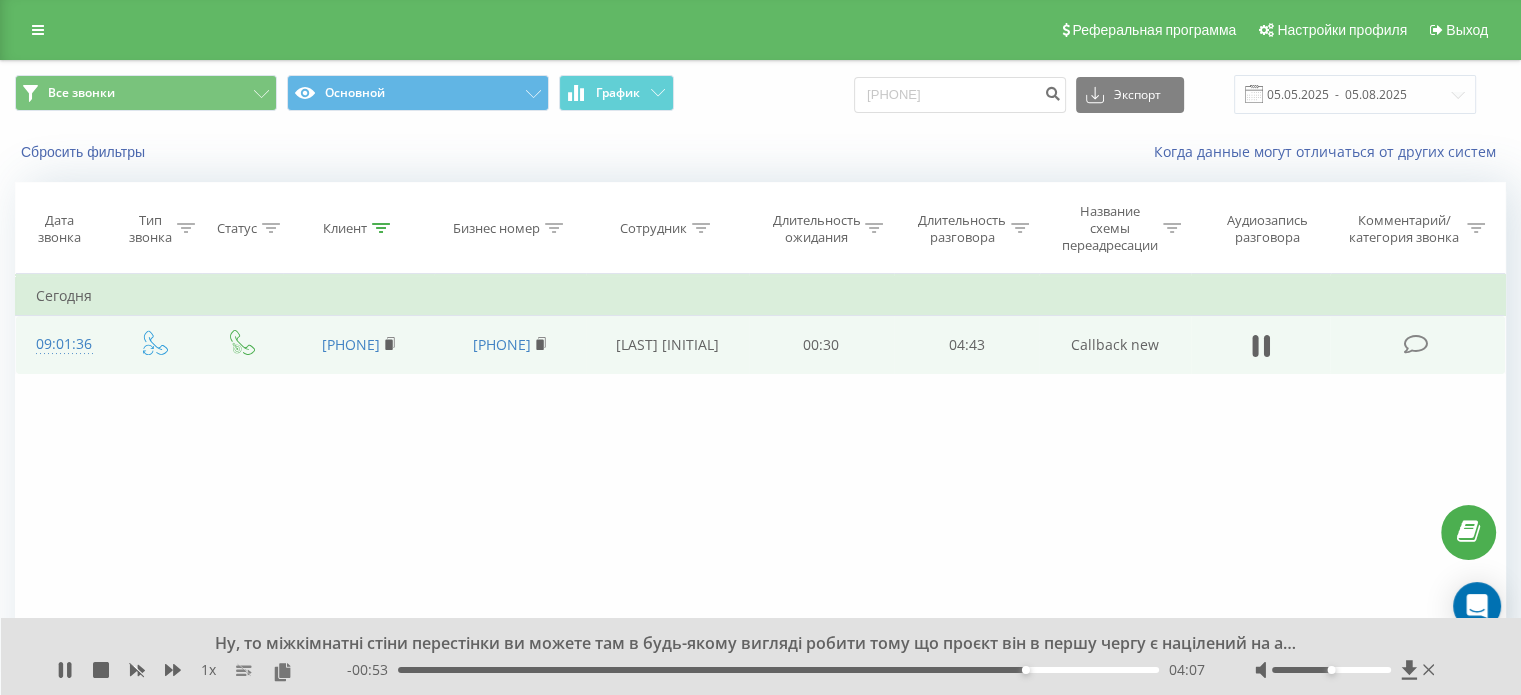 click on "04:07" at bounding box center (778, 670) 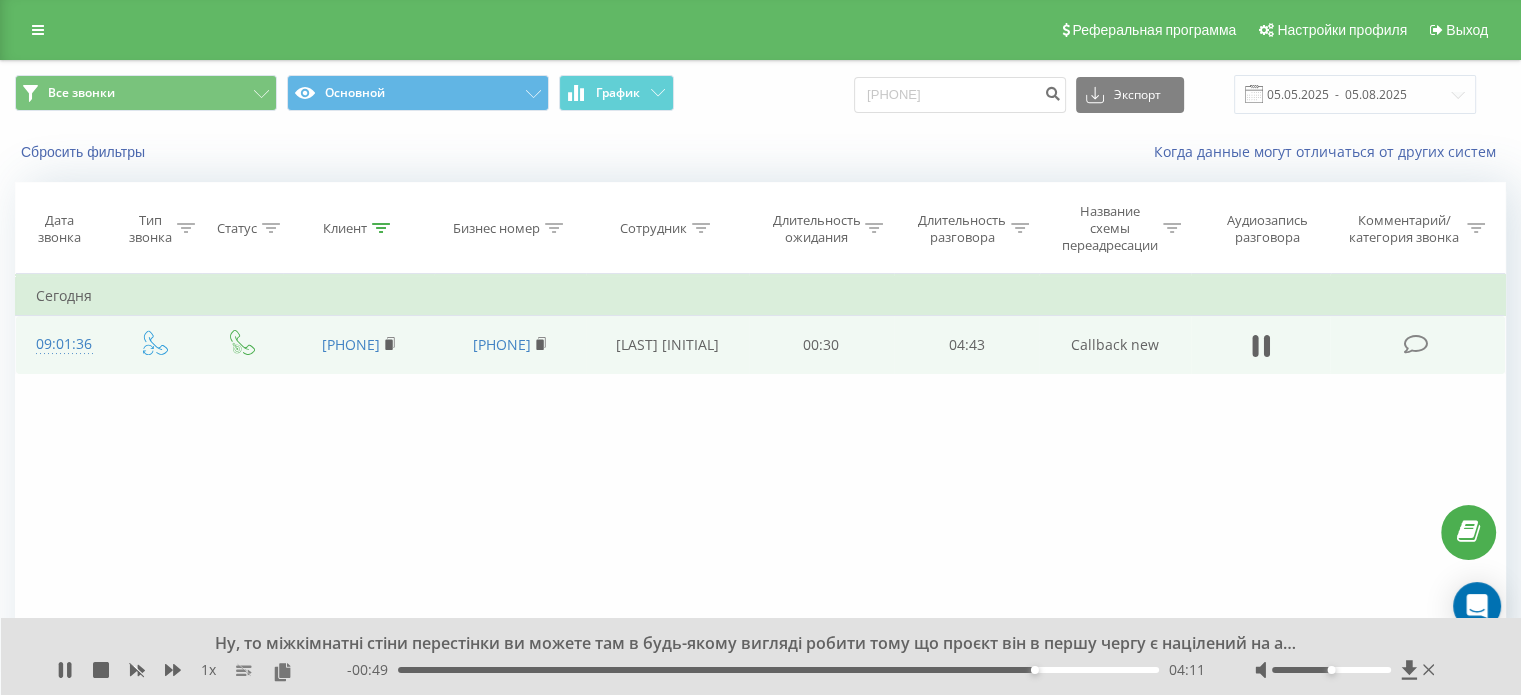 click on "04:11" at bounding box center (778, 670) 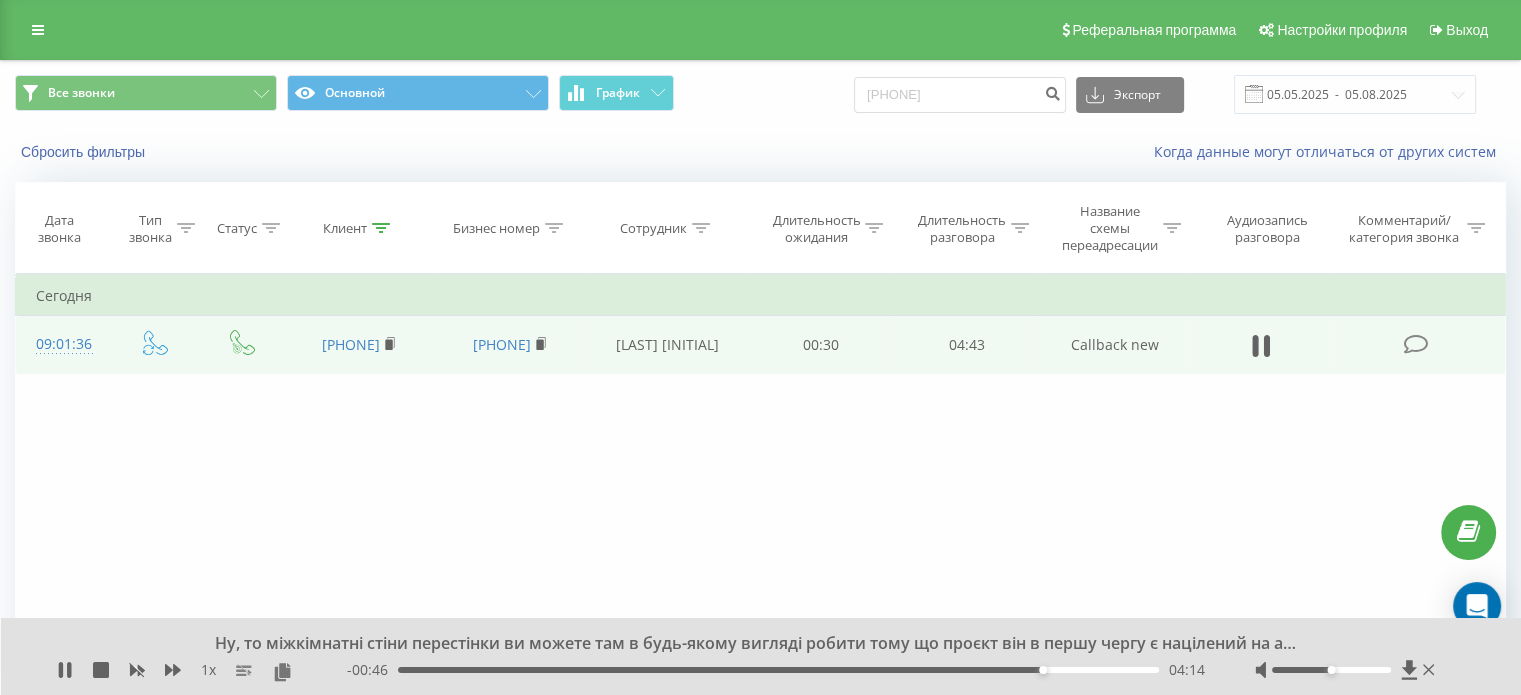 click on "04:14" at bounding box center (778, 670) 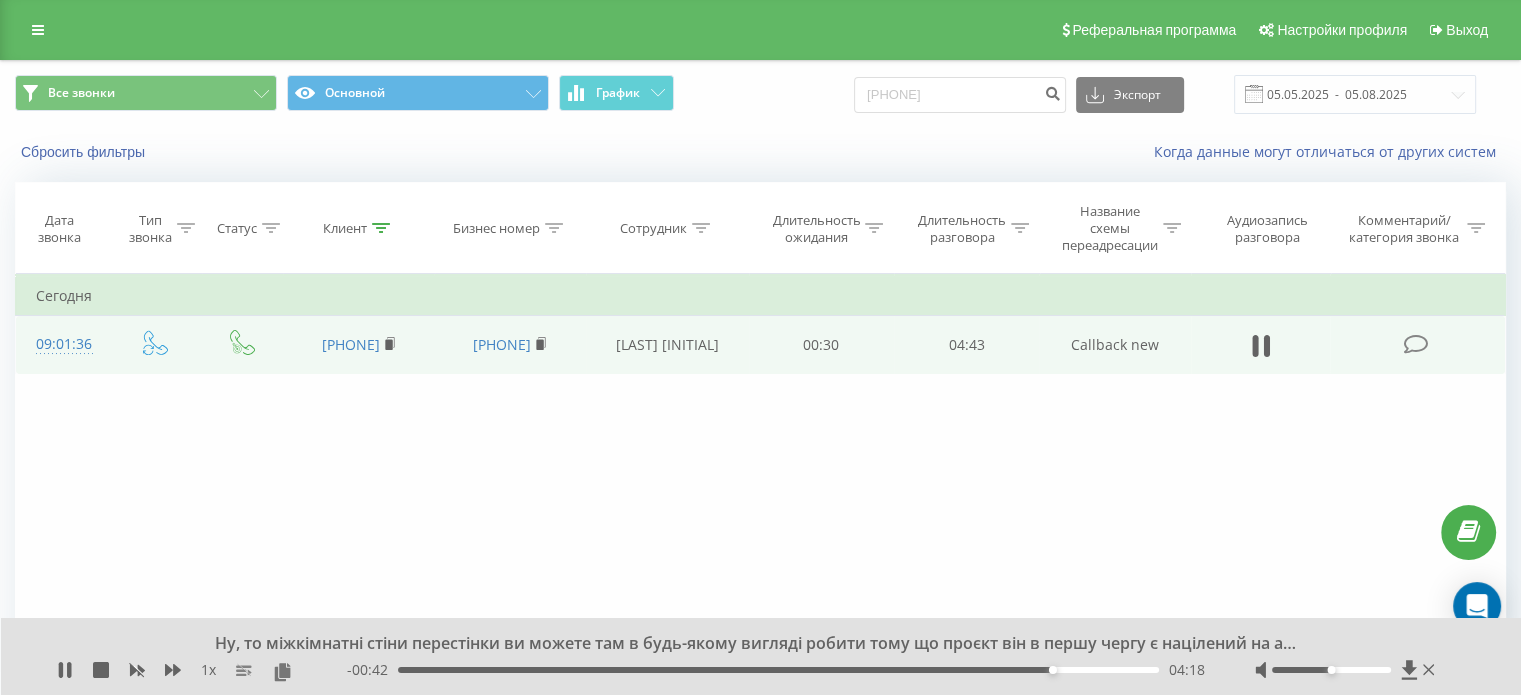 click on "04:18" at bounding box center [778, 670] 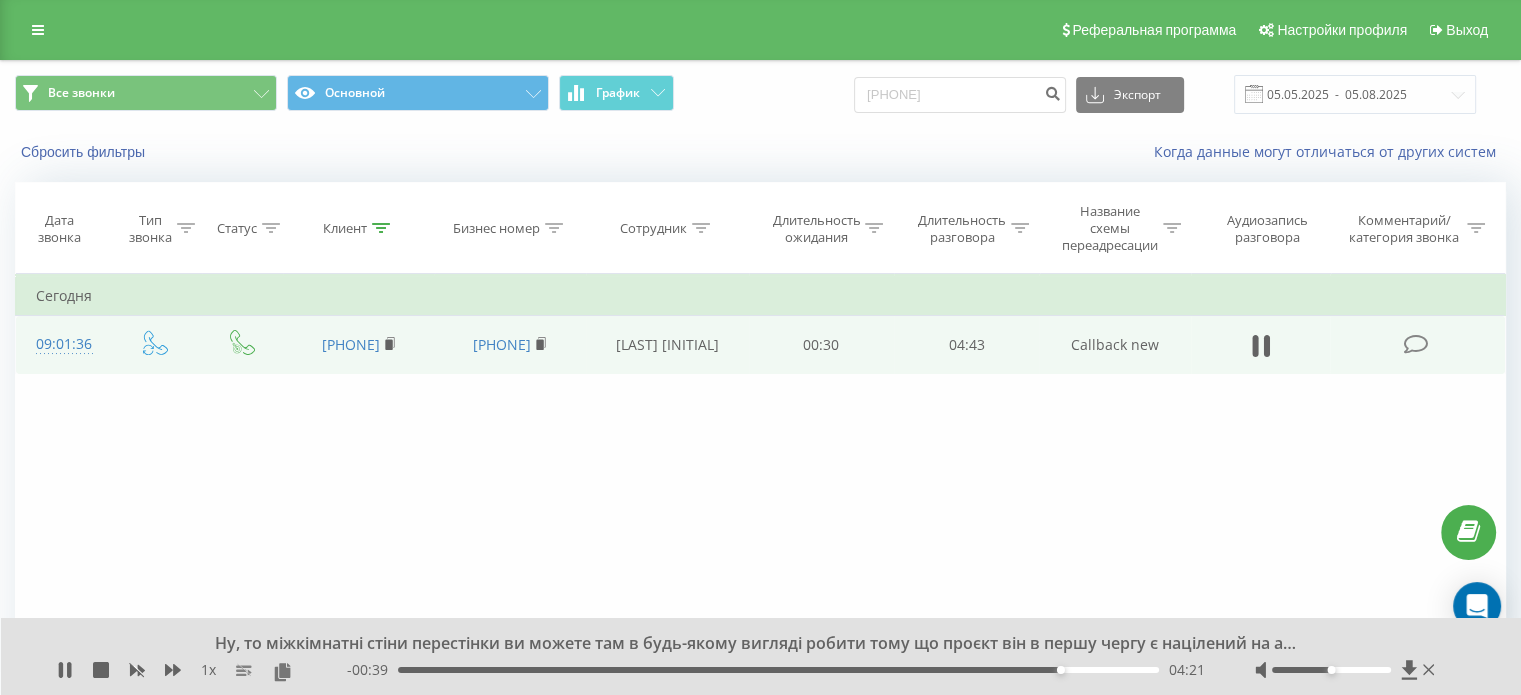 click on "04:21" at bounding box center [778, 670] 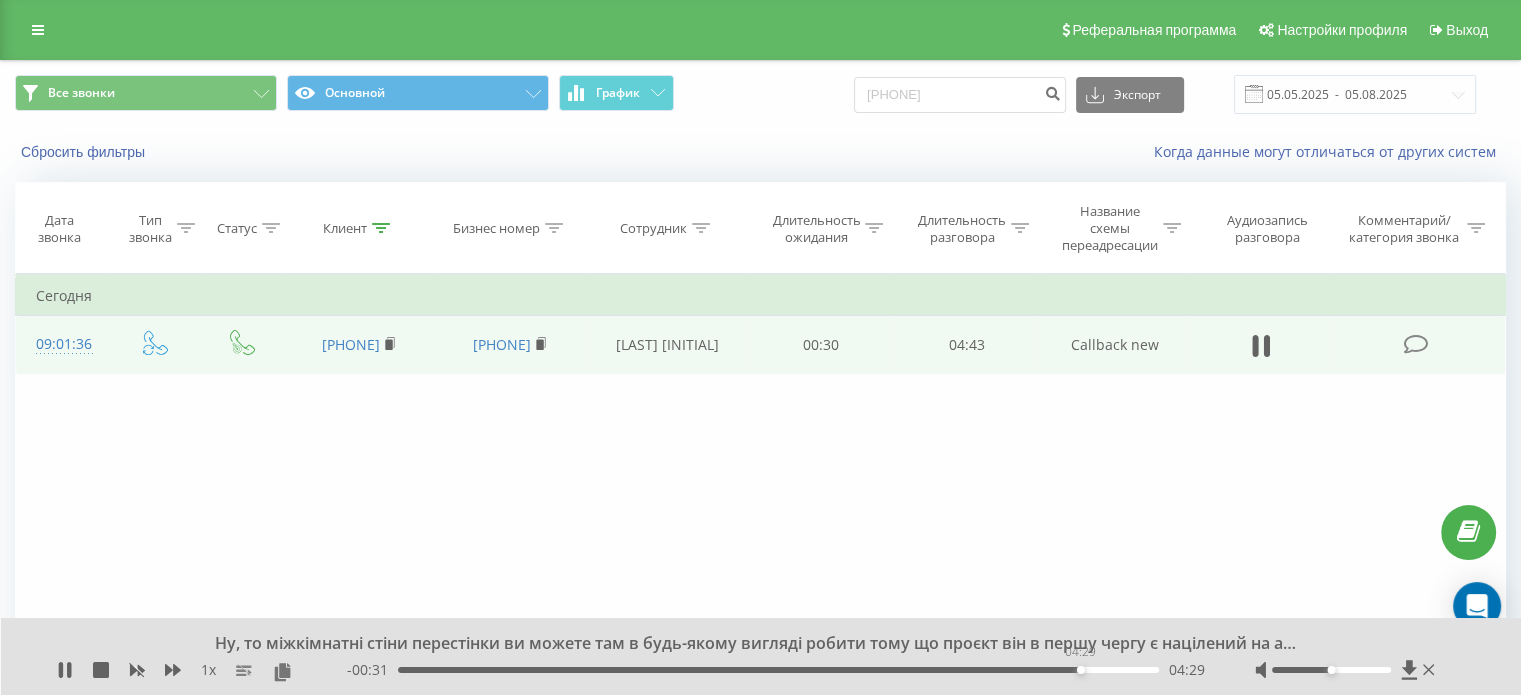 click on "04:29" at bounding box center (778, 670) 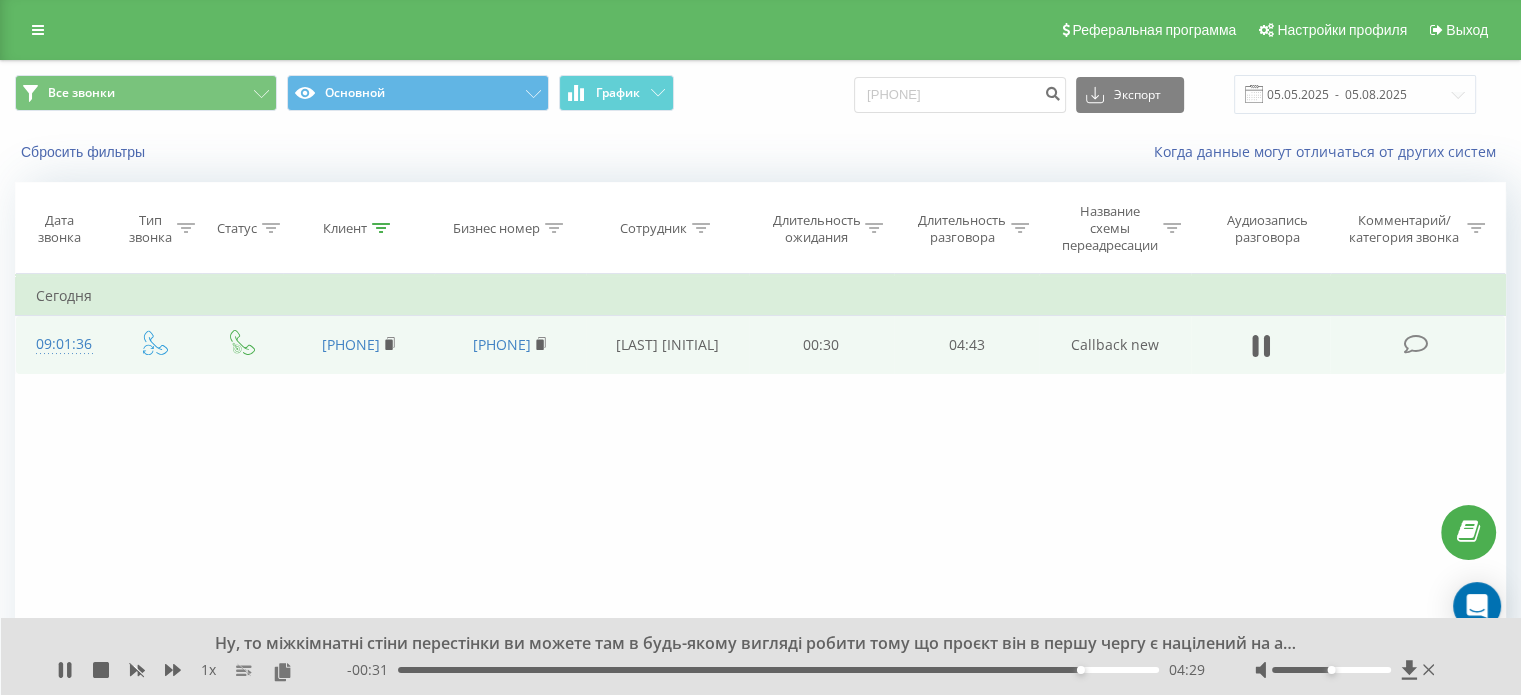 click on "04:29" at bounding box center [778, 670] 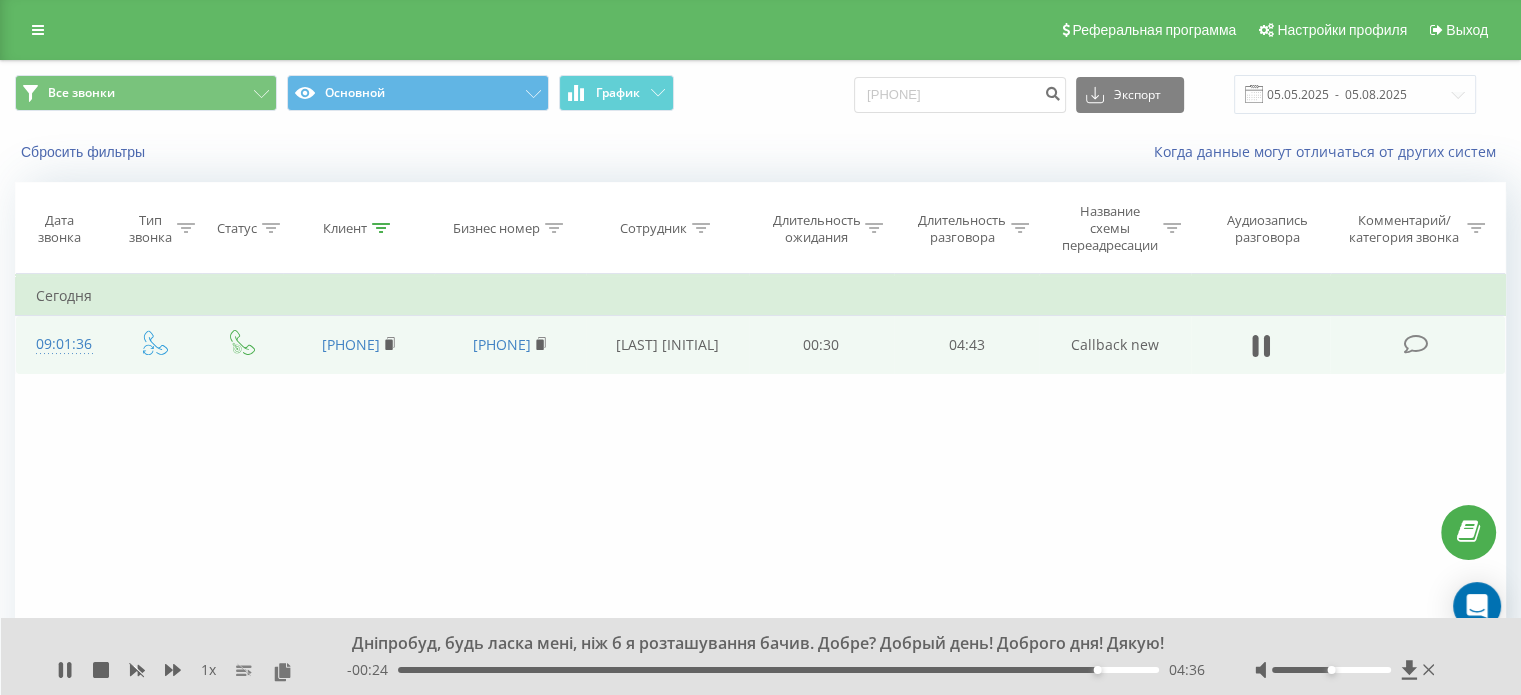 click on "04:36" at bounding box center [778, 670] 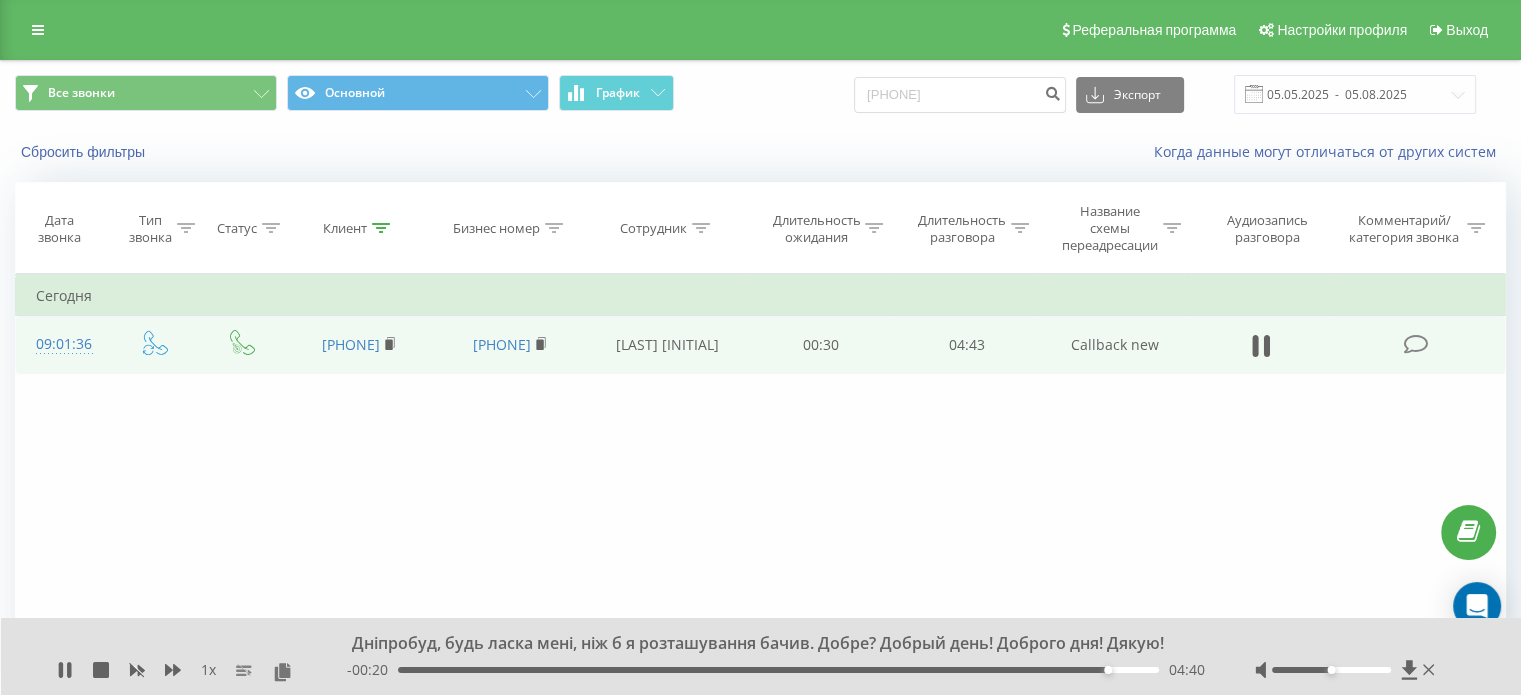 click on "04:40" at bounding box center [778, 670] 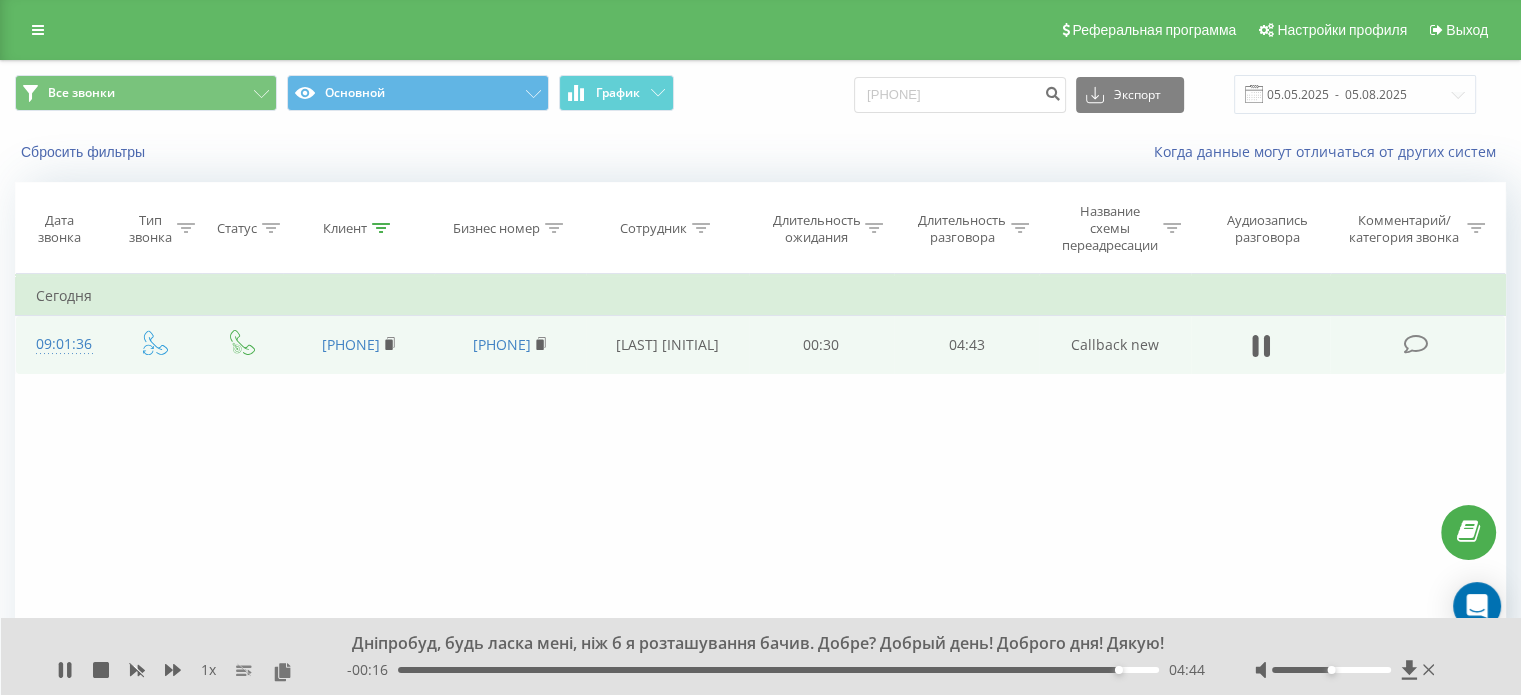 click on "04:44" at bounding box center [778, 670] 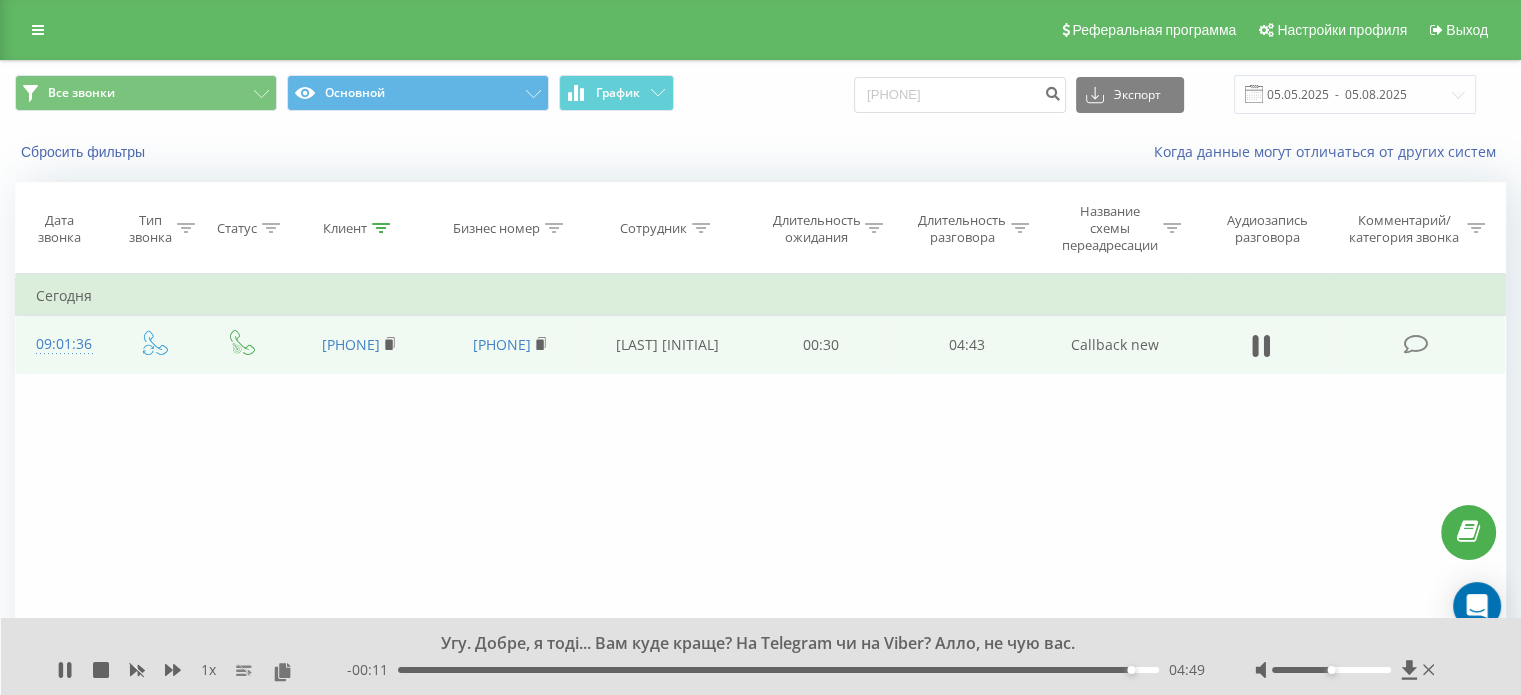 click on "04:49" at bounding box center [778, 670] 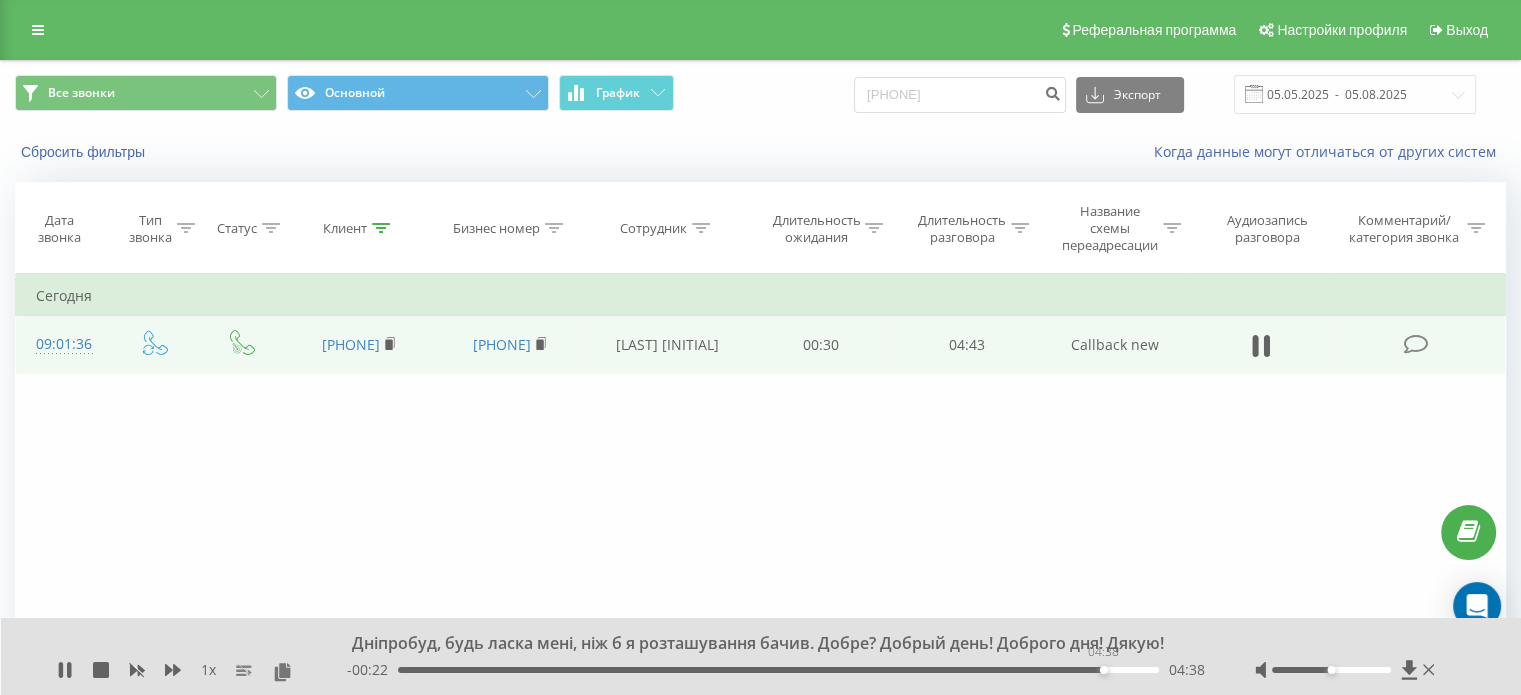 click on "04:38" at bounding box center (778, 670) 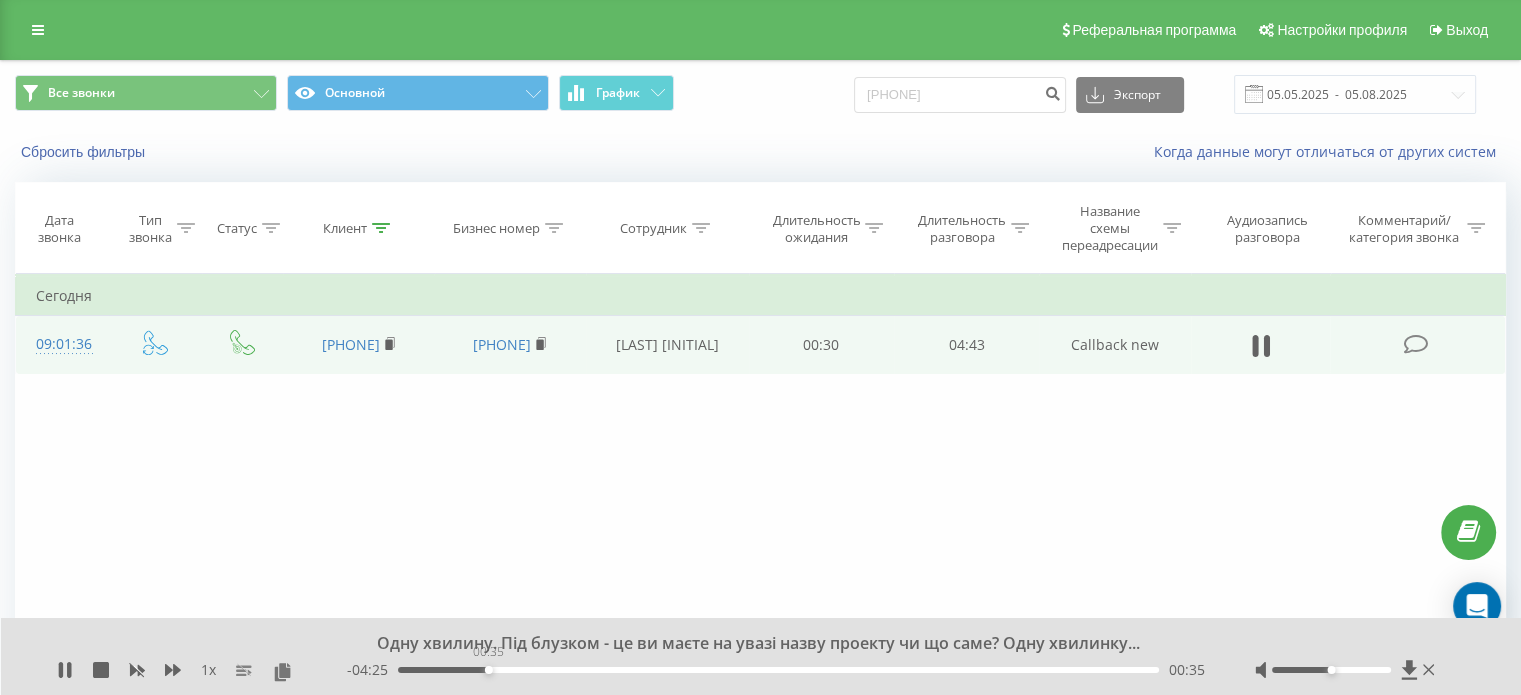 click on "00:35" at bounding box center [778, 670] 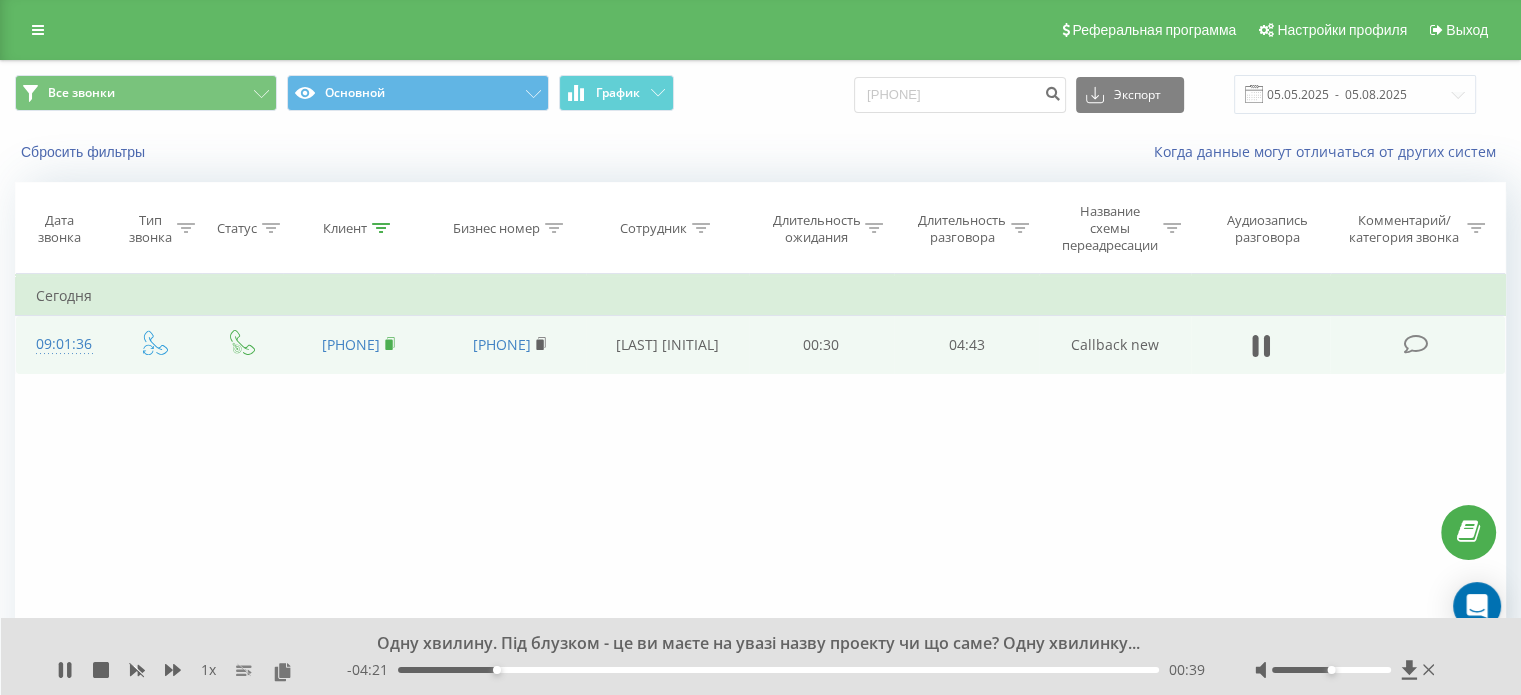 click 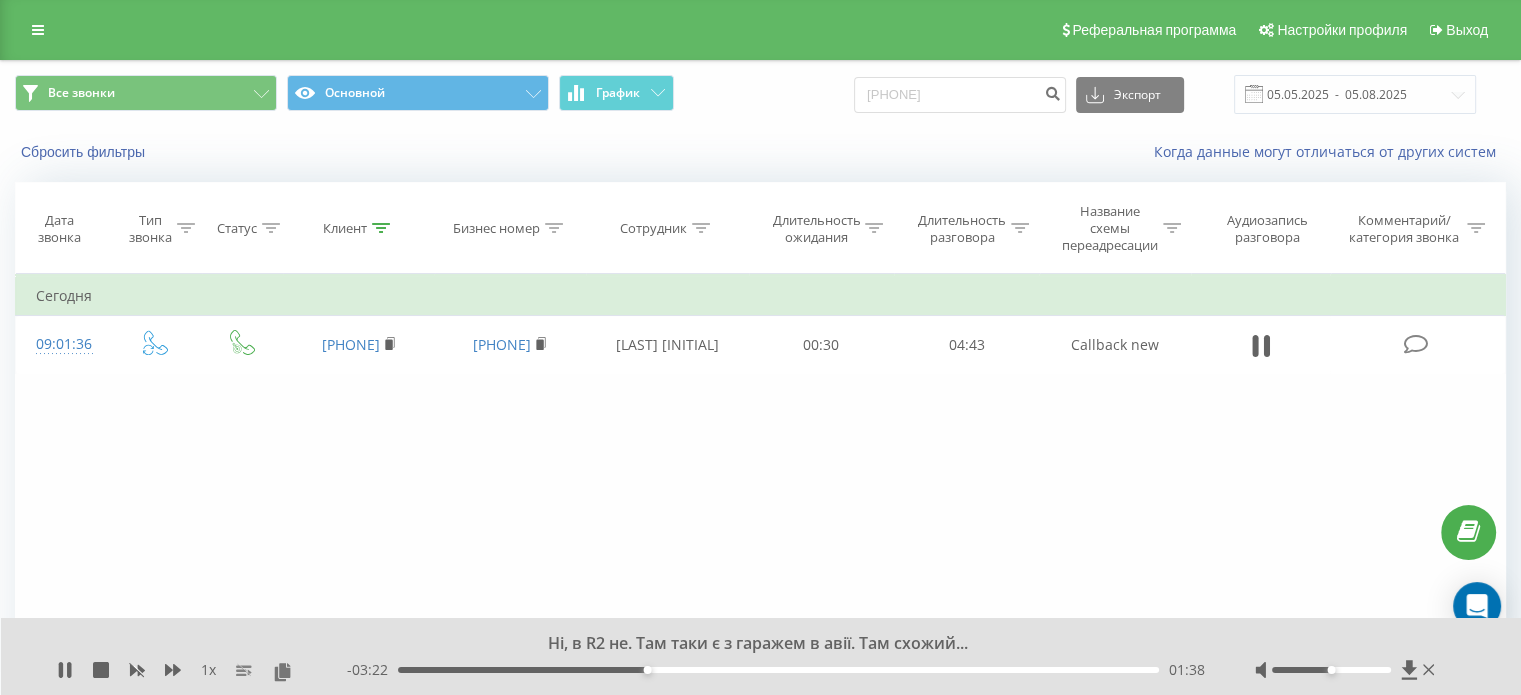 click on "01:38" at bounding box center (778, 670) 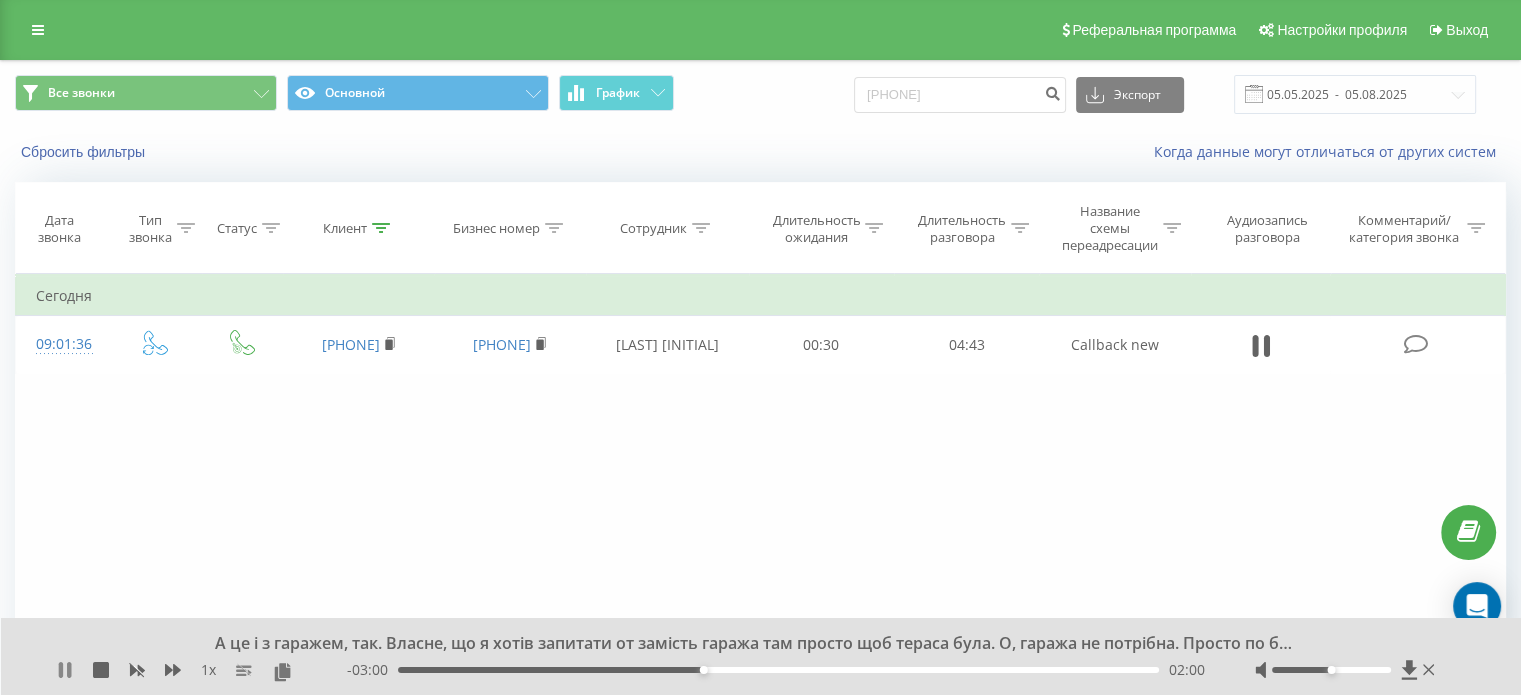 click 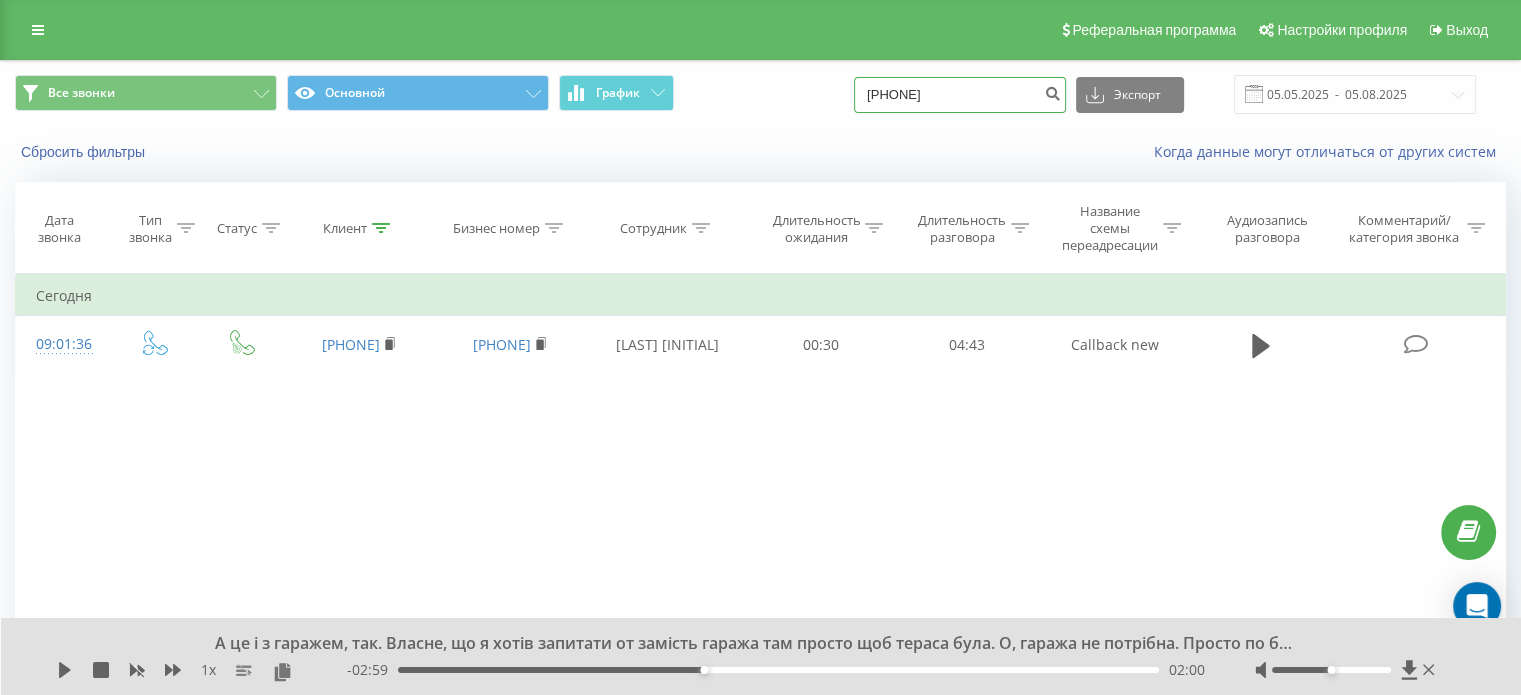 click on "380676749529" at bounding box center [960, 95] 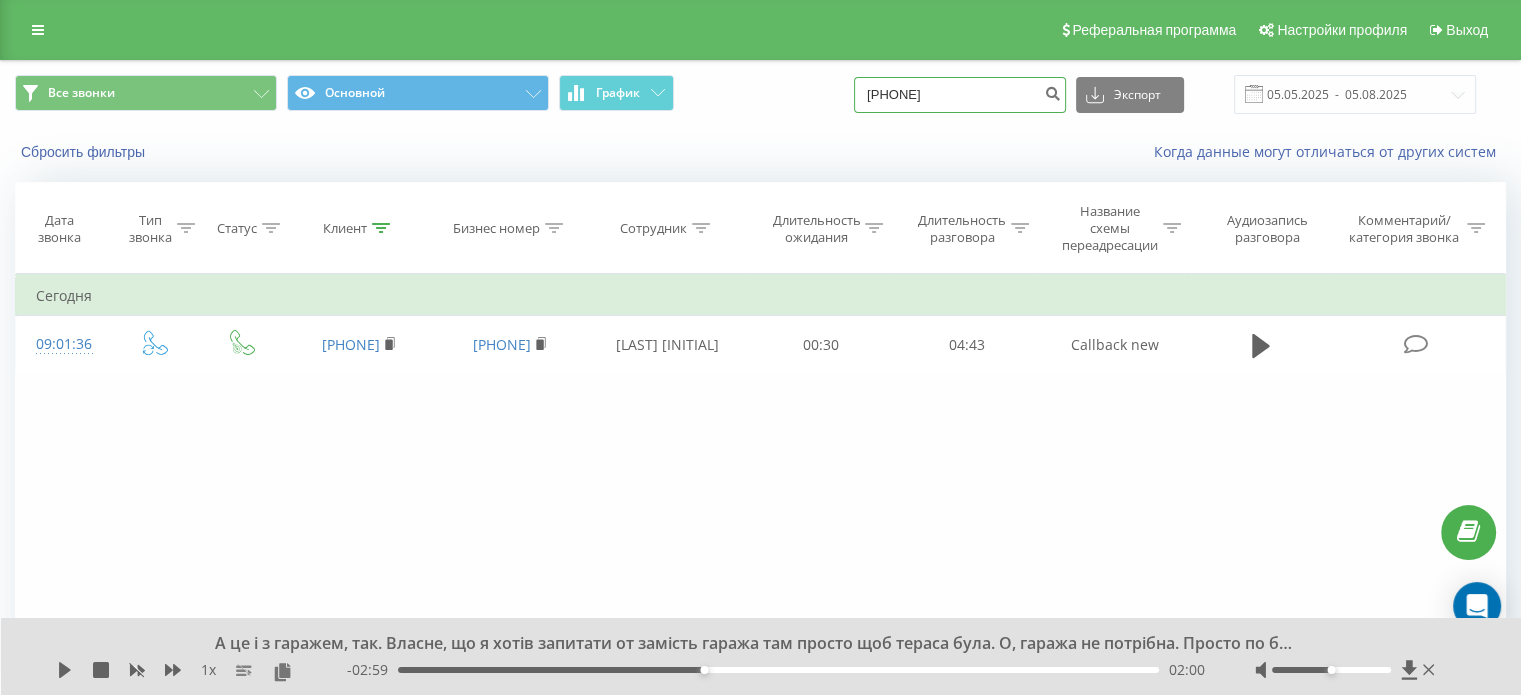 type on "380995010866" 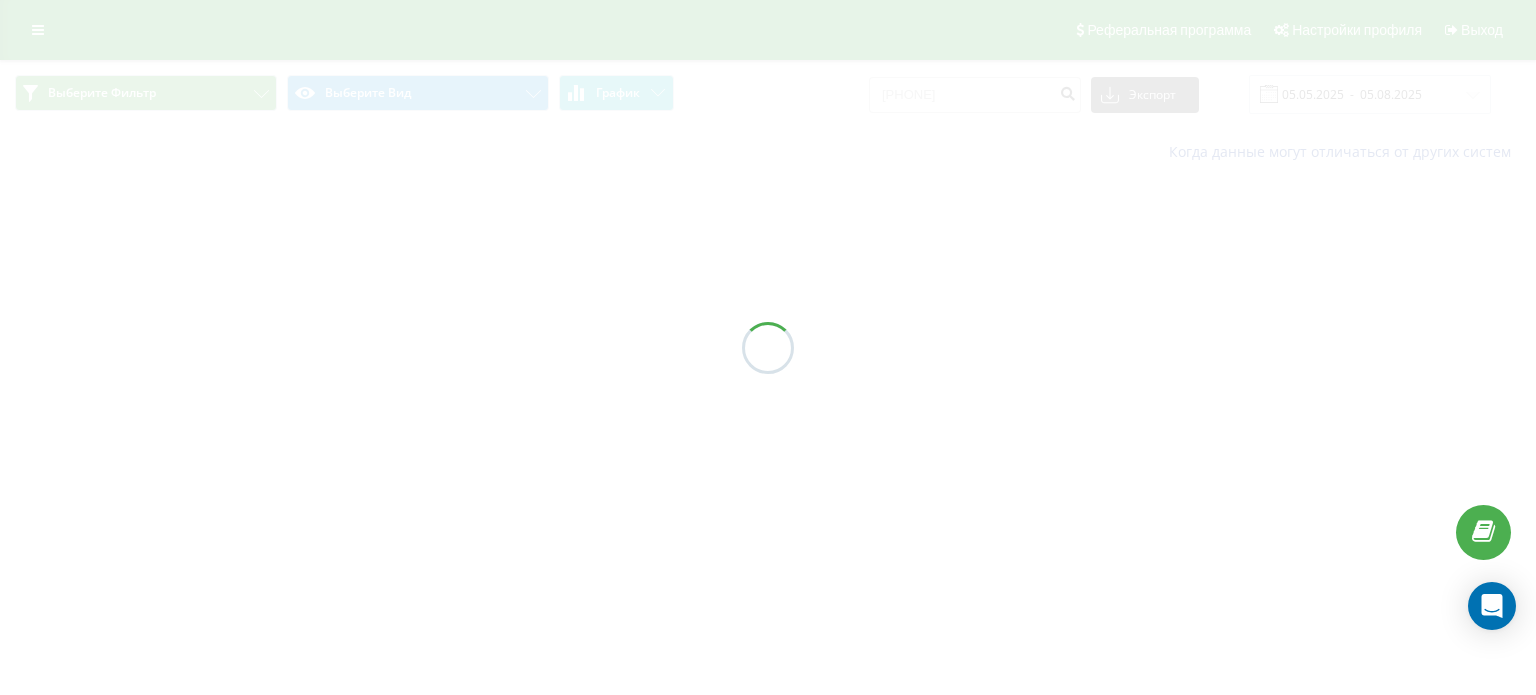 scroll, scrollTop: 0, scrollLeft: 0, axis: both 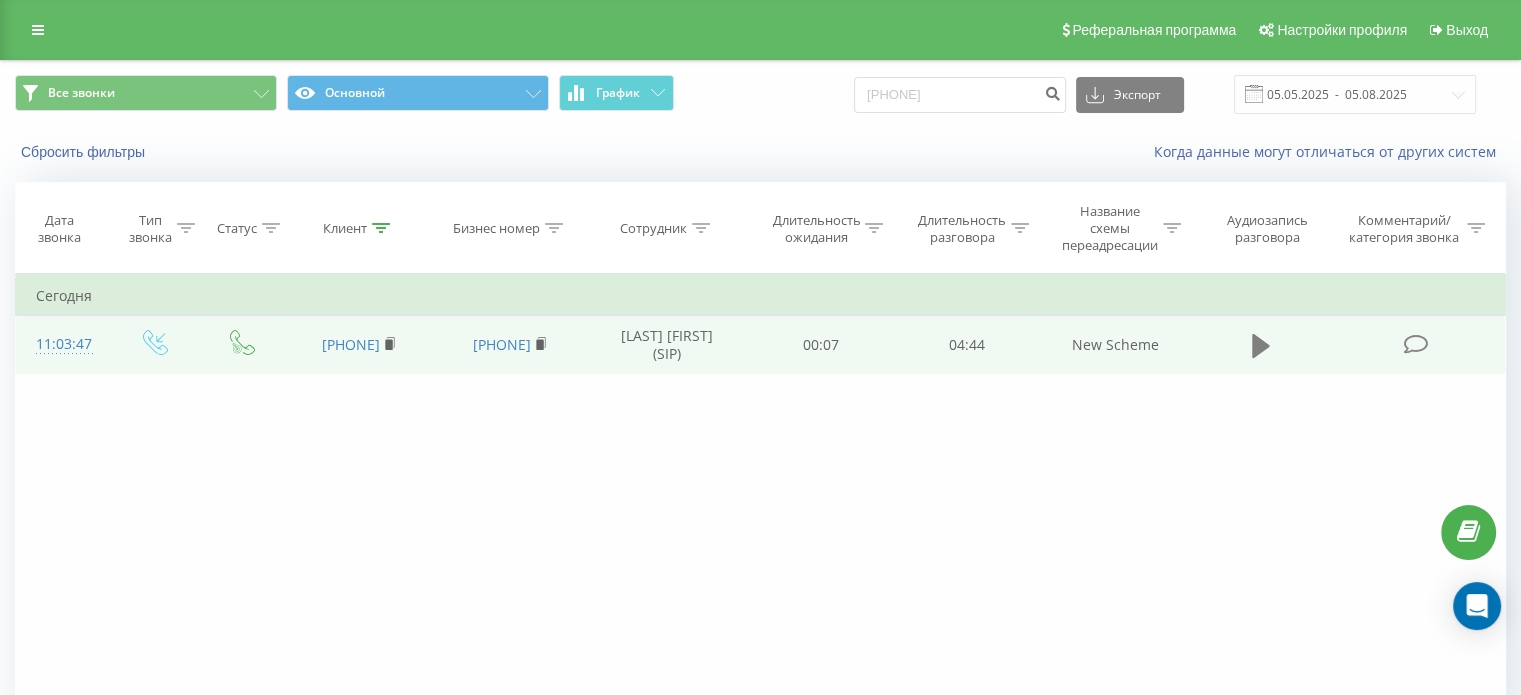 click 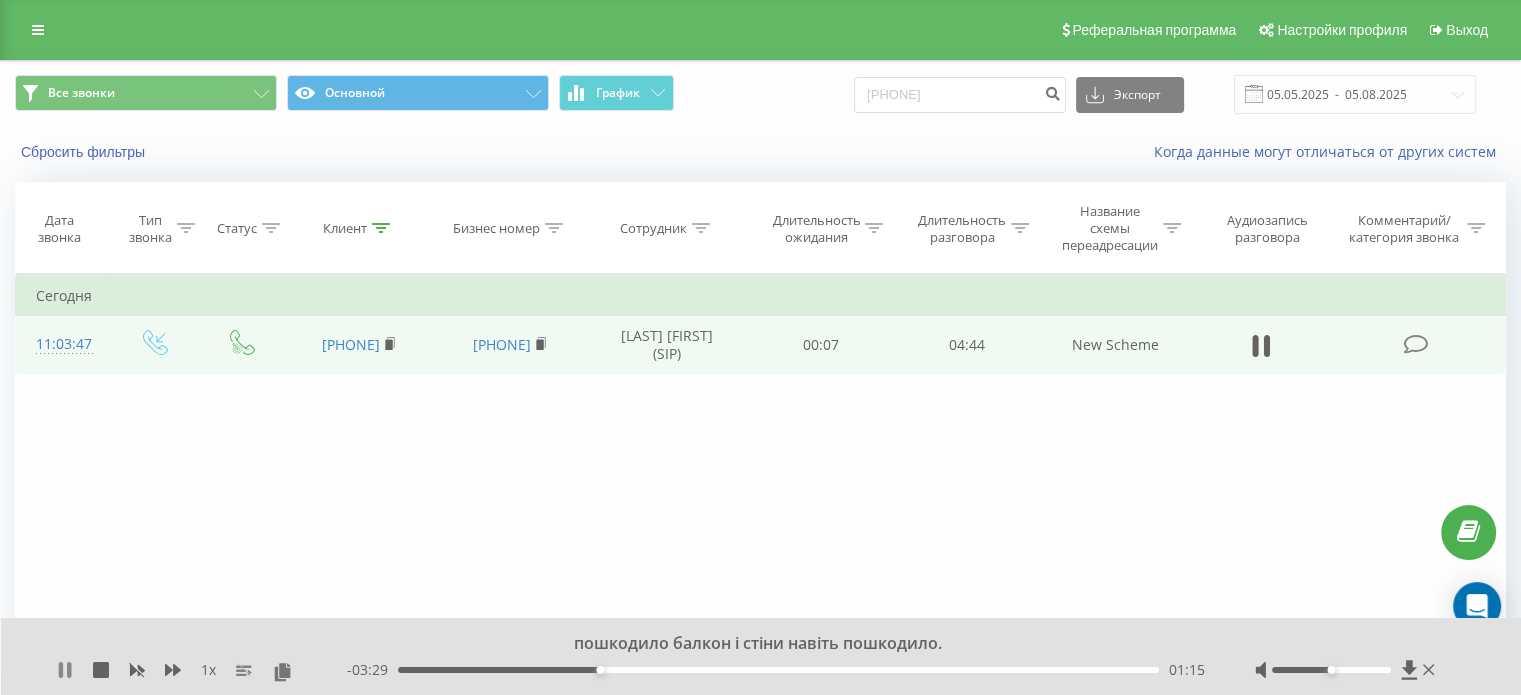 click 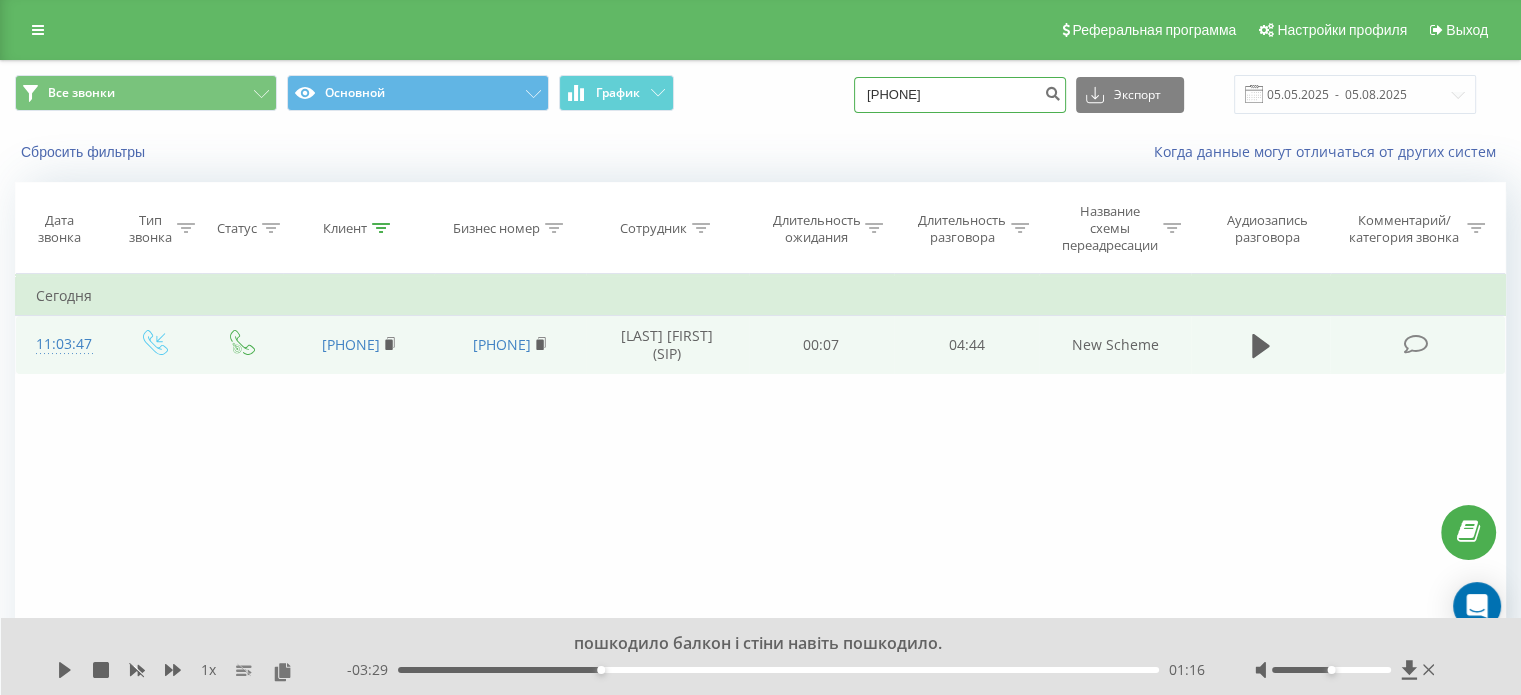 click on "380995010866" at bounding box center [960, 95] 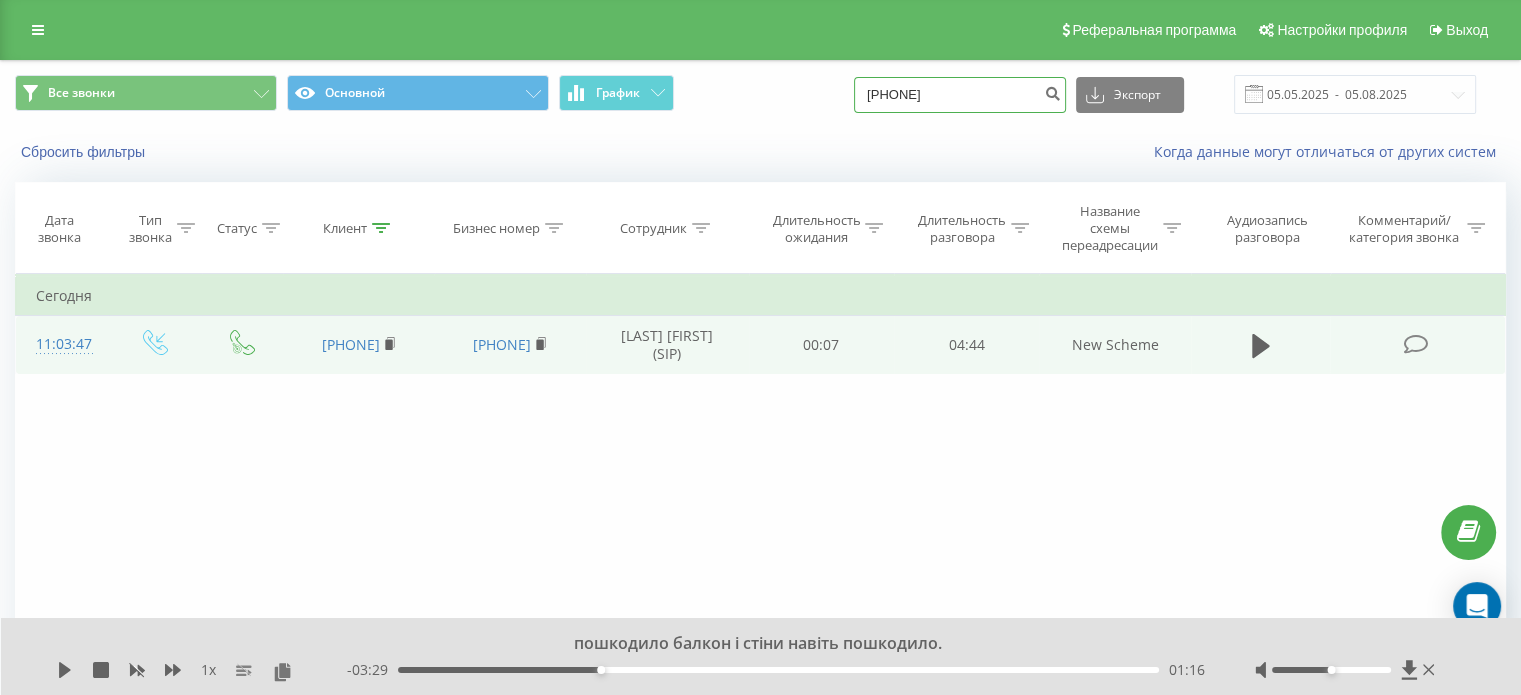 click on "380995010866" at bounding box center (960, 95) 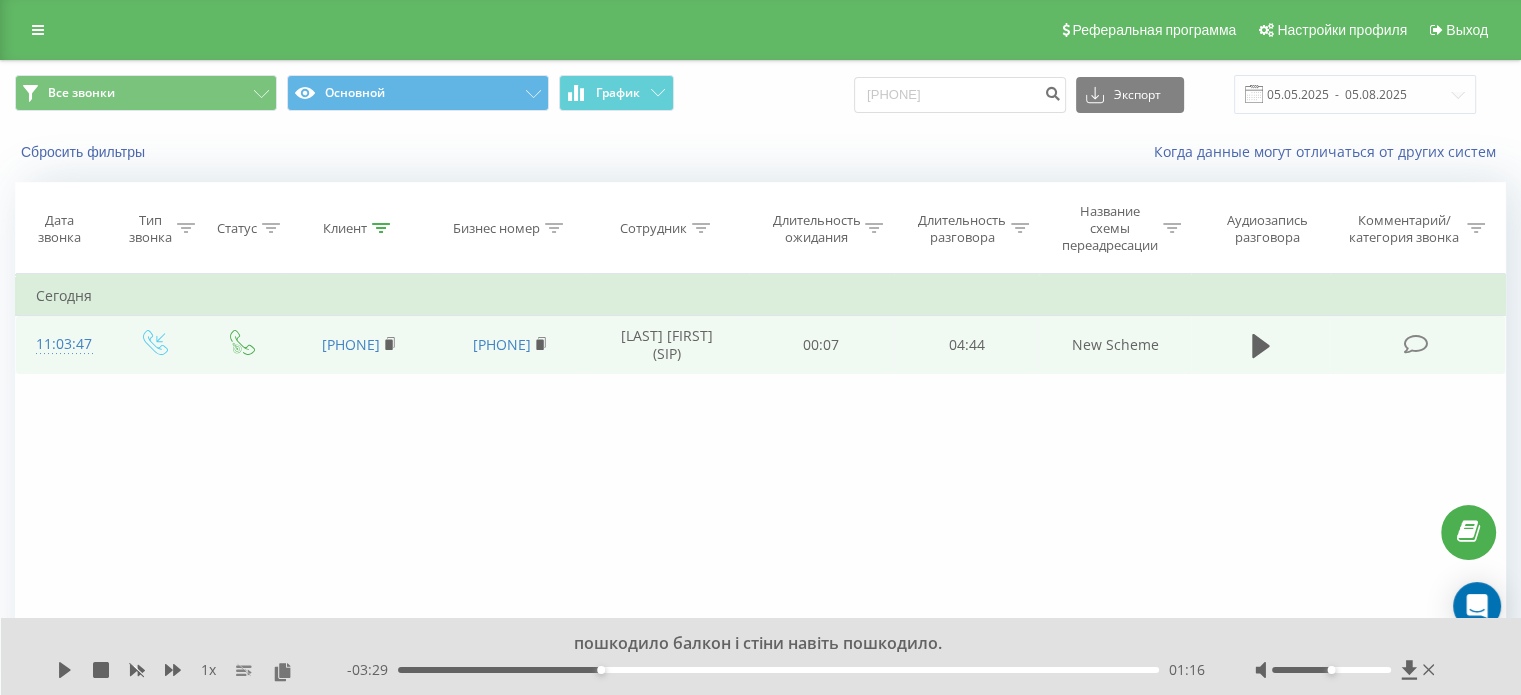 click on "Фильтровать по условию Равно Введите значение Отмена OK Фильтровать по условию Равно Введите значение Отмена OK Фильтровать по условию Содержит Отмена OK Фильтровать по условию Содержит Отмена OK Фильтровать по условию Содержит Отмена OK Фильтровать по условию Равно Отмена OK Фильтровать по условию Равно Отмена OK Фильтровать по условию Содержит Отмена OK Фильтровать по условию Равно Введите значение Отмена OK Сегодня  11:03:47         380995010866 380676119577 Маєцький Артем (SIP) 00:07 04:44 New Scheme" at bounding box center (760, 499) 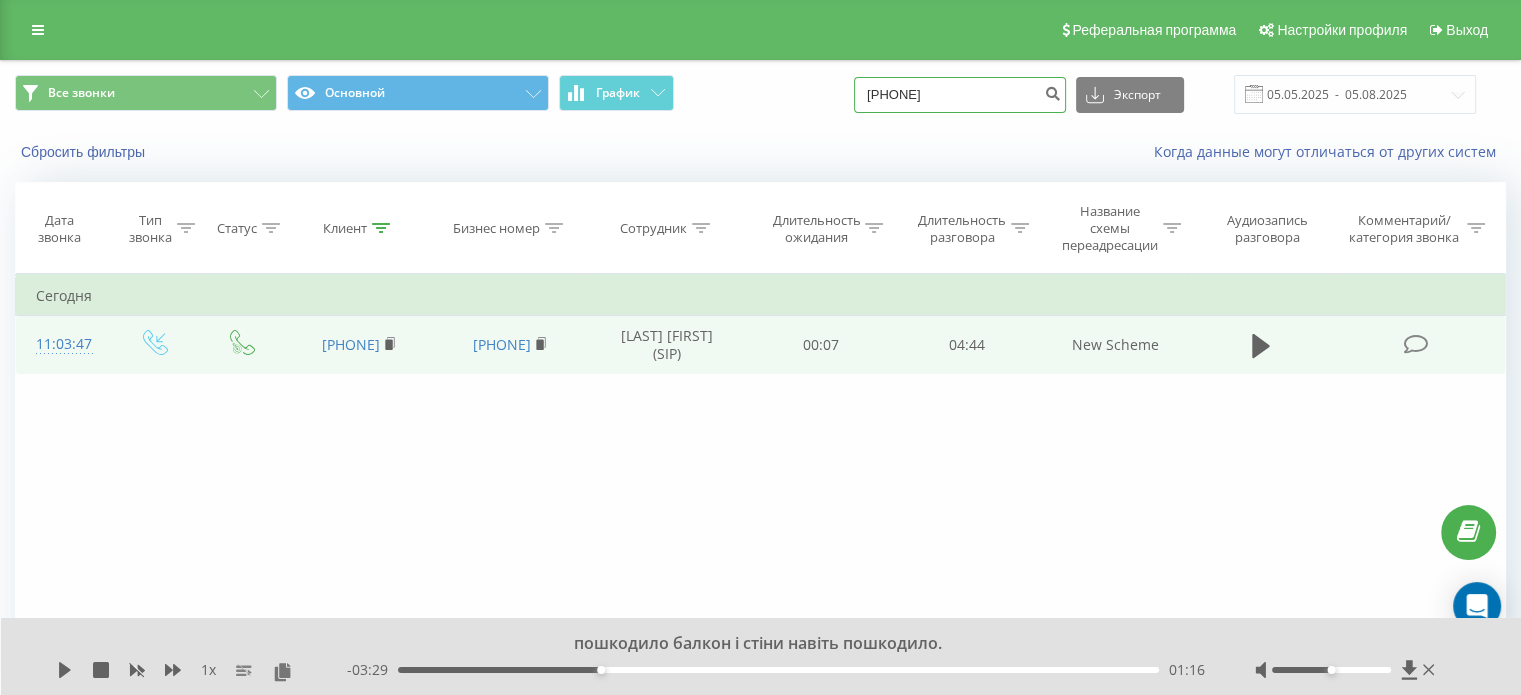 click on "380995010866" at bounding box center [960, 95] 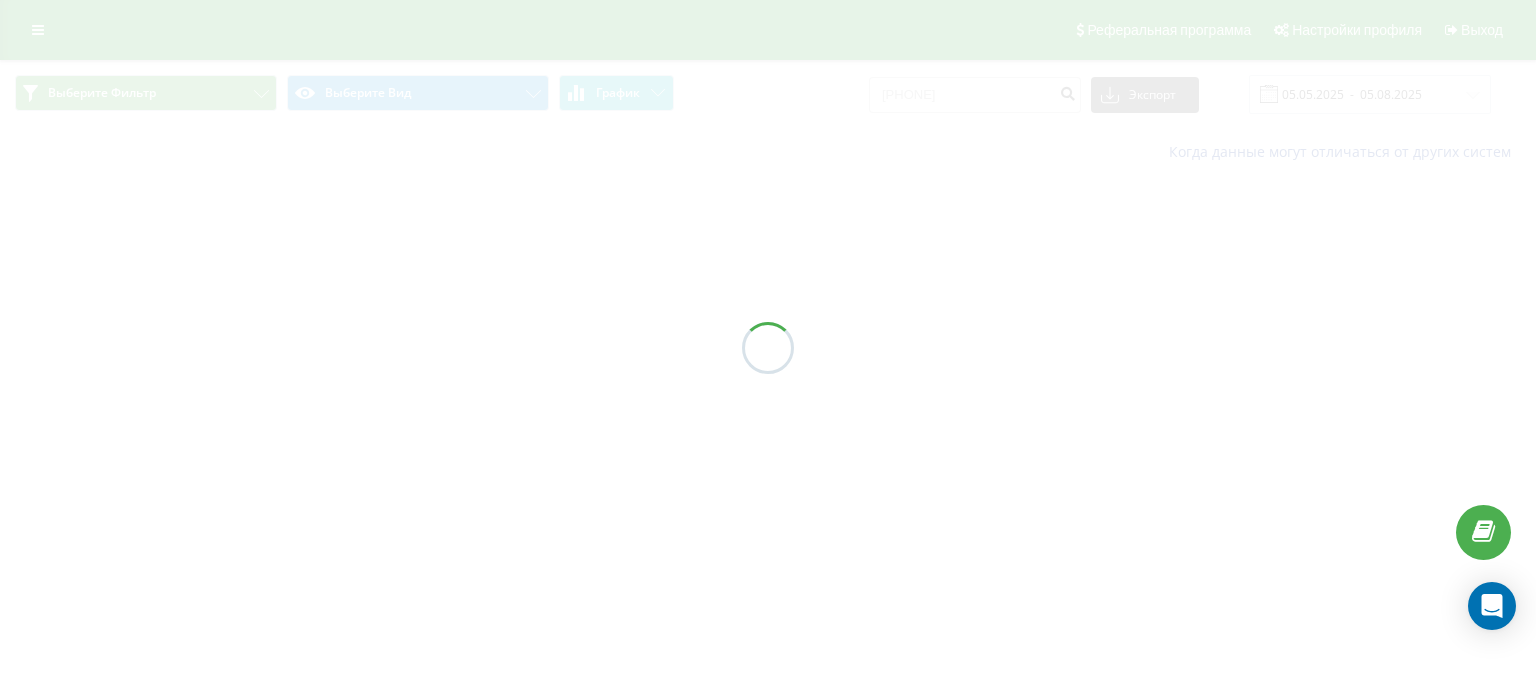scroll, scrollTop: 0, scrollLeft: 0, axis: both 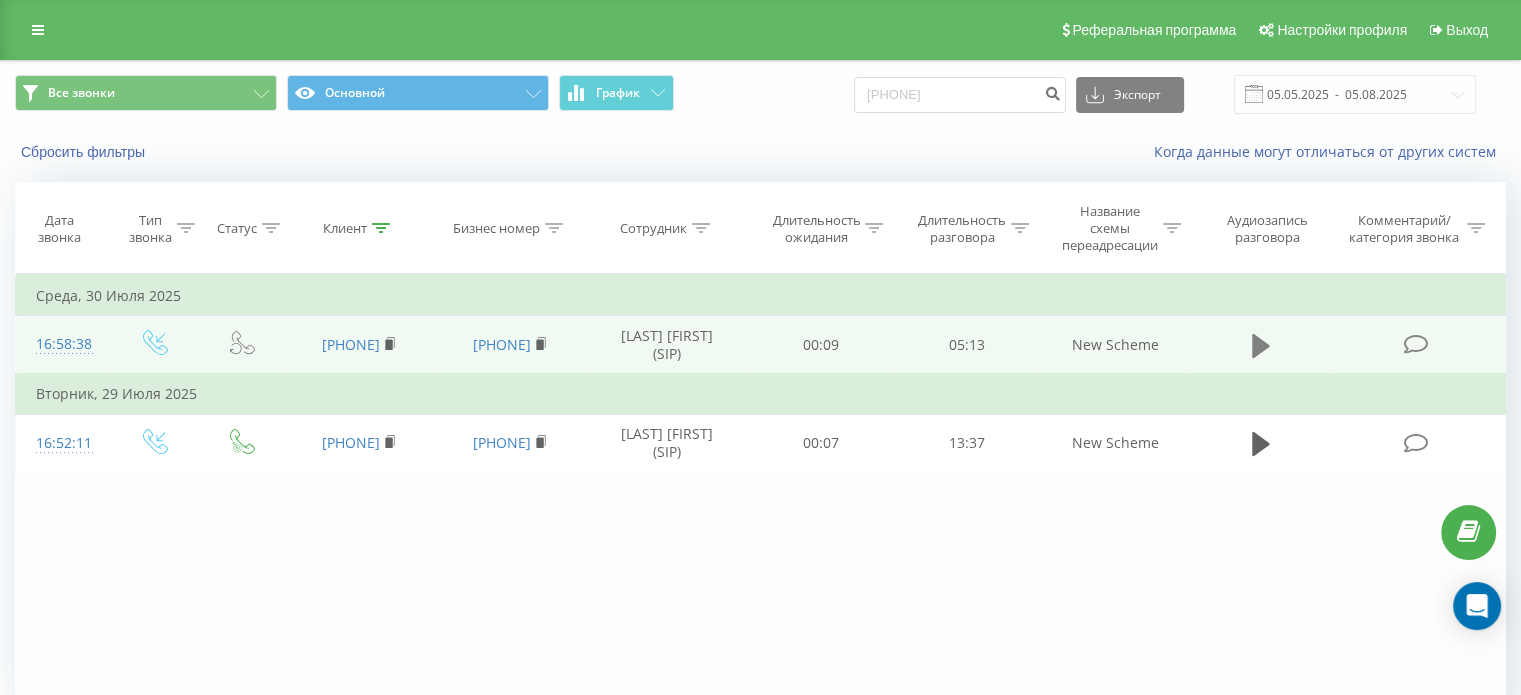click 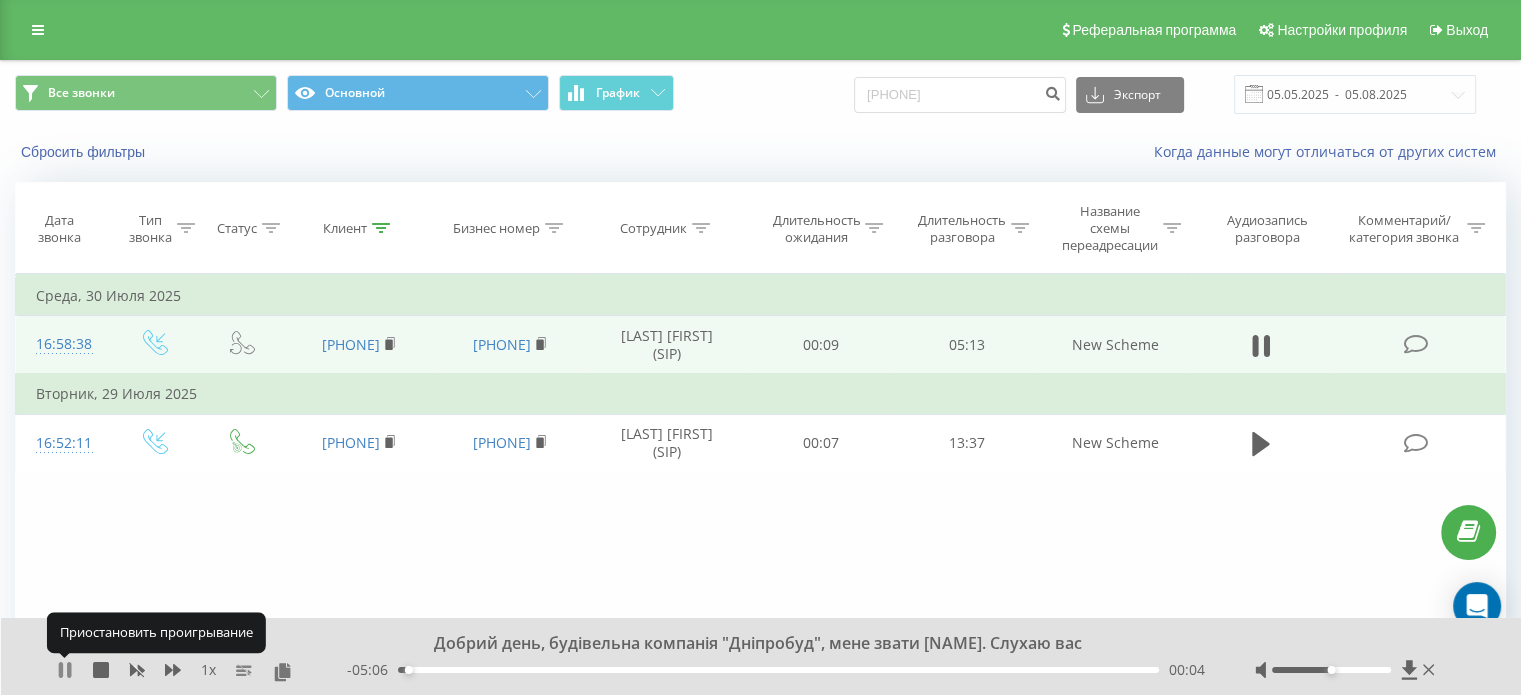 click 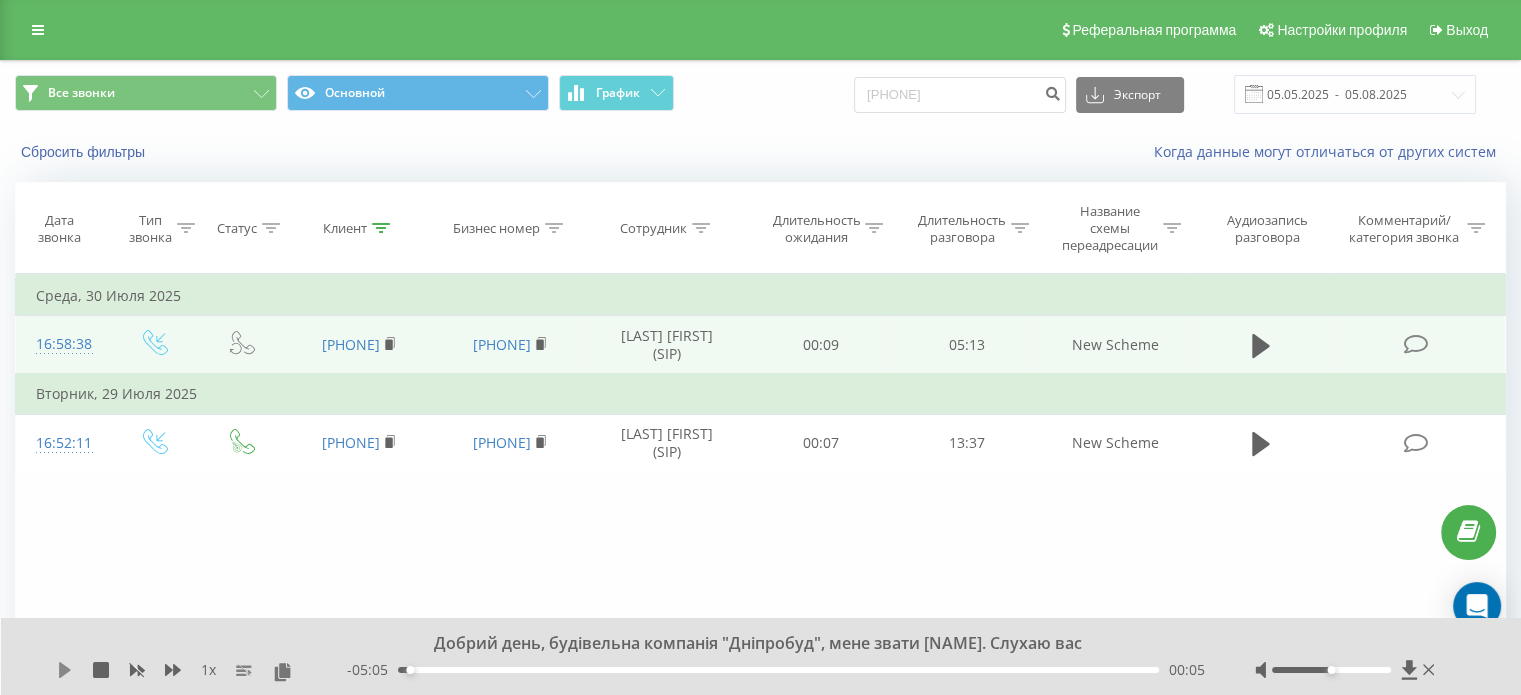 click 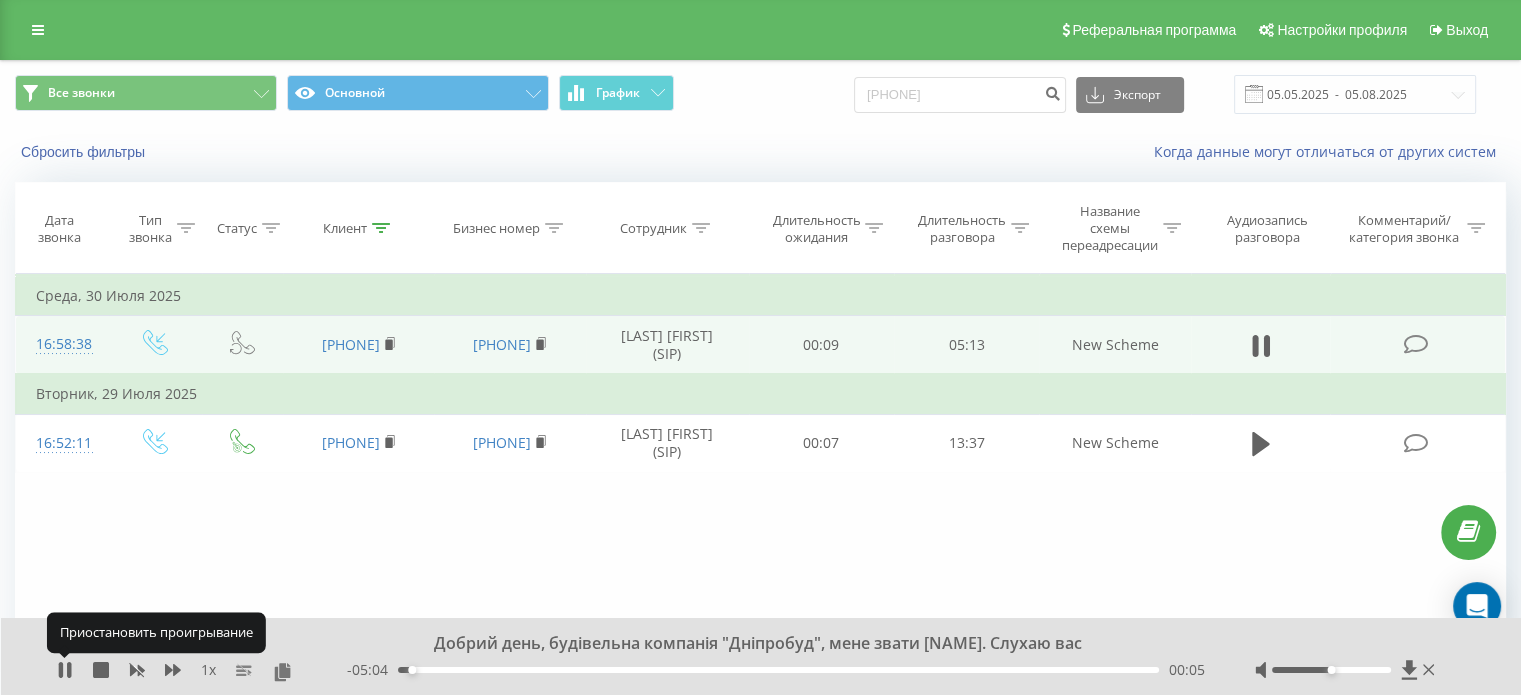 click 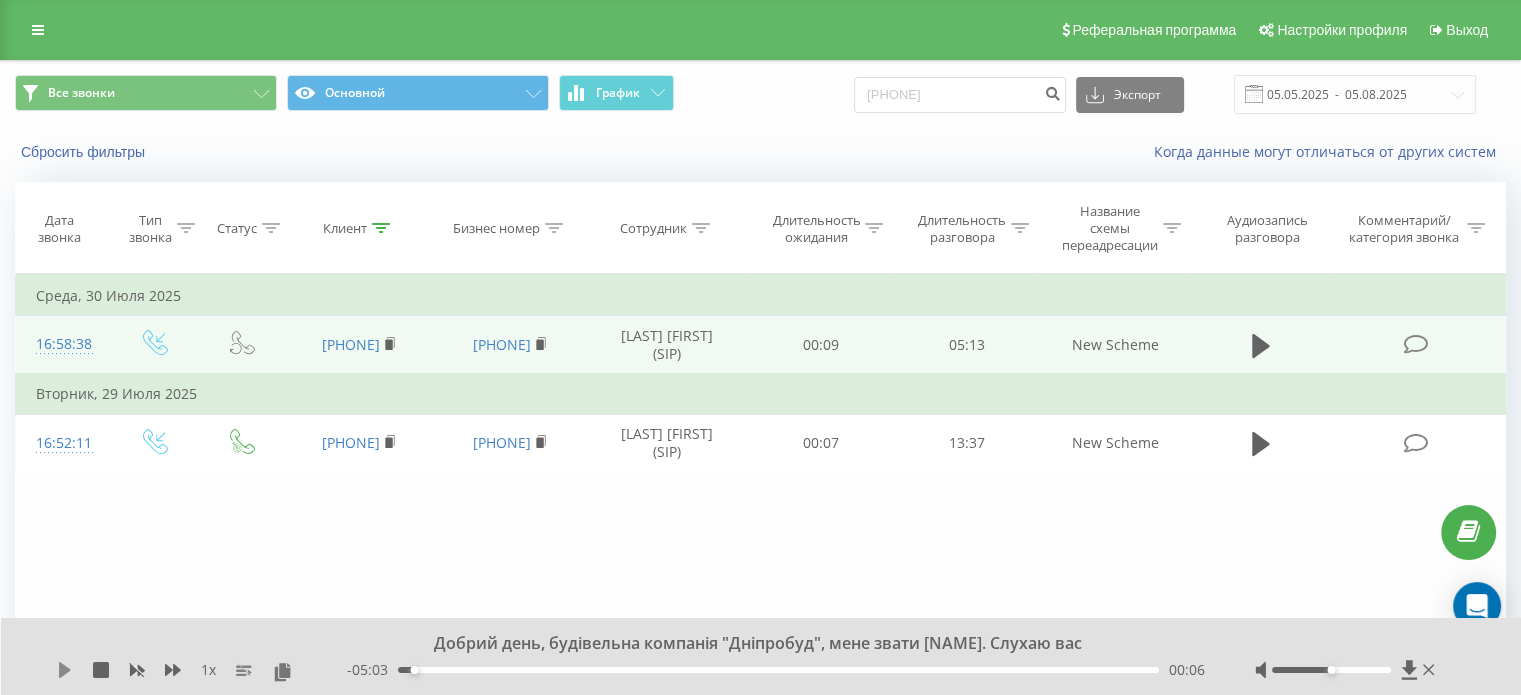 click 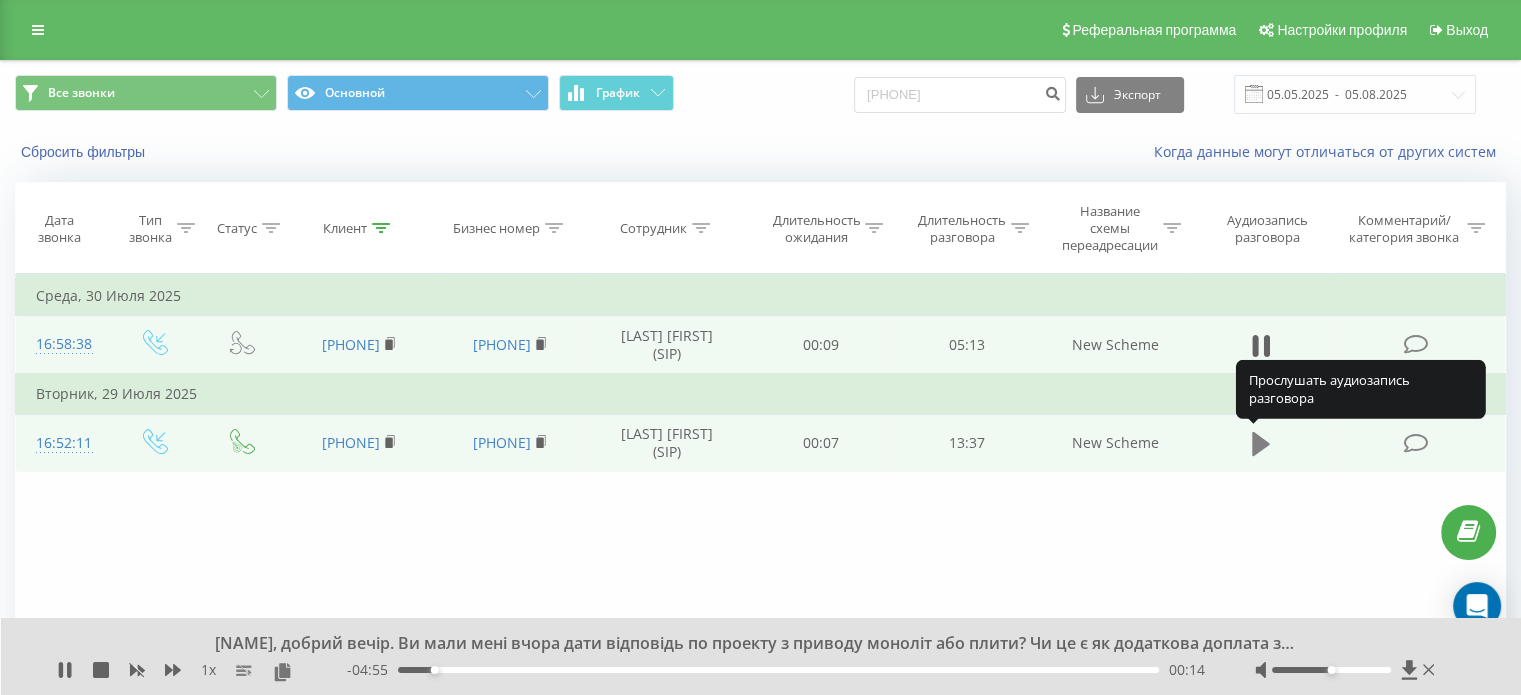 click 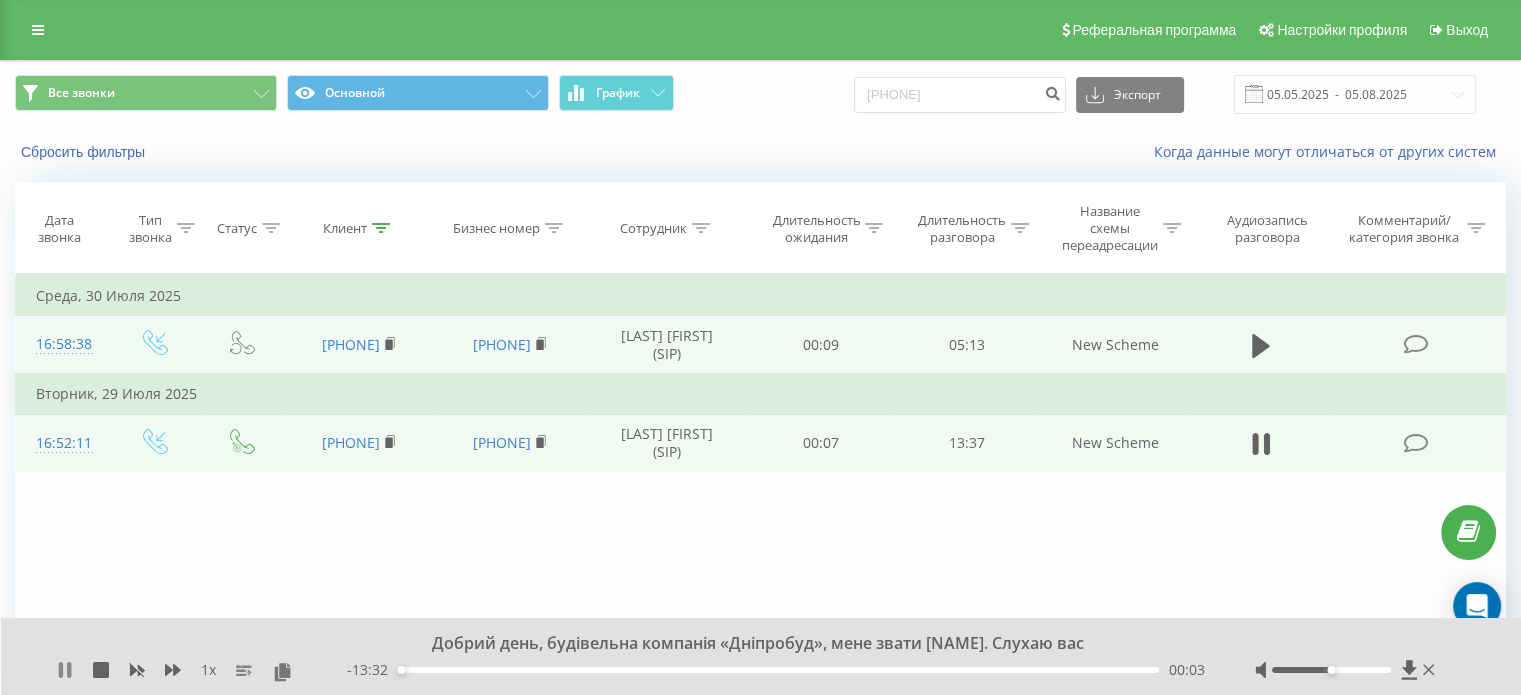 click 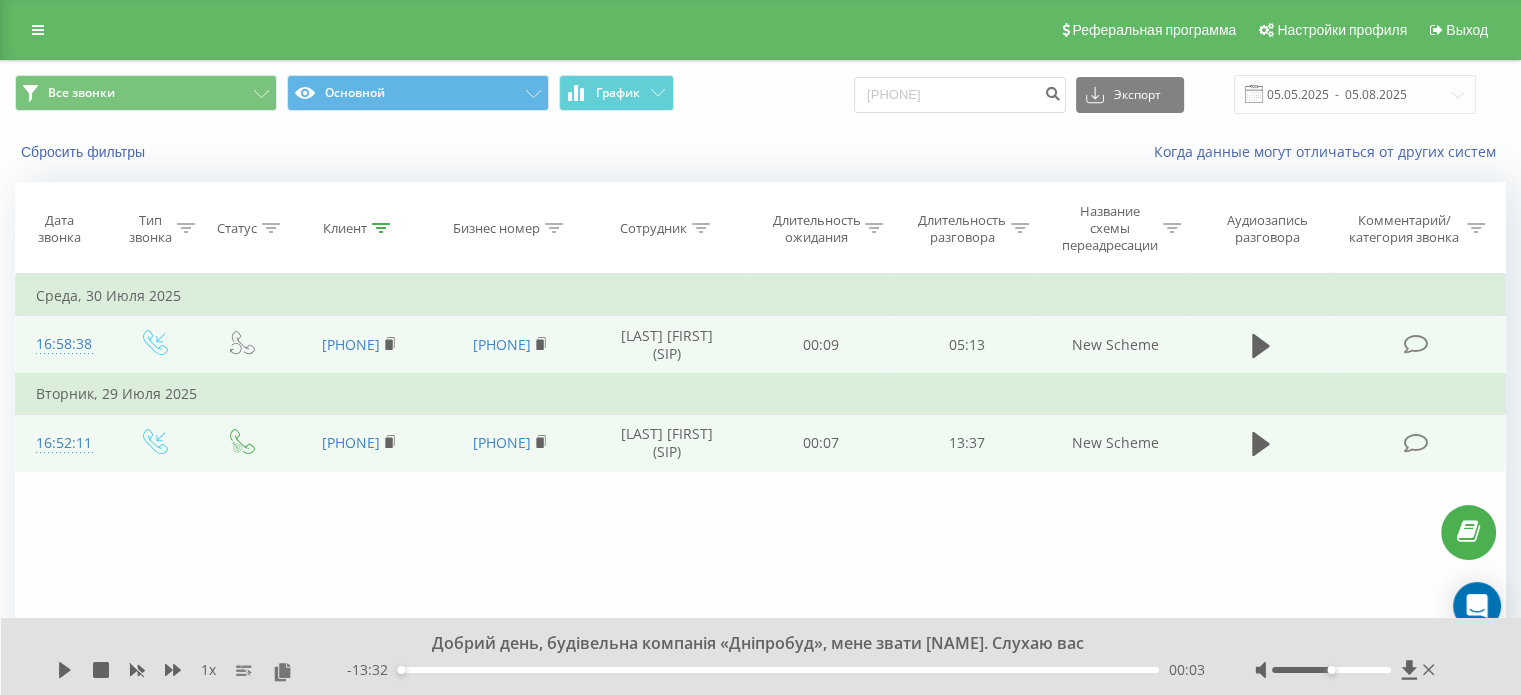 click 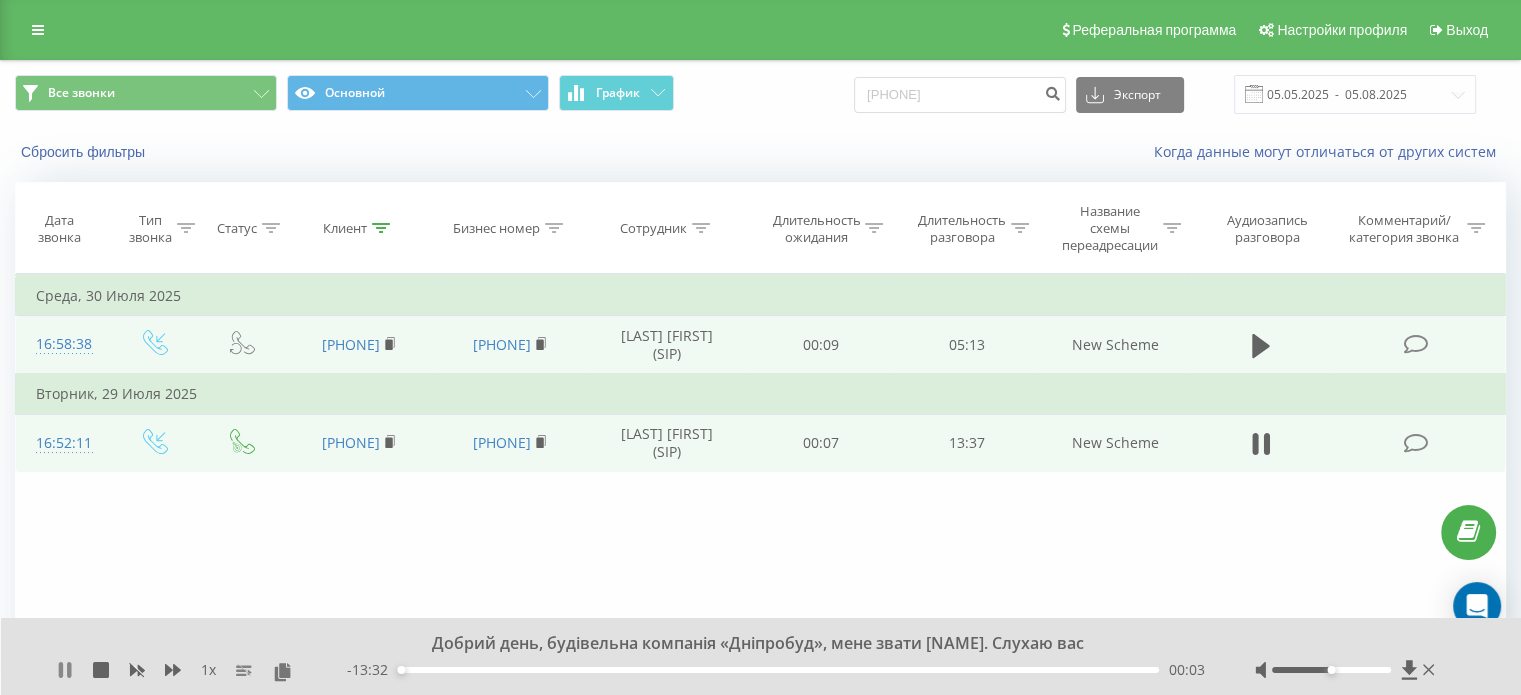 click 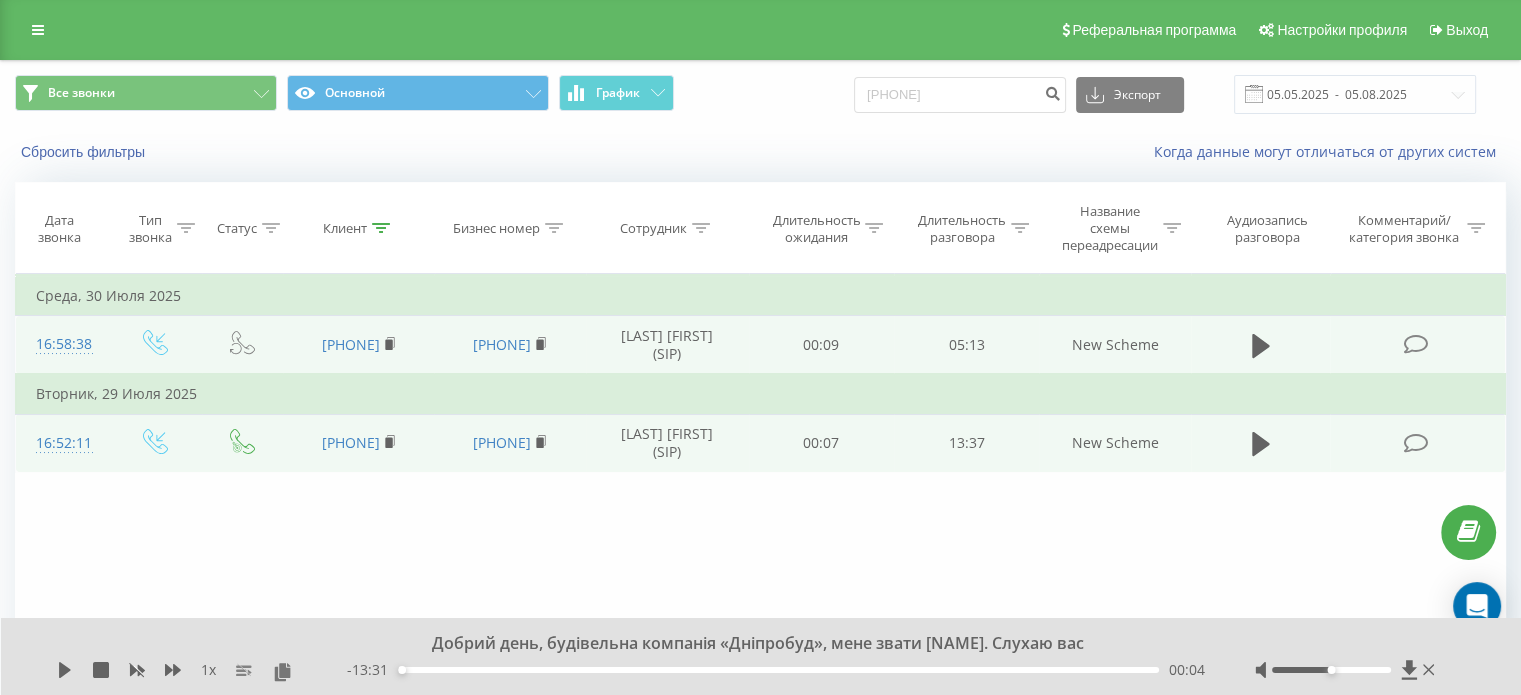 click 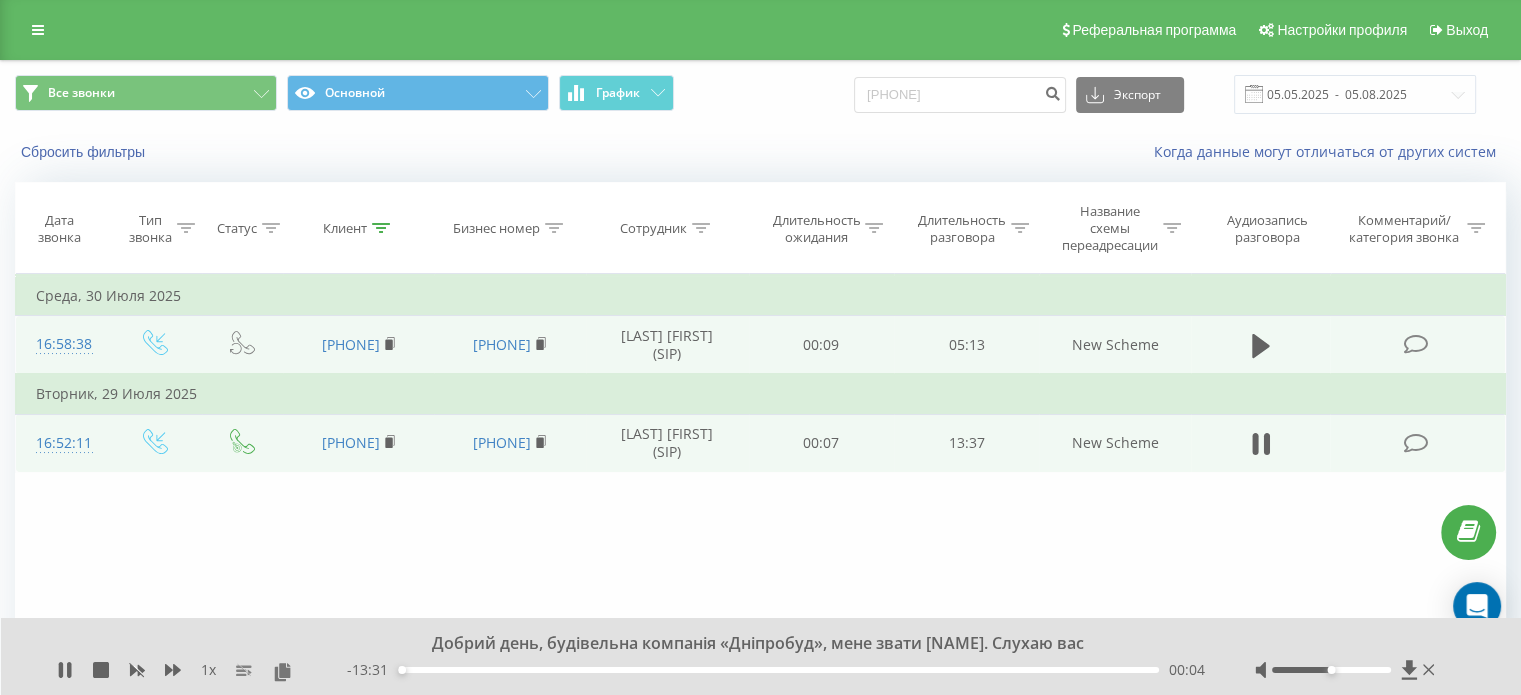 click 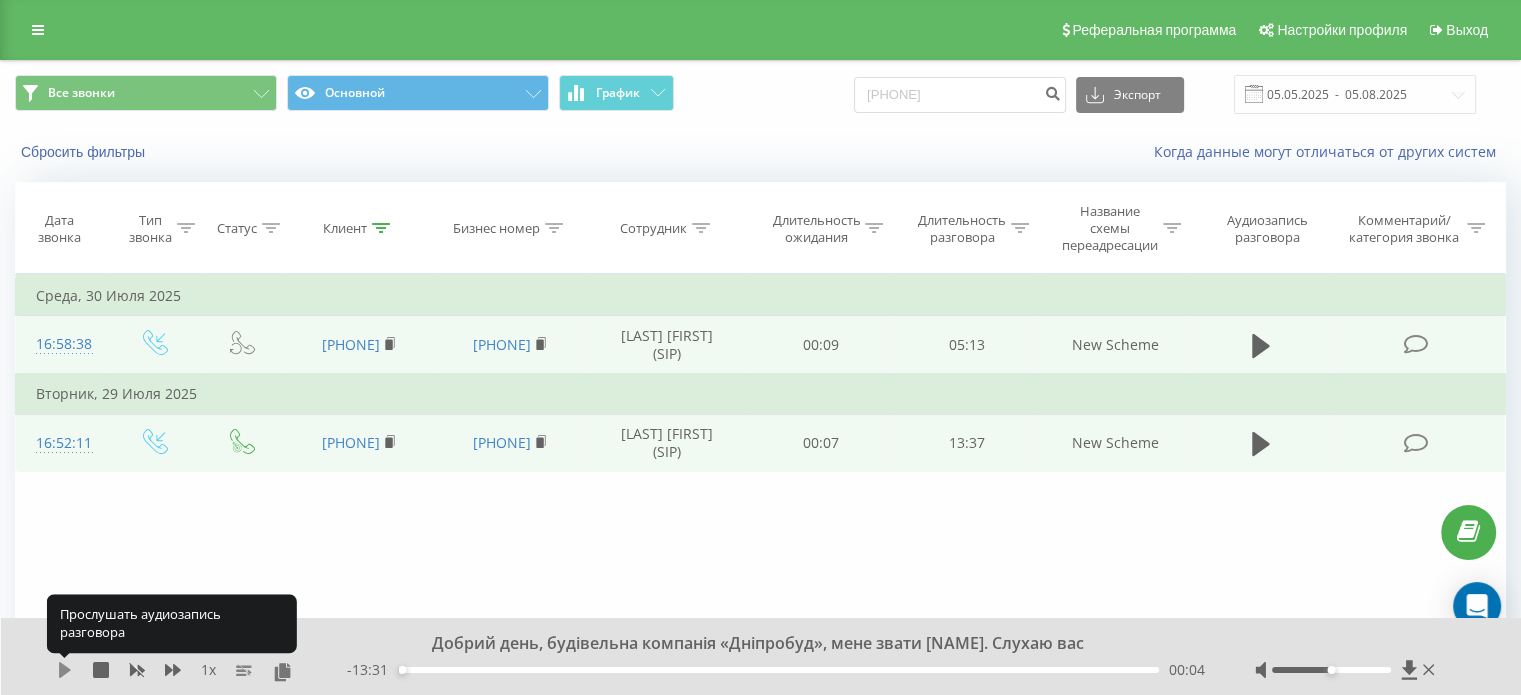 click 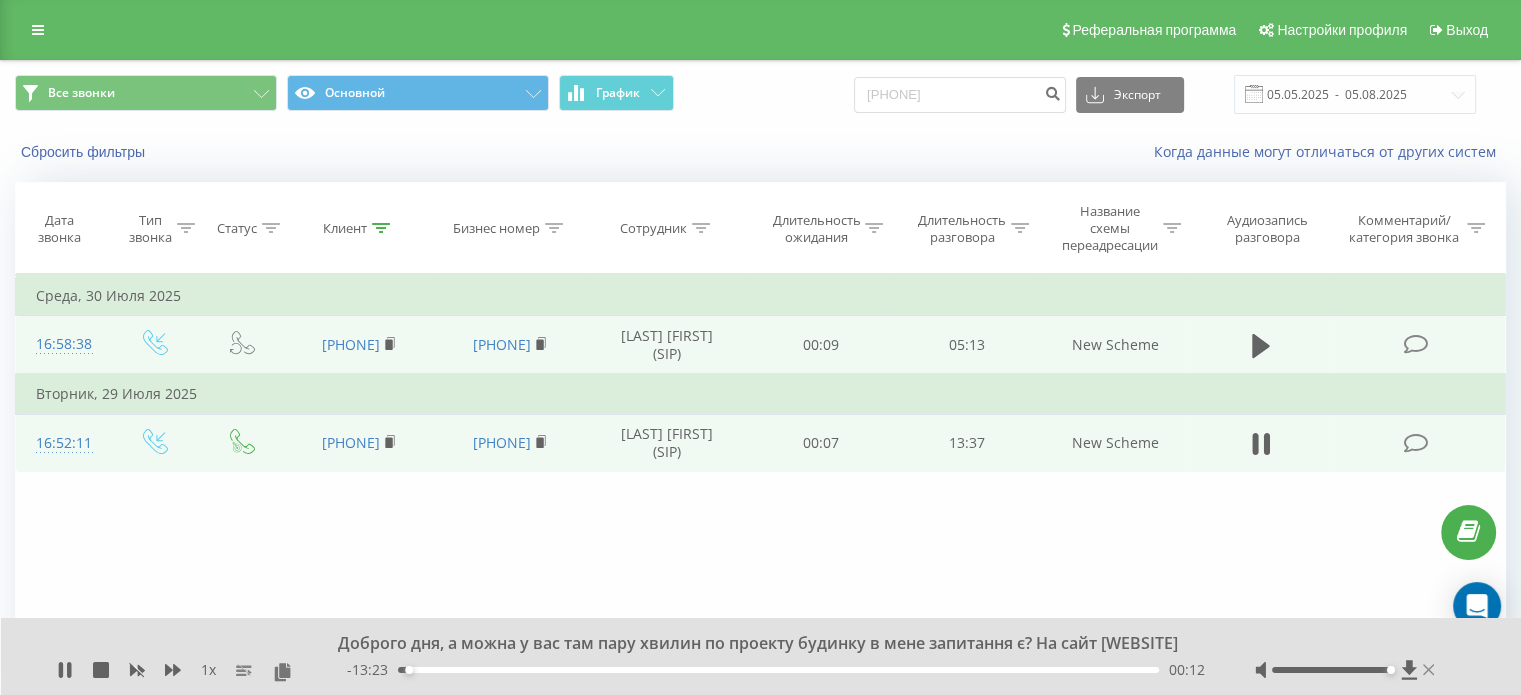 drag, startPoint x: 1384, startPoint y: 669, endPoint x: 1425, endPoint y: 669, distance: 41 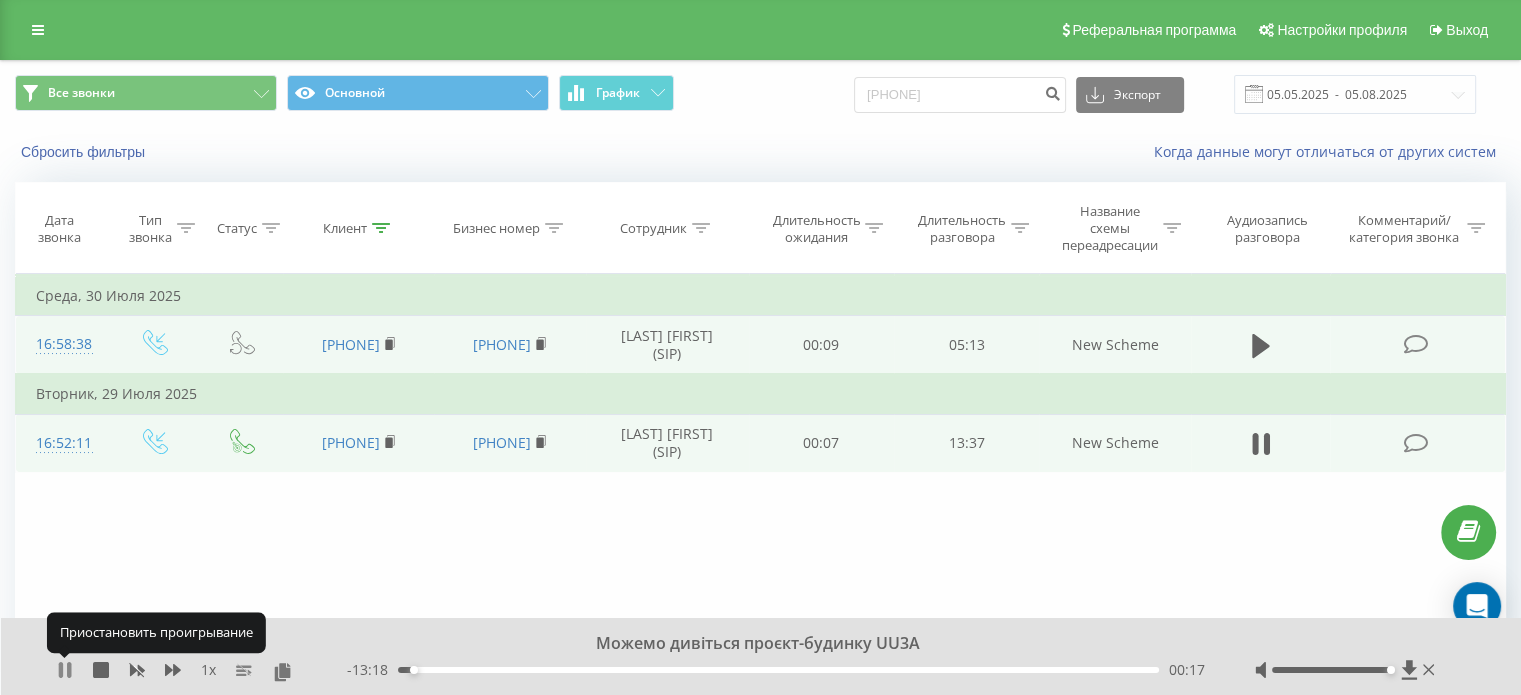 click 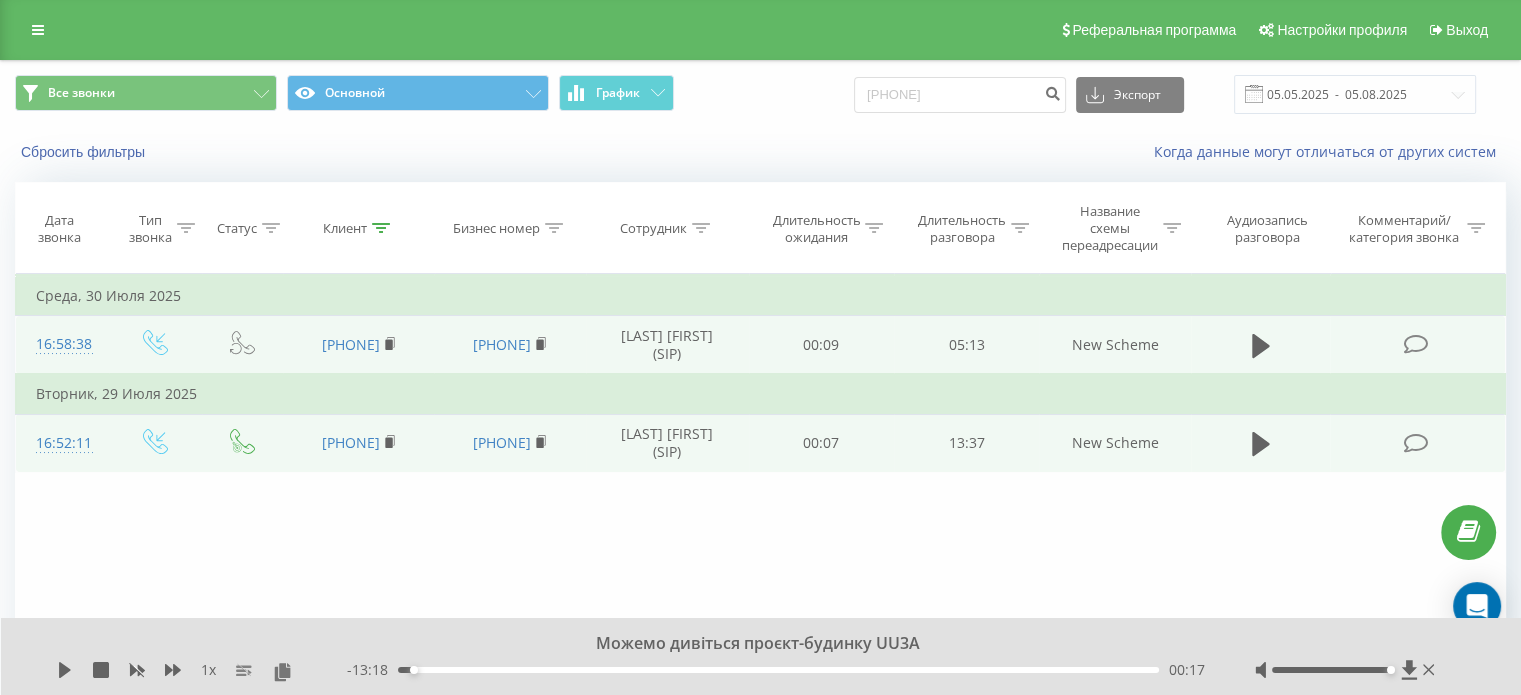 click 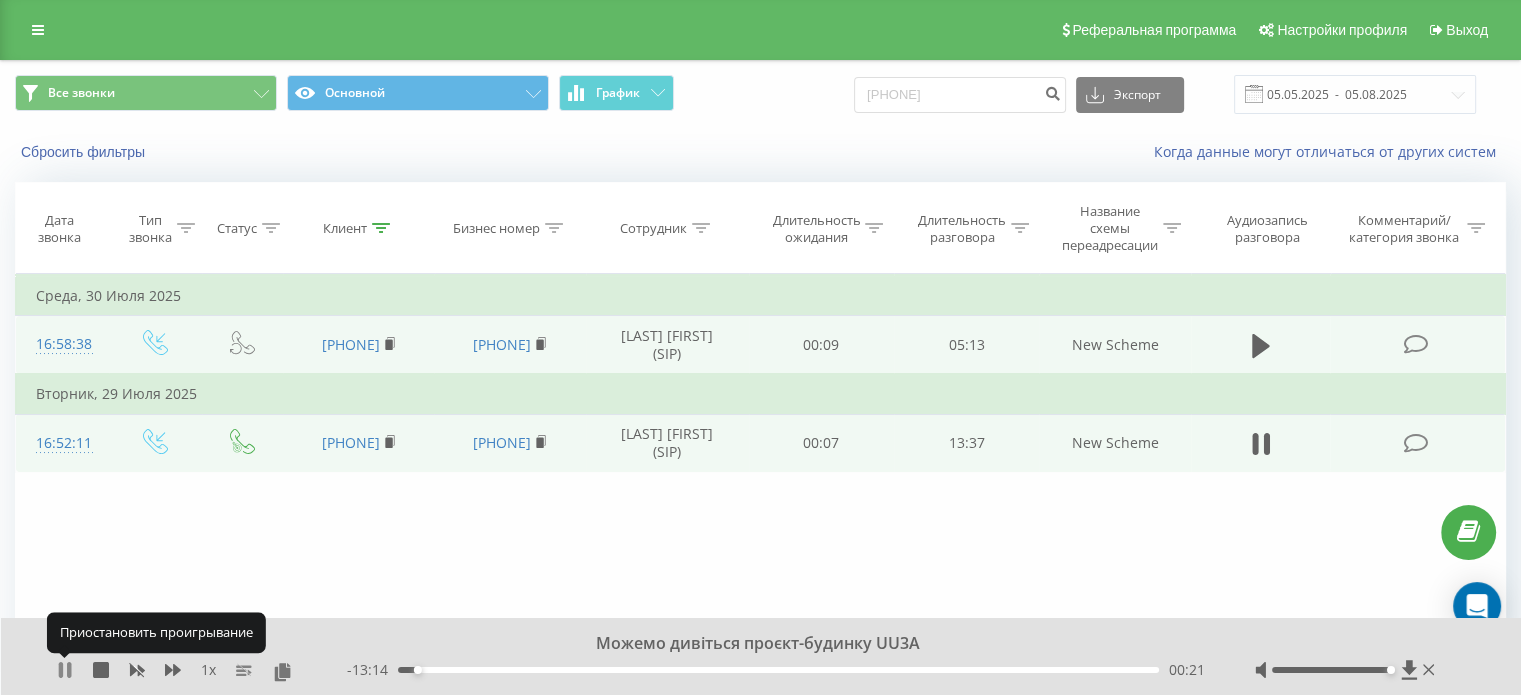 click 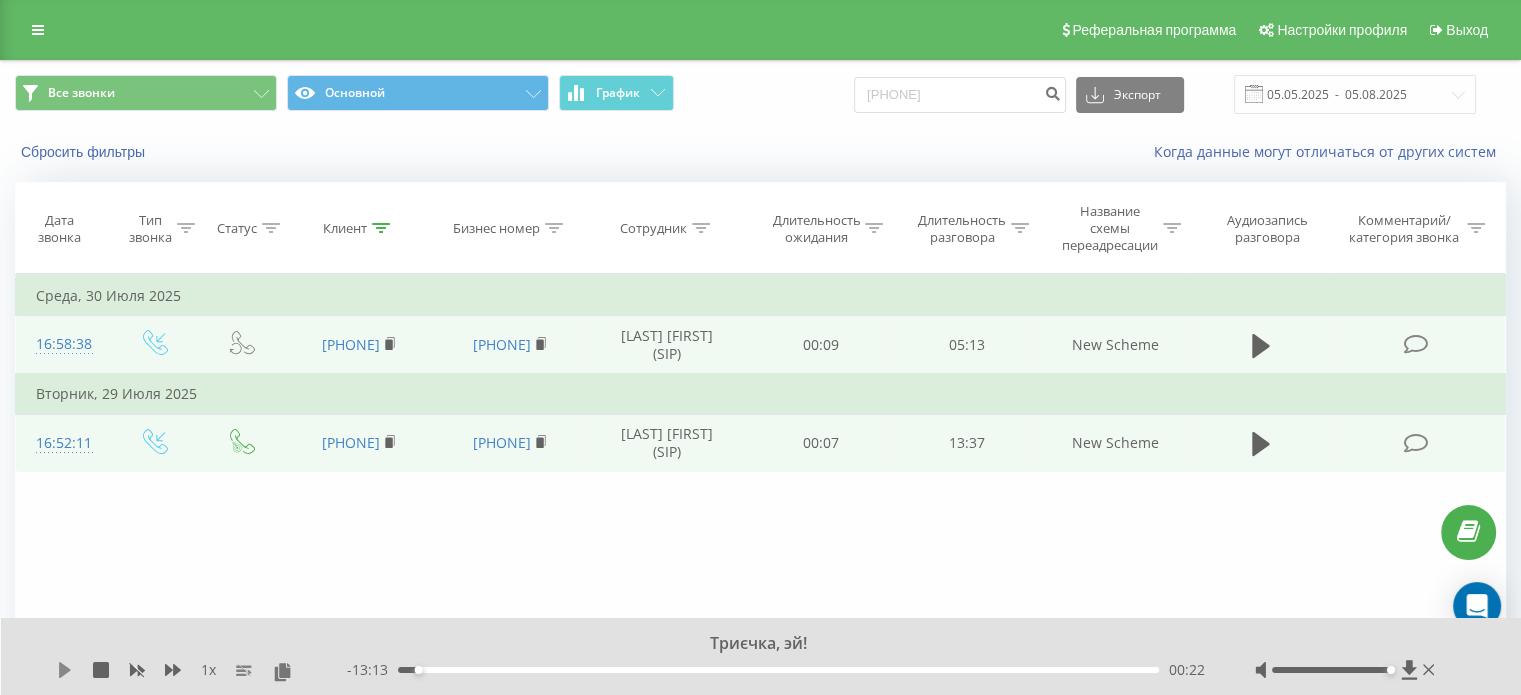 click 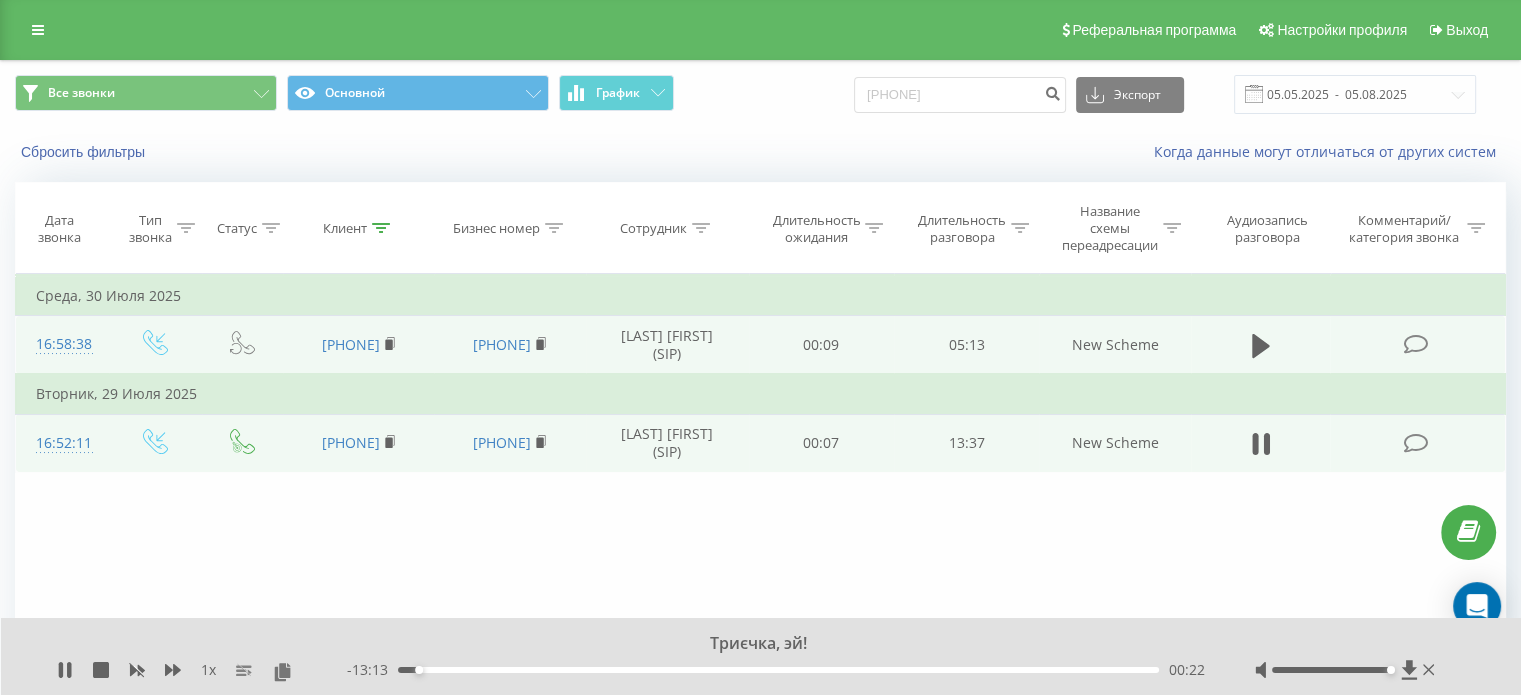 click on "1 x" at bounding box center (202, 670) 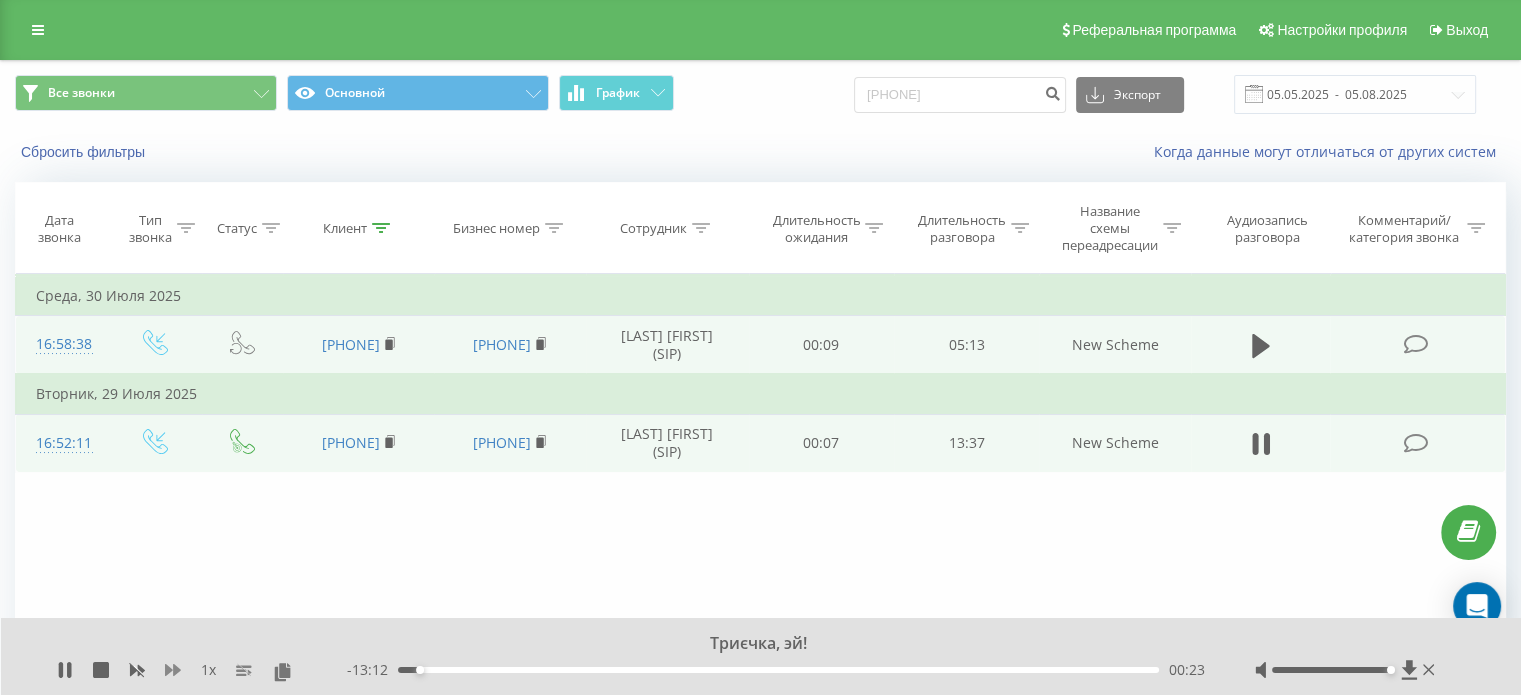 click 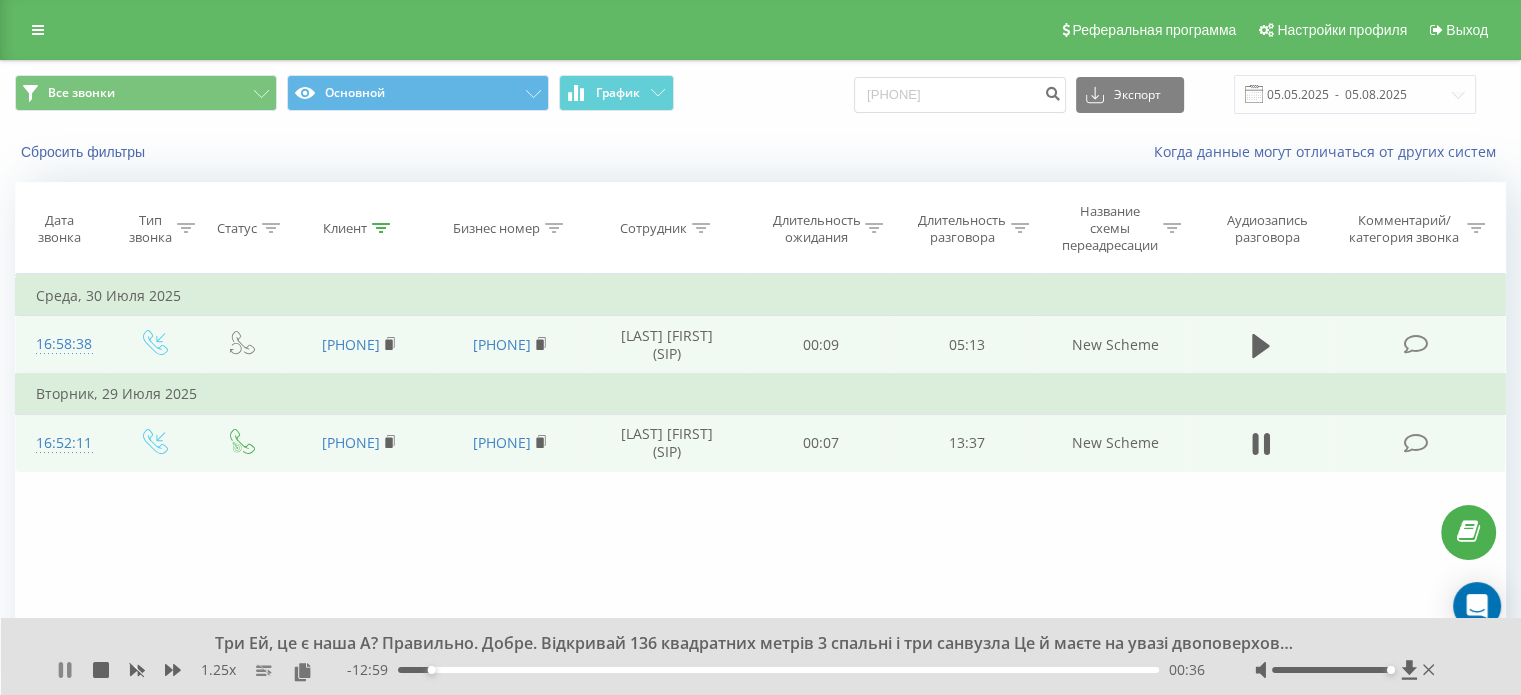 click 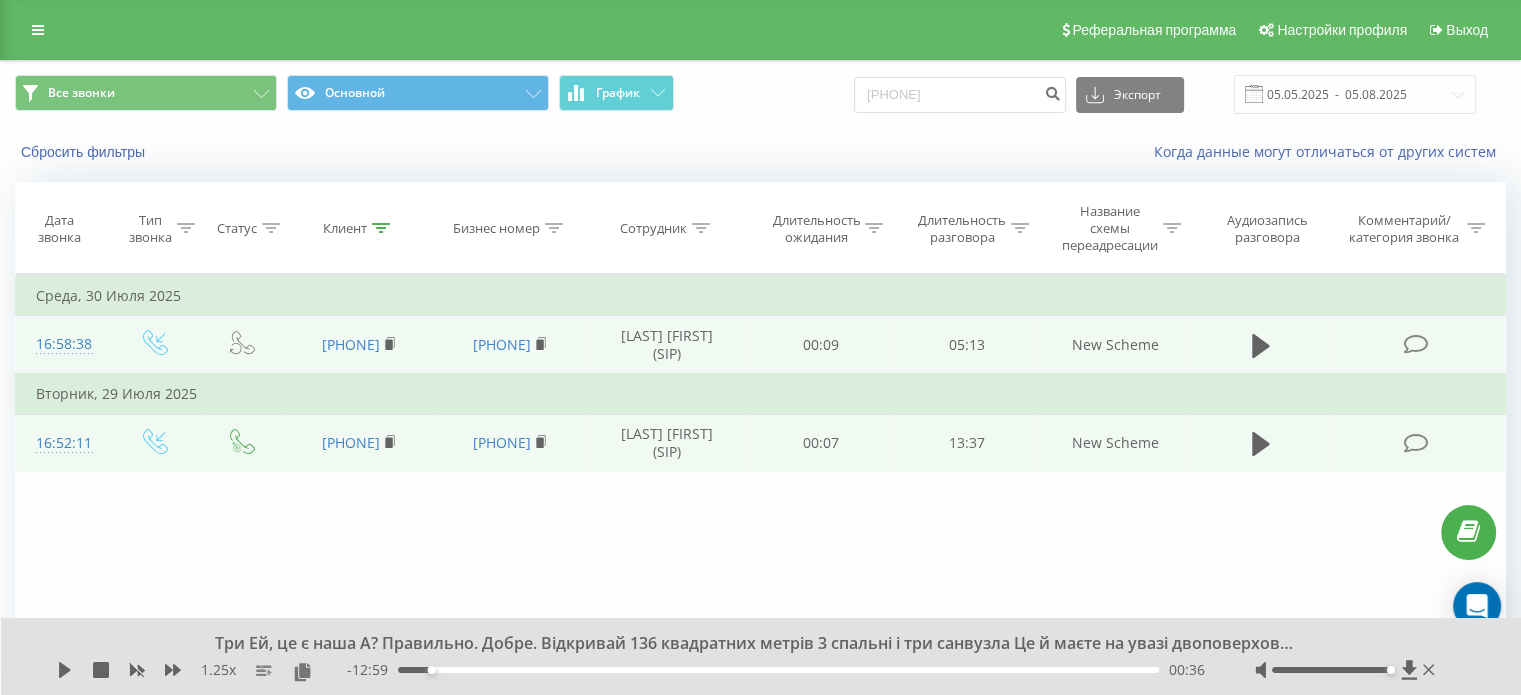 click 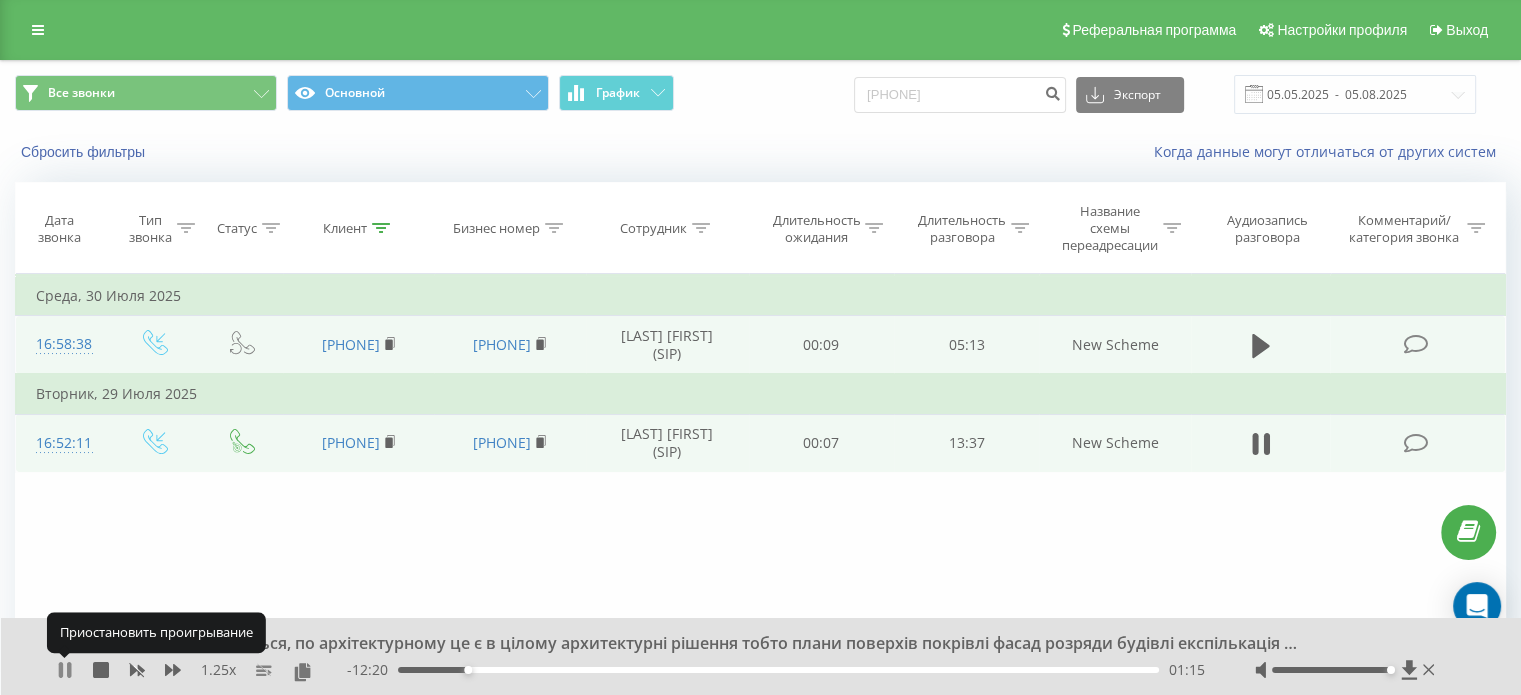 click 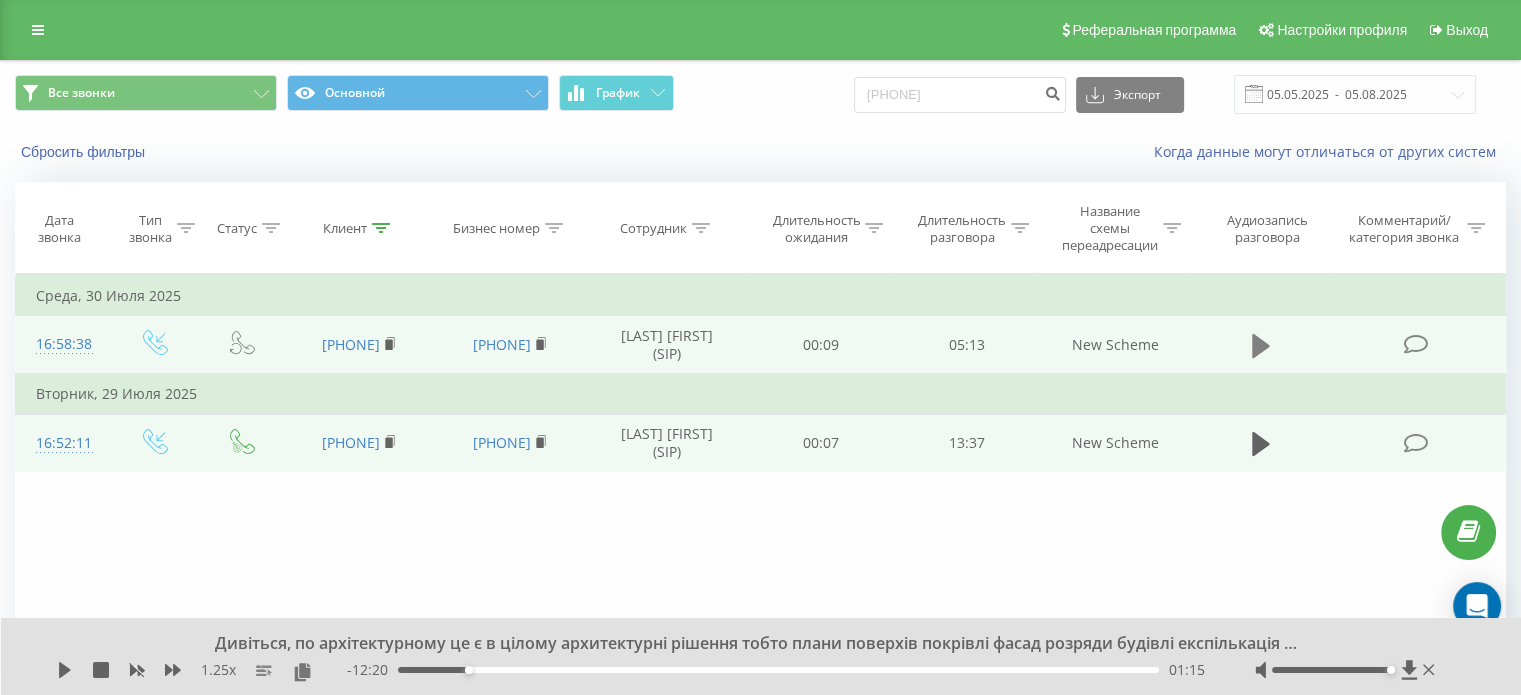 click 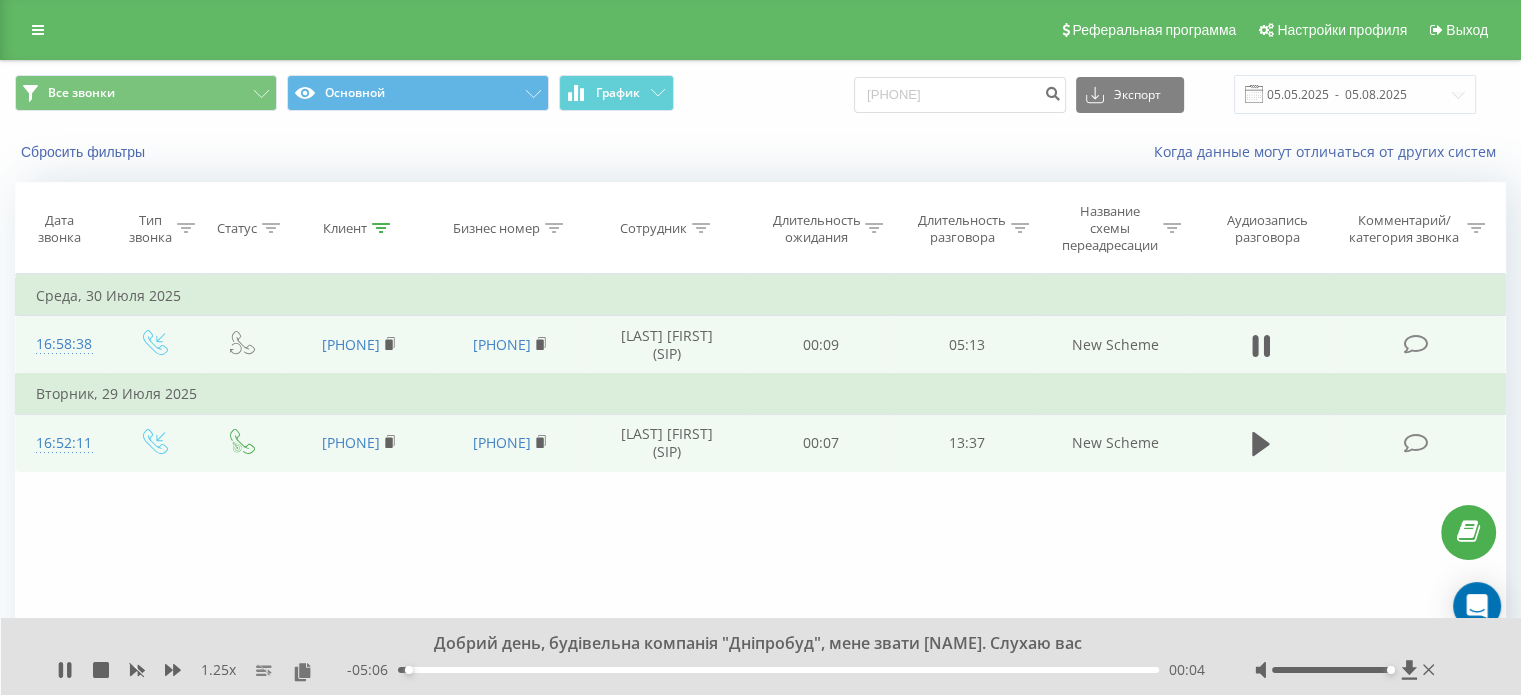 click on "00:04" at bounding box center [778, 670] 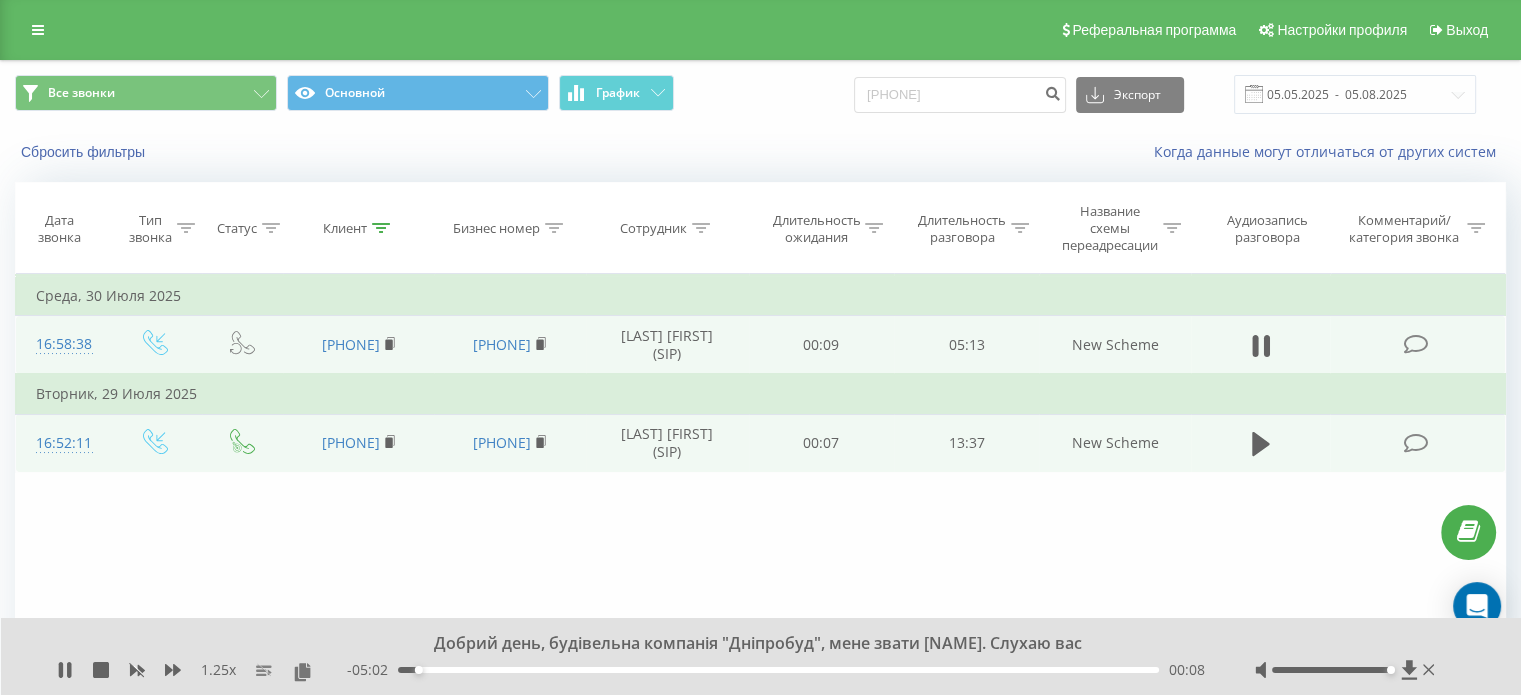 click on "00:08" at bounding box center [778, 670] 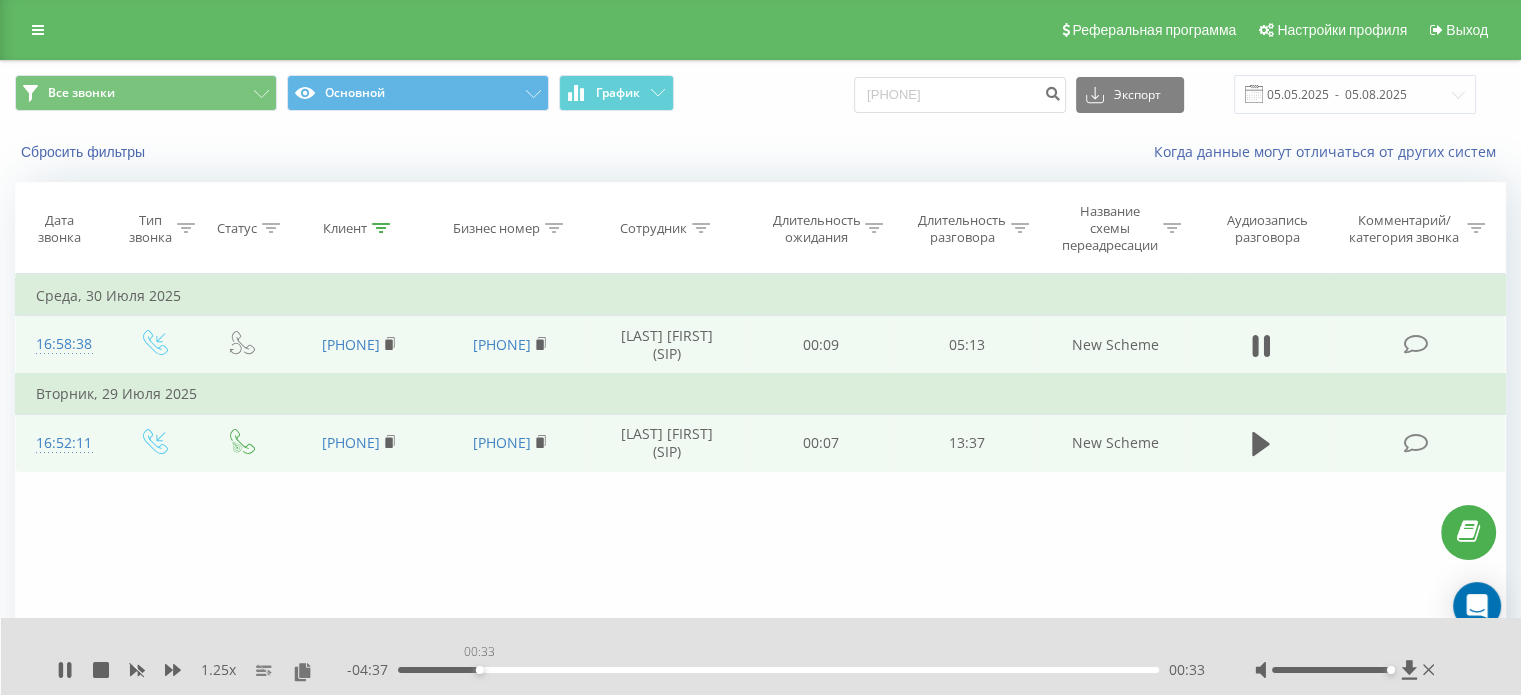 click on "00:33" at bounding box center [778, 670] 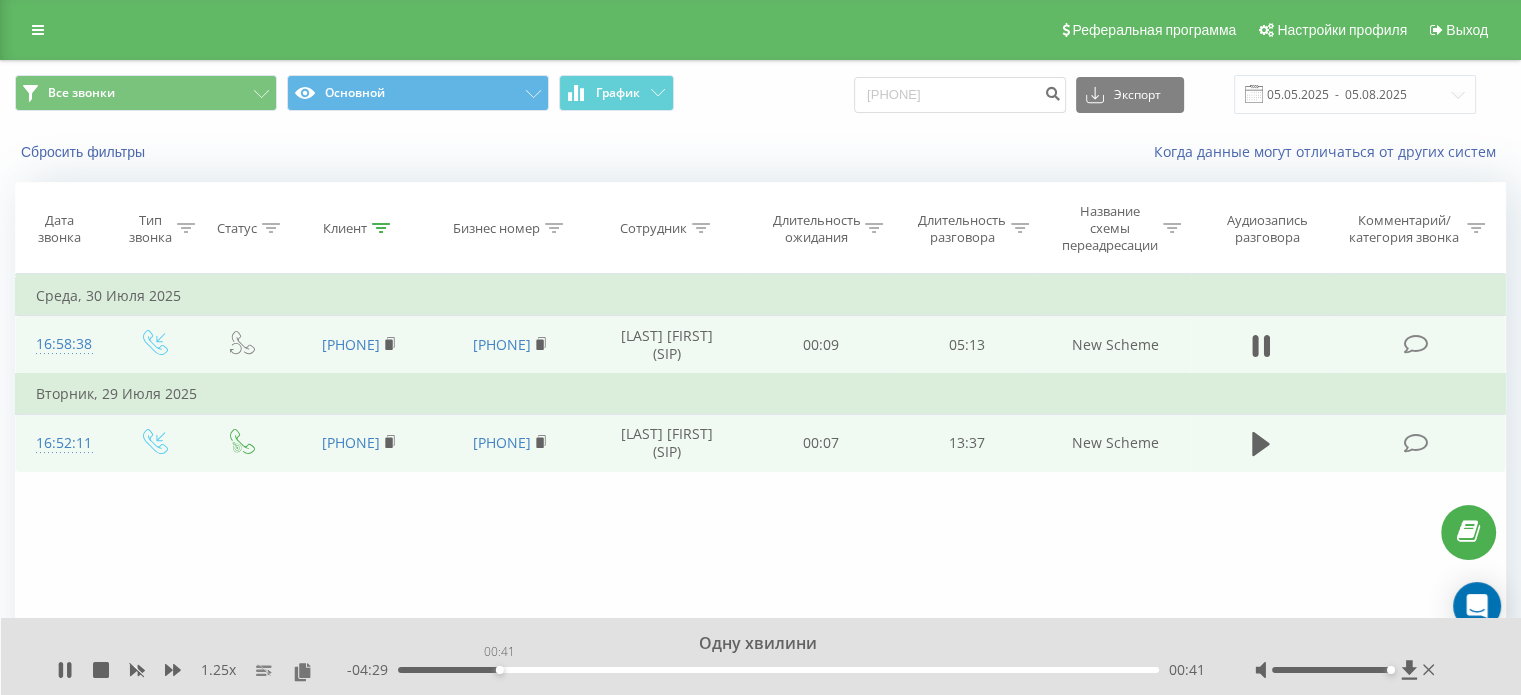 click on "00:41" at bounding box center [778, 670] 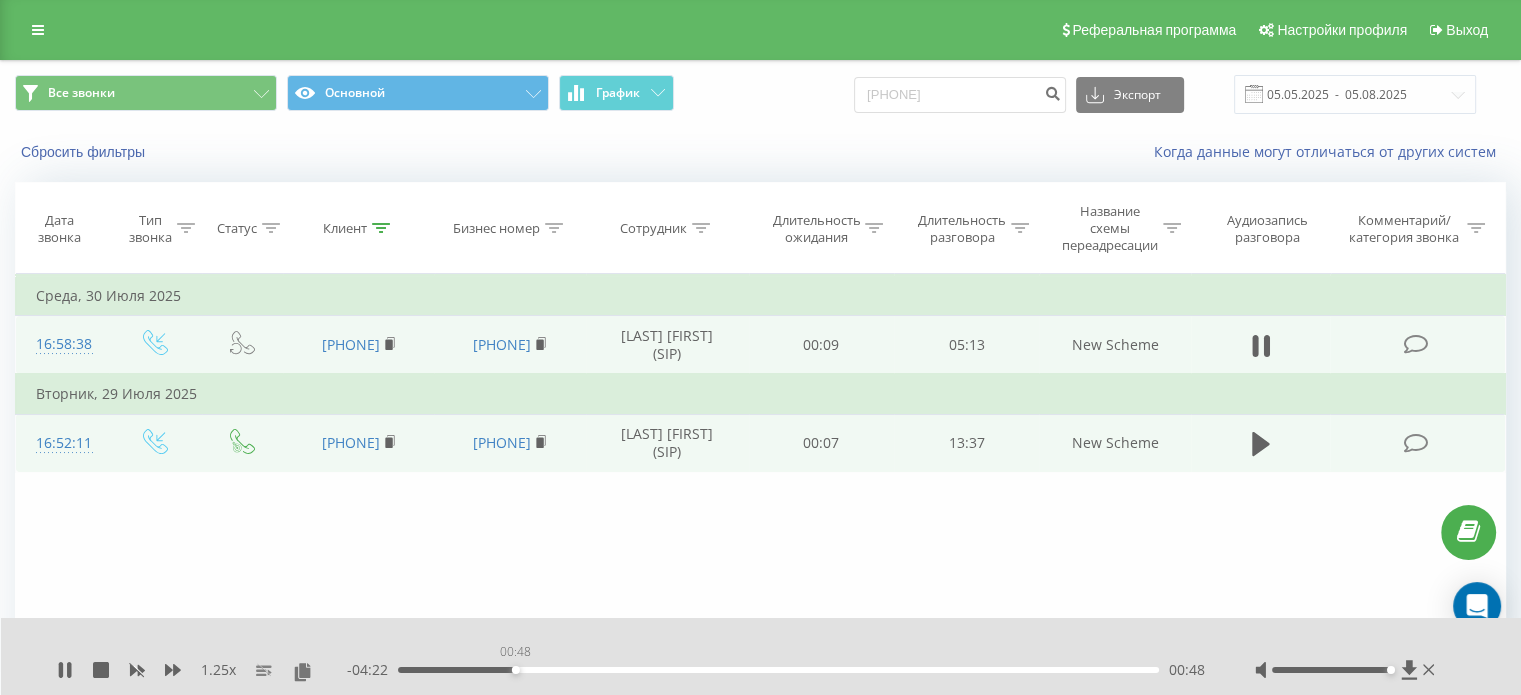 click on "00:48" at bounding box center (778, 670) 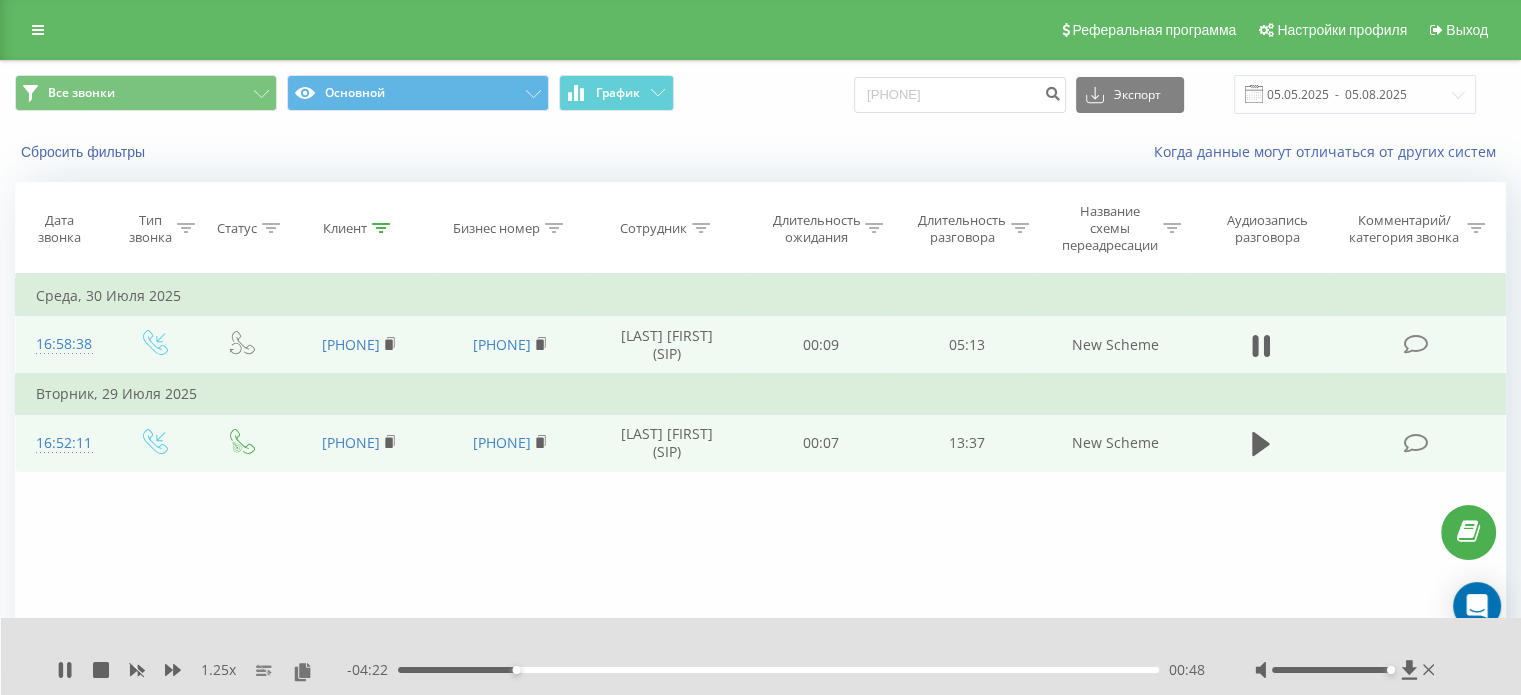 click on "00:48" at bounding box center (778, 670) 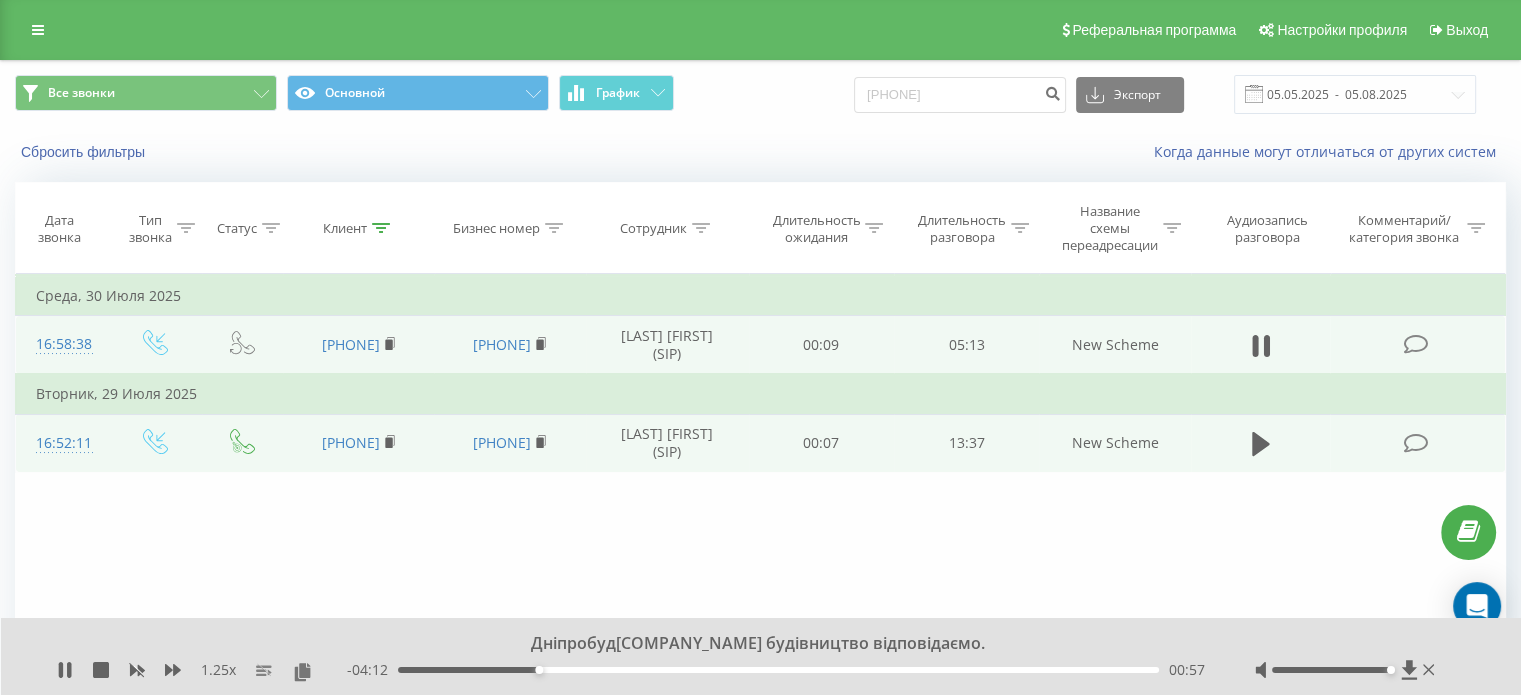 click on "00:57" at bounding box center (778, 670) 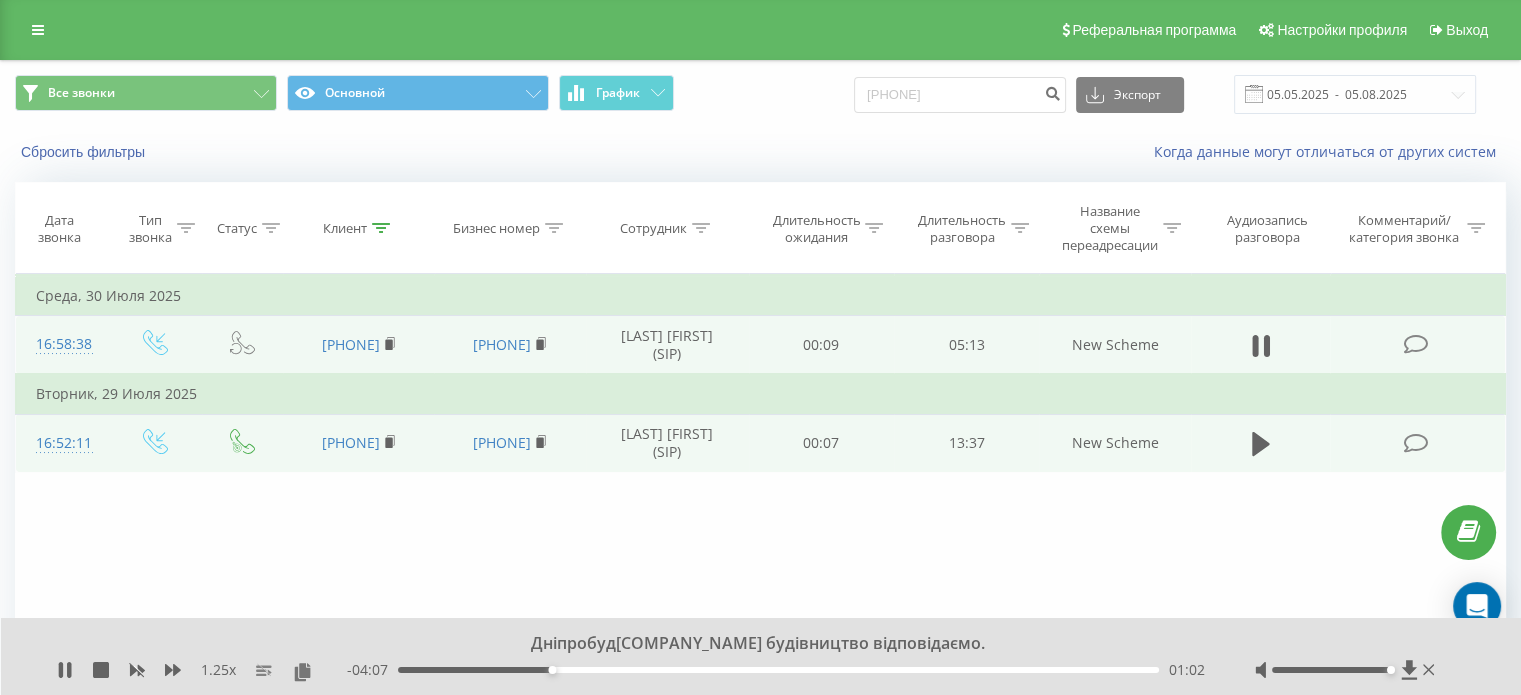 click on "01:02" at bounding box center [778, 670] 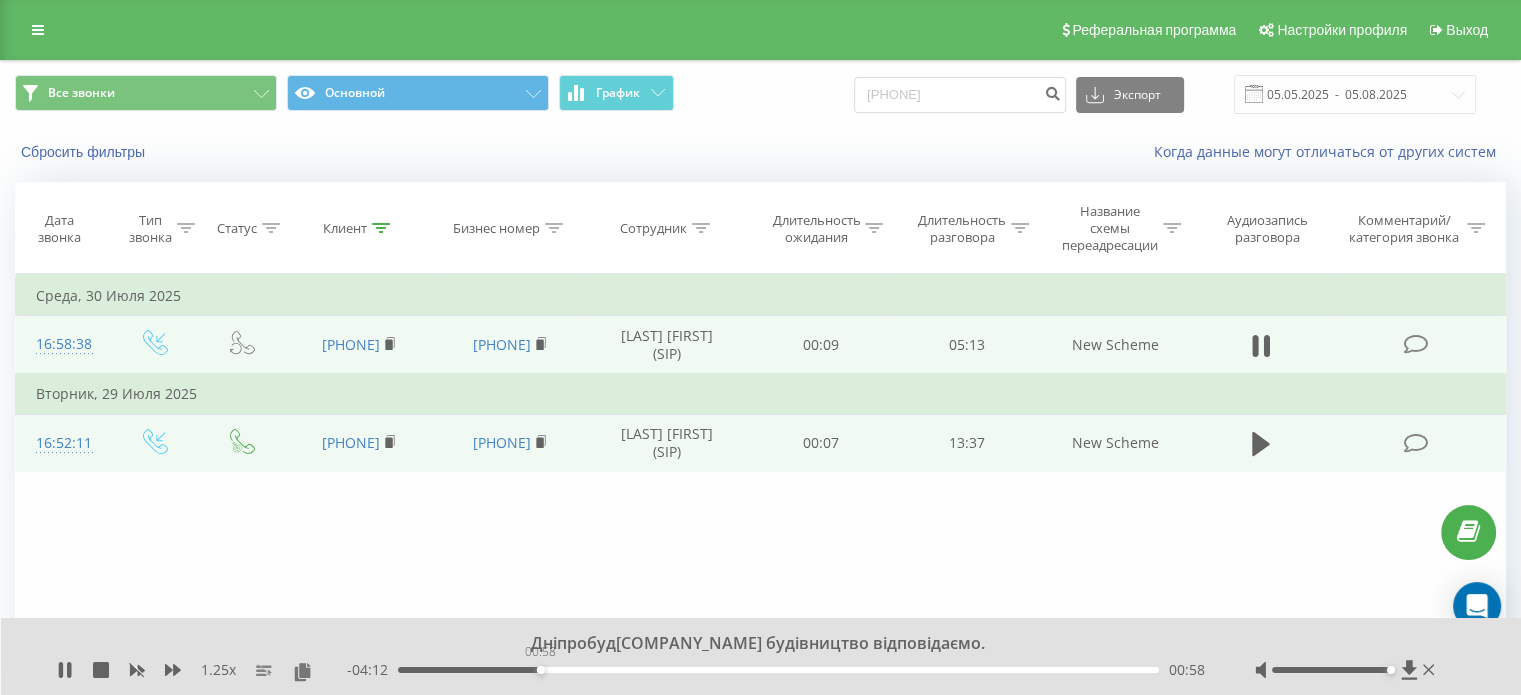 click on "00:58" at bounding box center (778, 670) 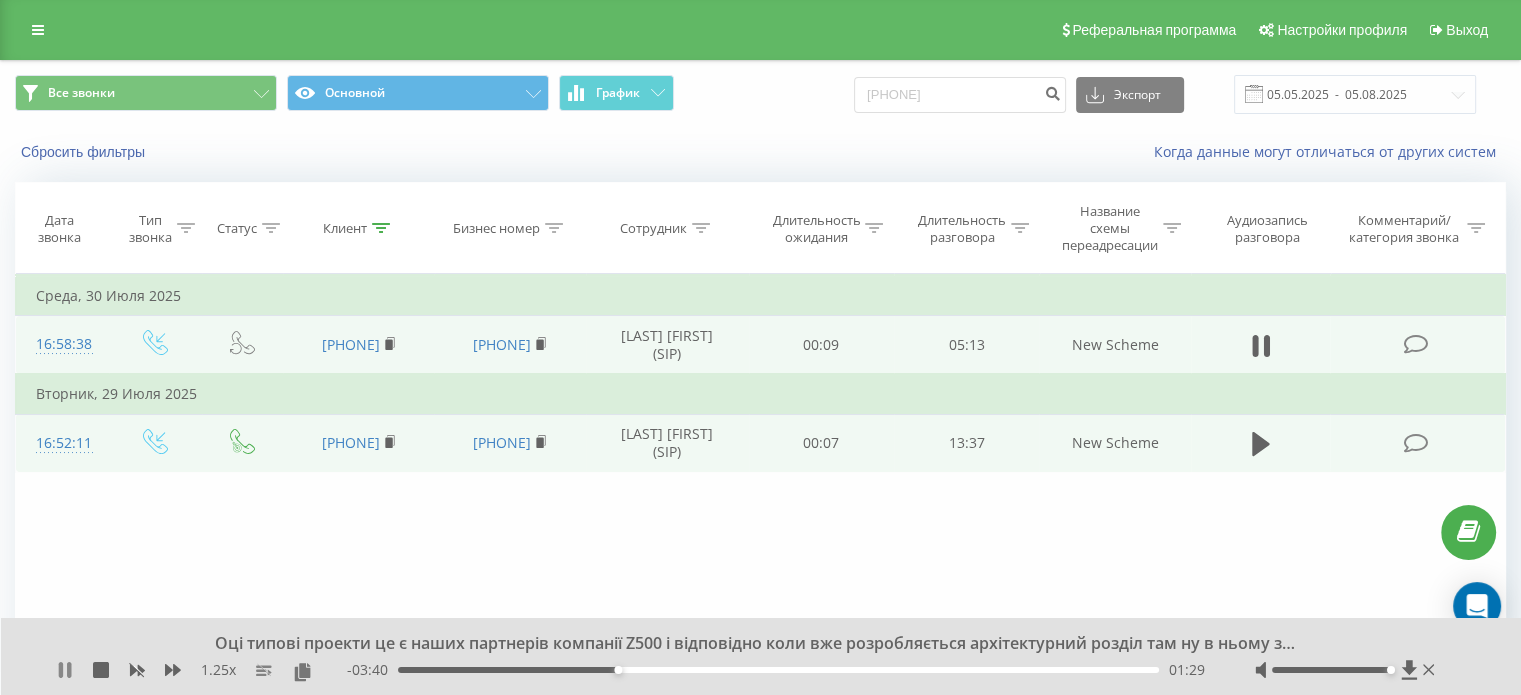click 